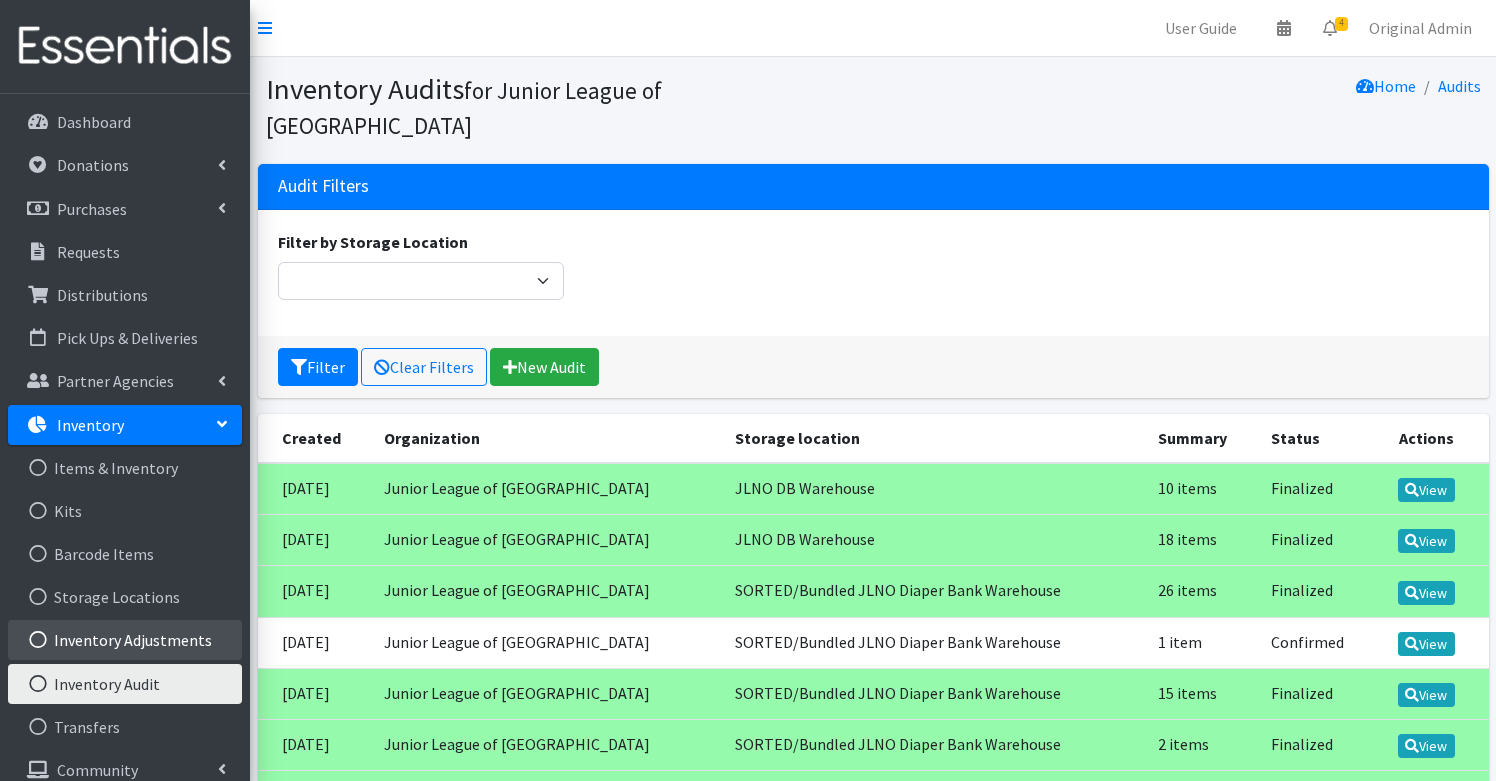 scroll, scrollTop: 0, scrollLeft: 0, axis: both 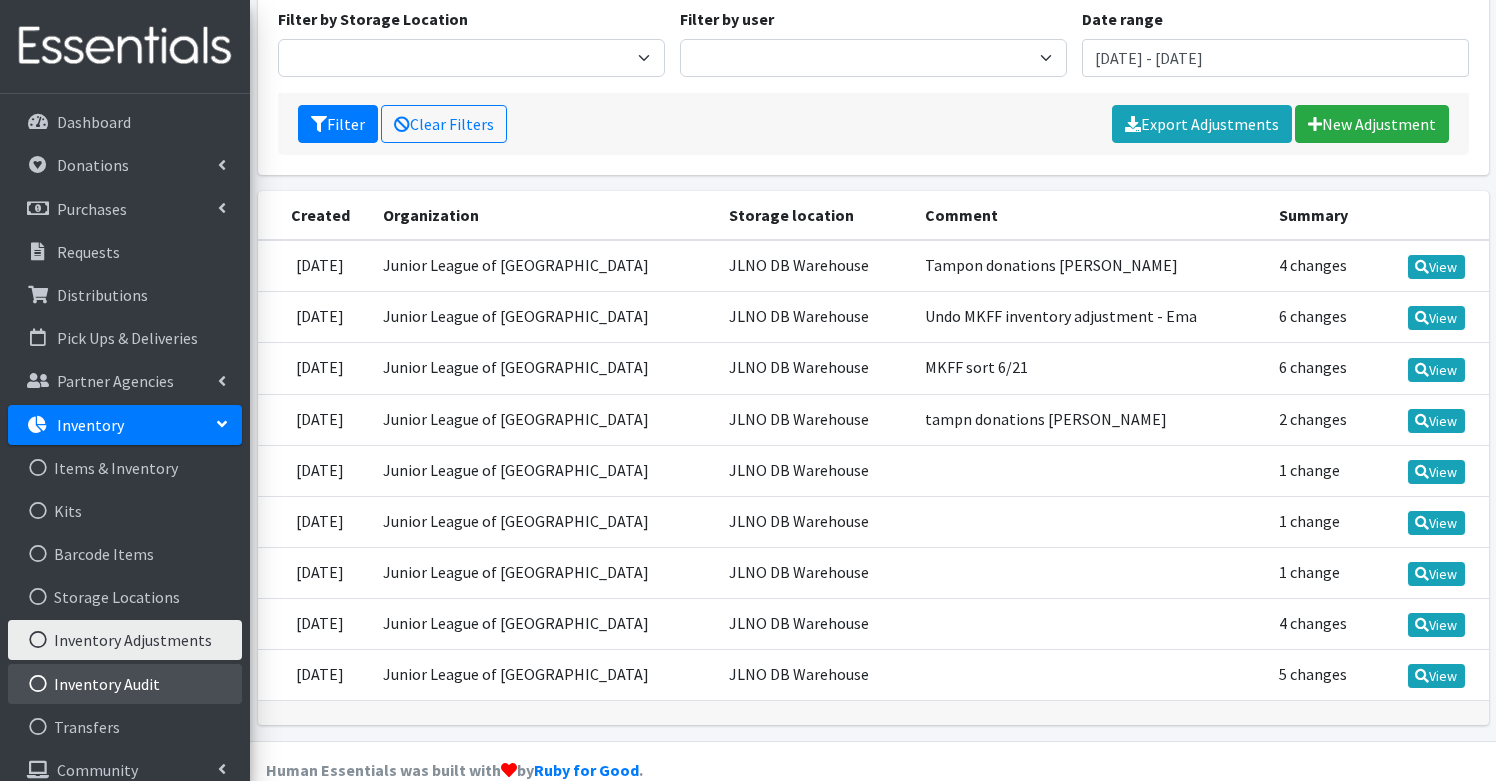 click on "Inventory Audit" at bounding box center (125, 684) 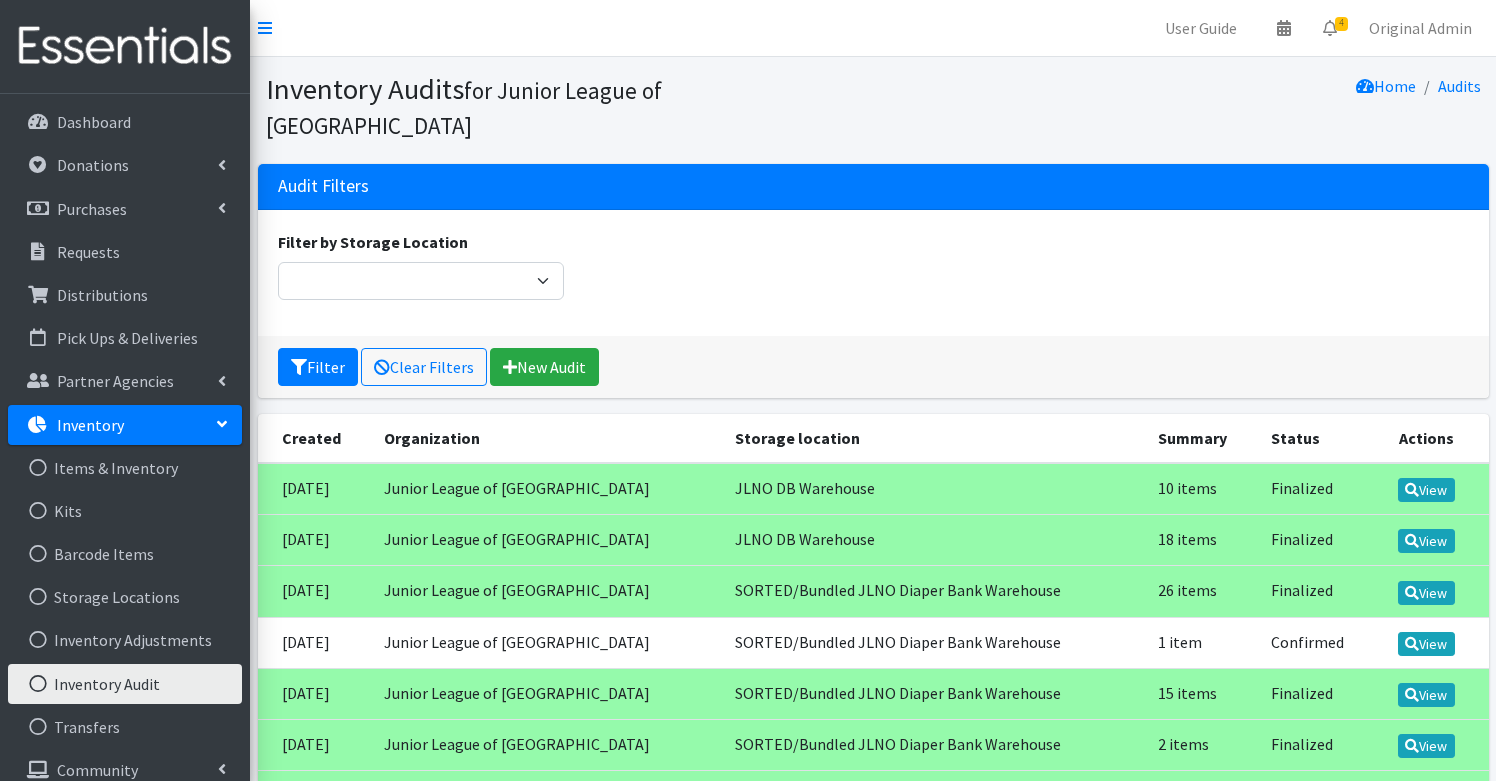 scroll, scrollTop: 0, scrollLeft: 0, axis: both 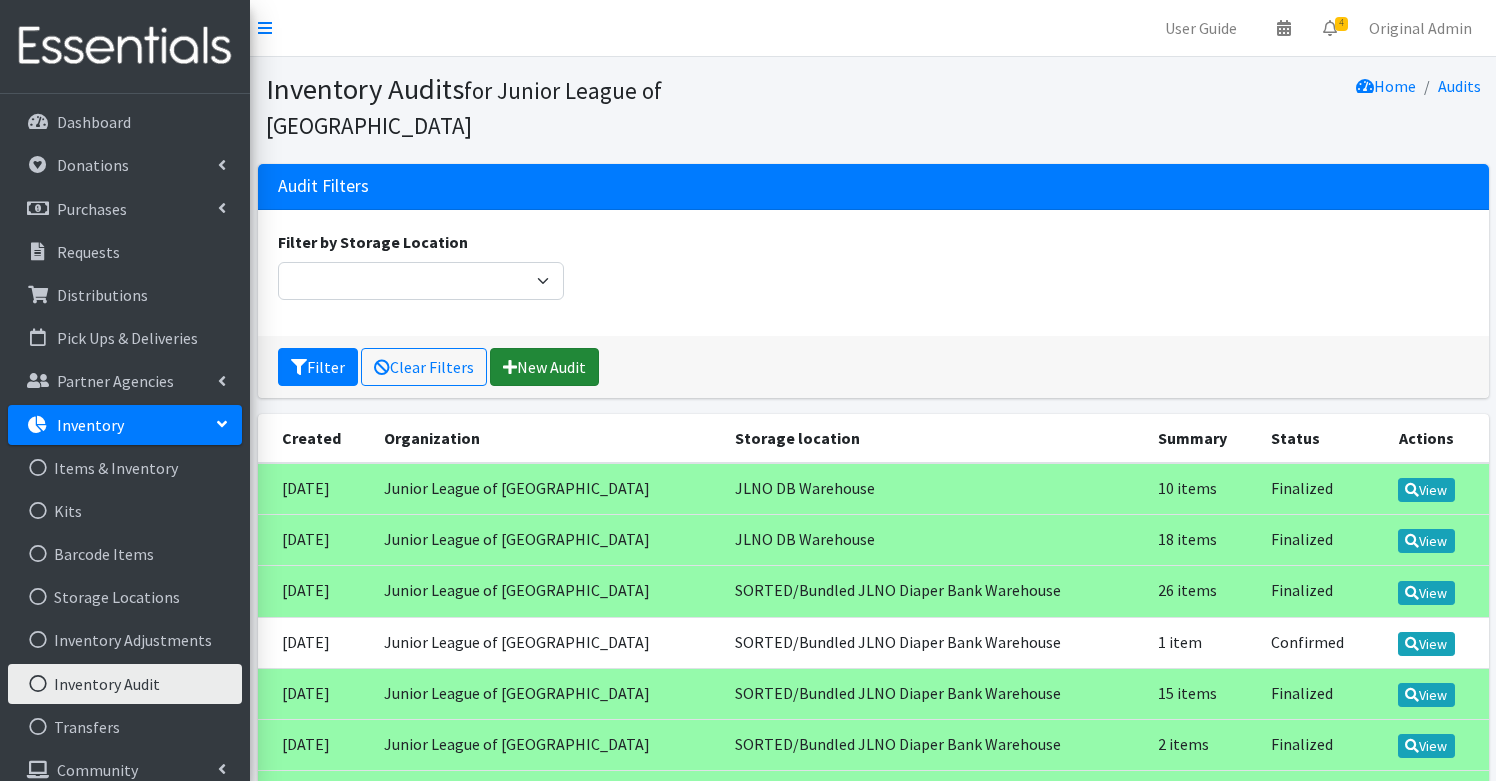 click on "New Audit" at bounding box center (544, 367) 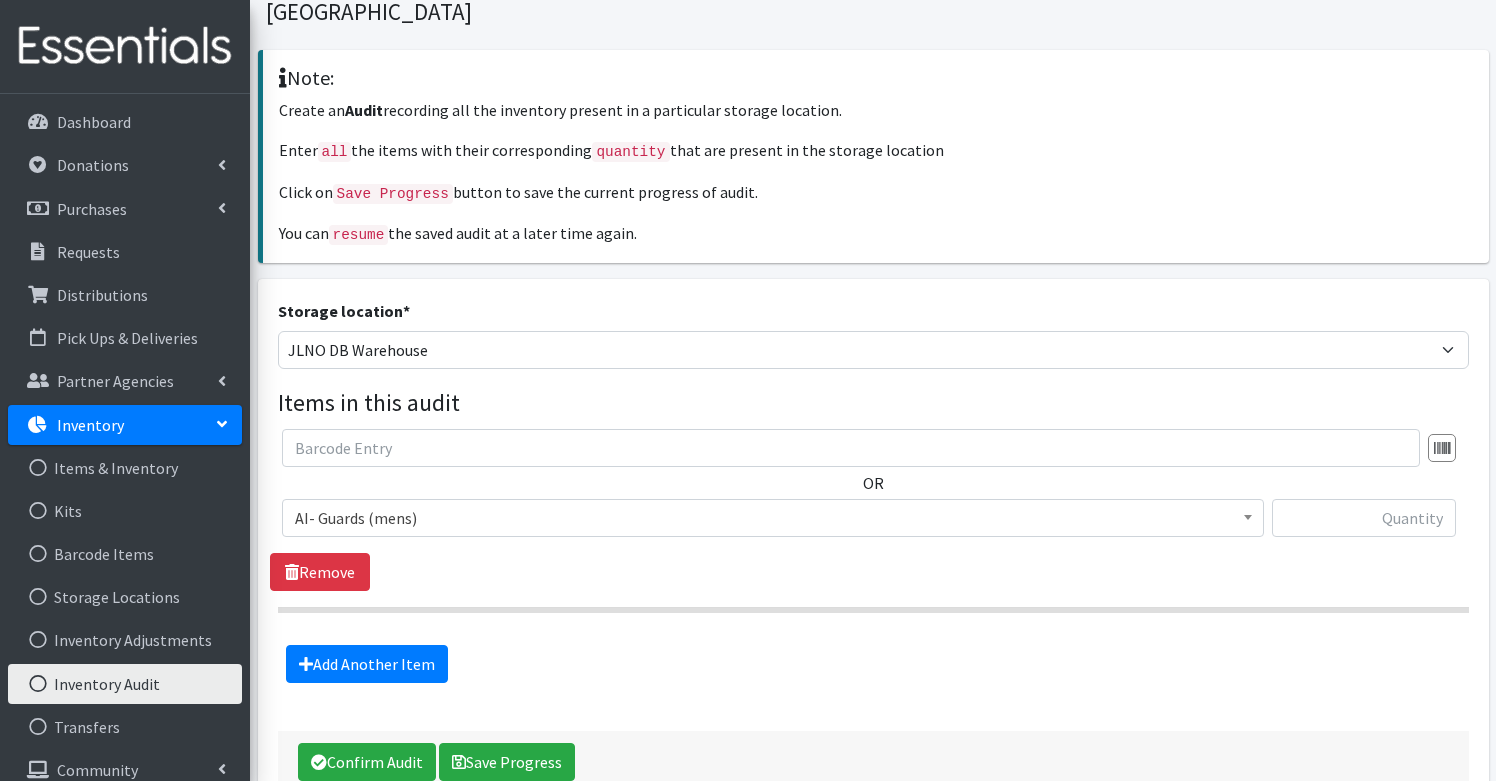 scroll, scrollTop: 126, scrollLeft: 0, axis: vertical 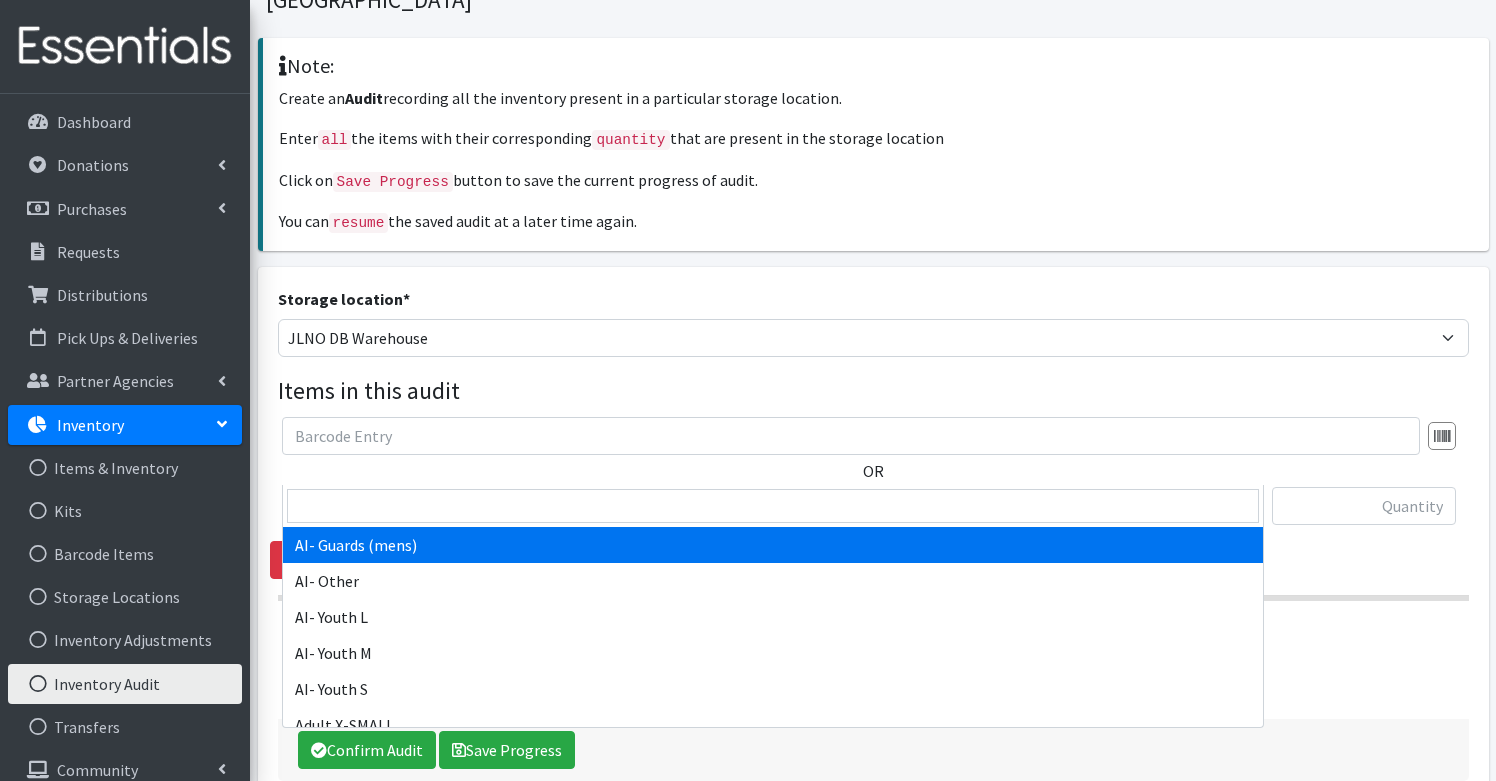 click on "AI- Guards (mens)" at bounding box center (773, 506) 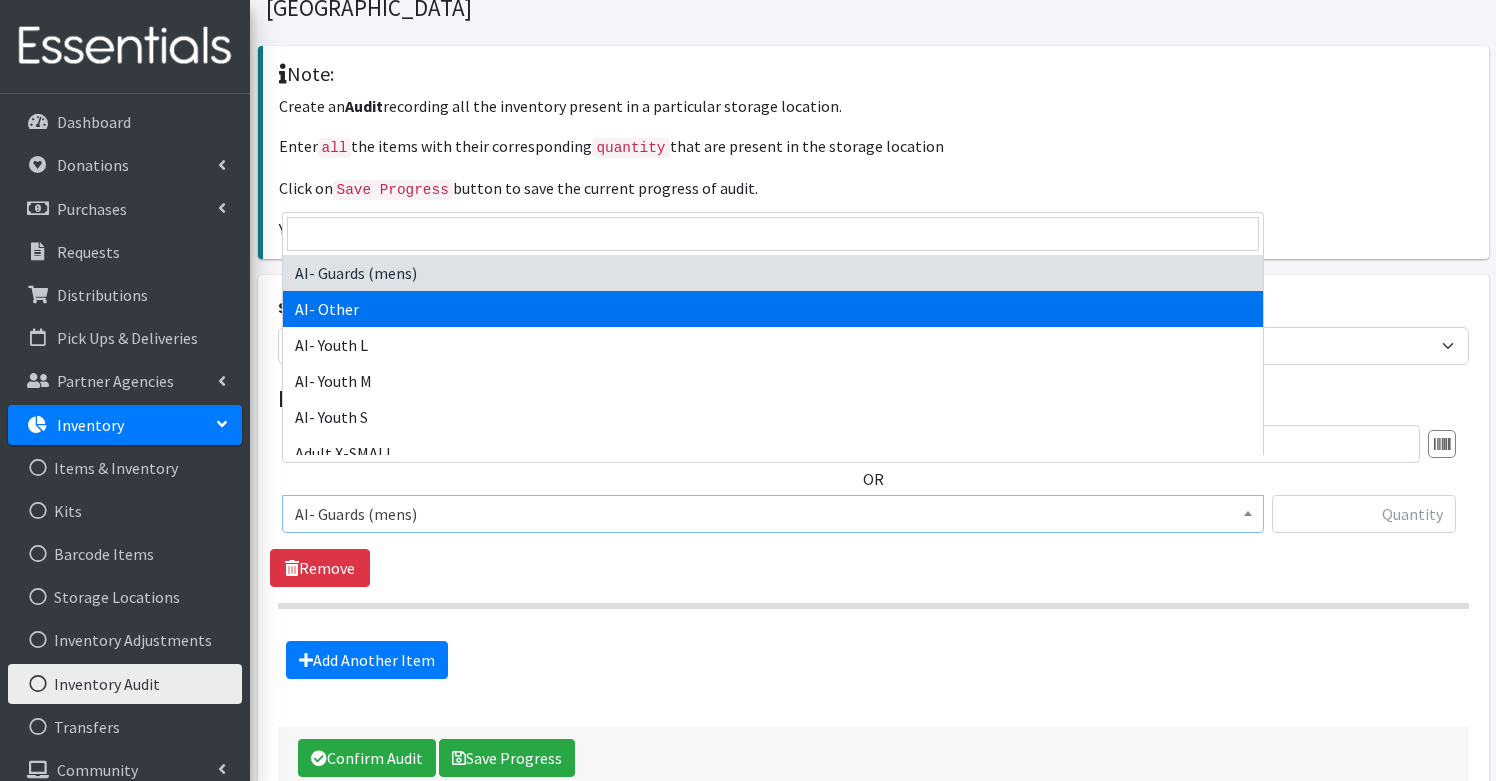 scroll, scrollTop: 181, scrollLeft: 0, axis: vertical 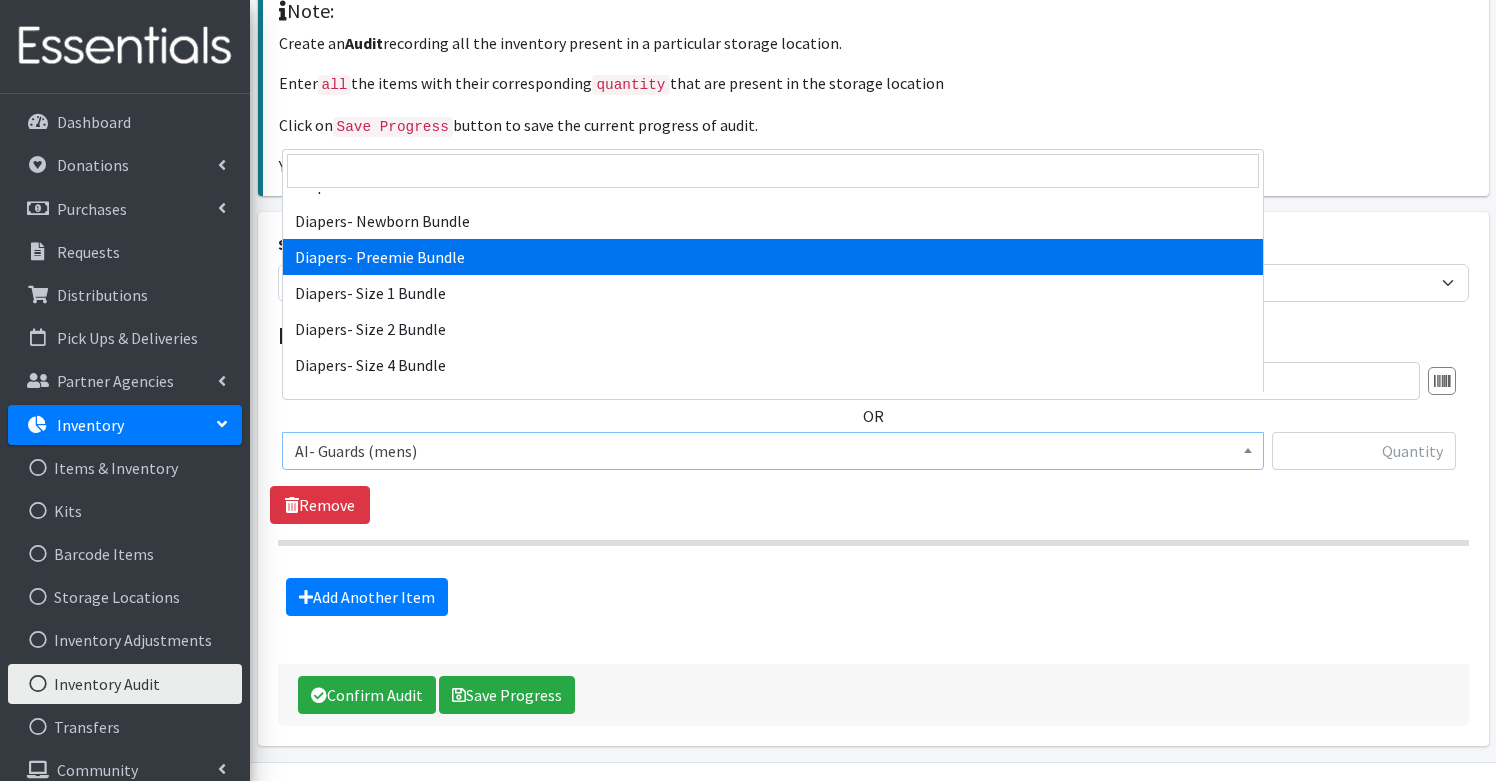 select on "14895" 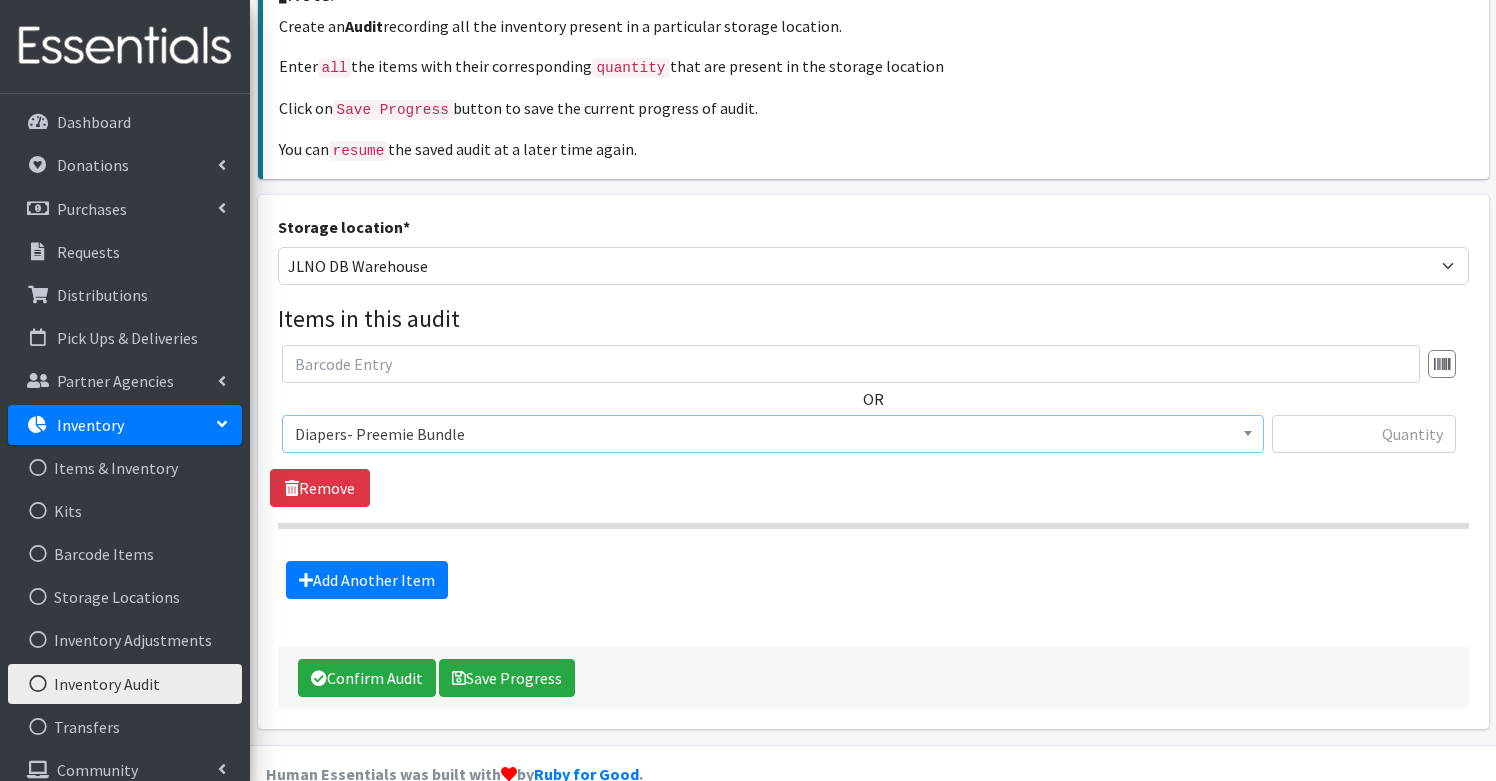scroll, scrollTop: 197, scrollLeft: 0, axis: vertical 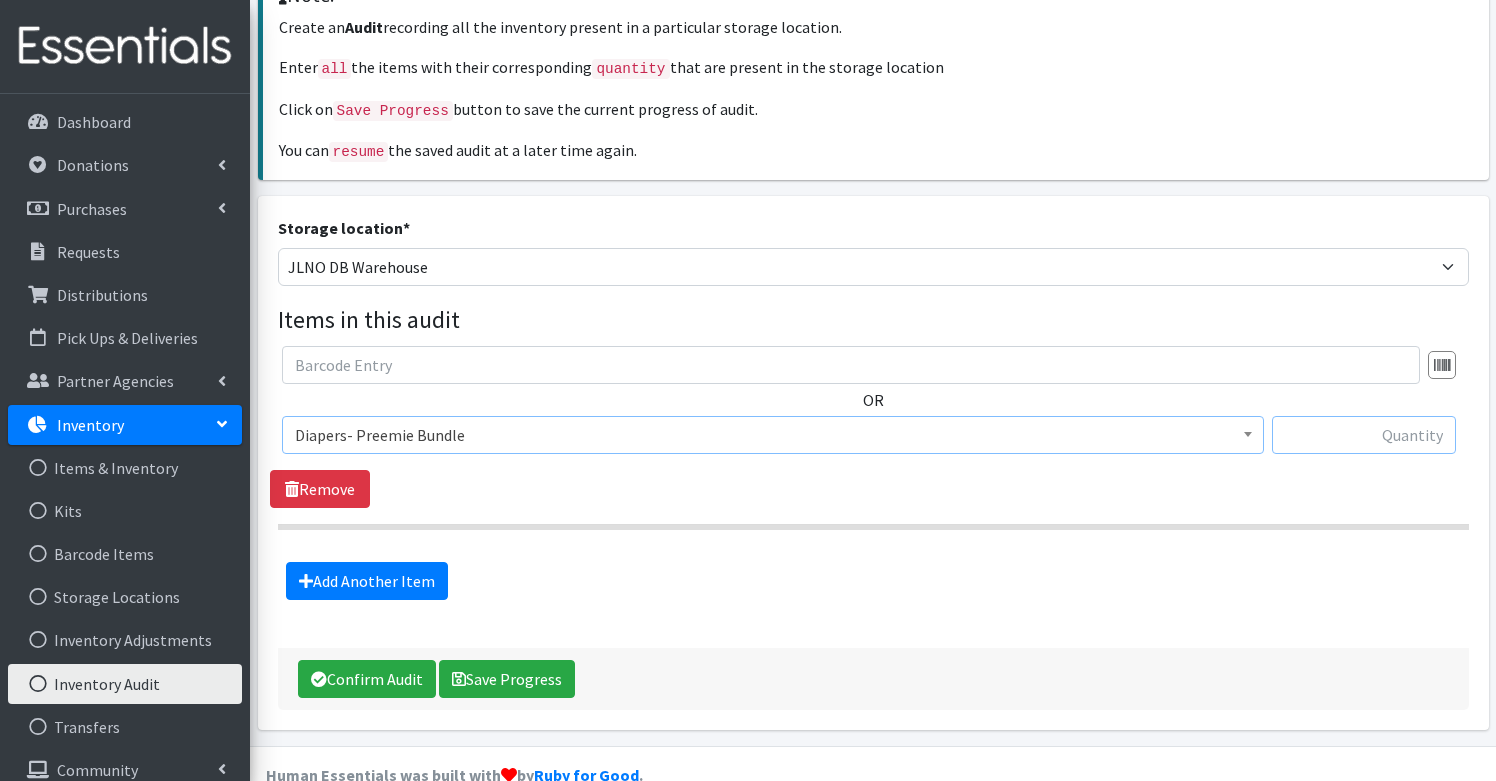 click at bounding box center (1364, 435) 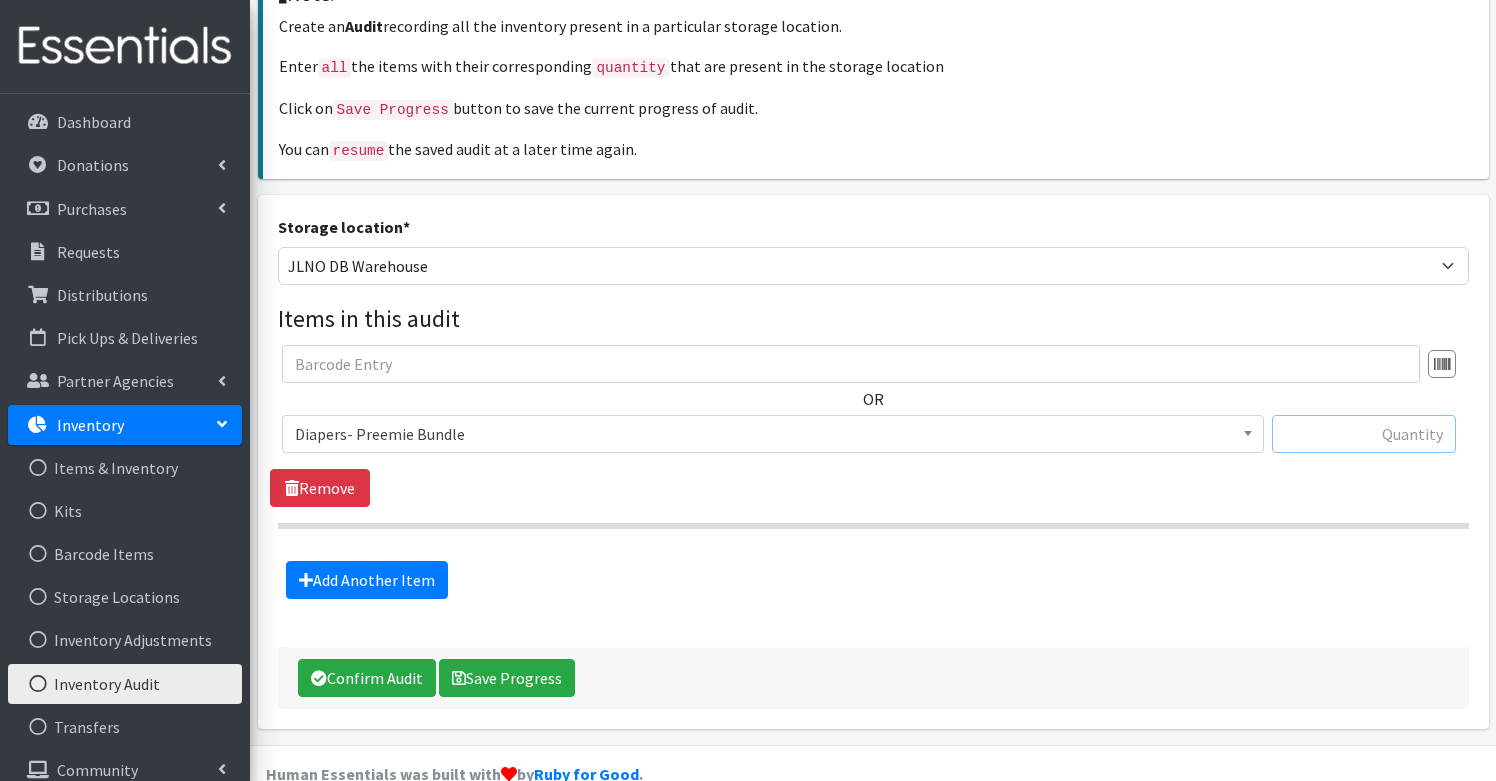 scroll, scrollTop: 197, scrollLeft: 0, axis: vertical 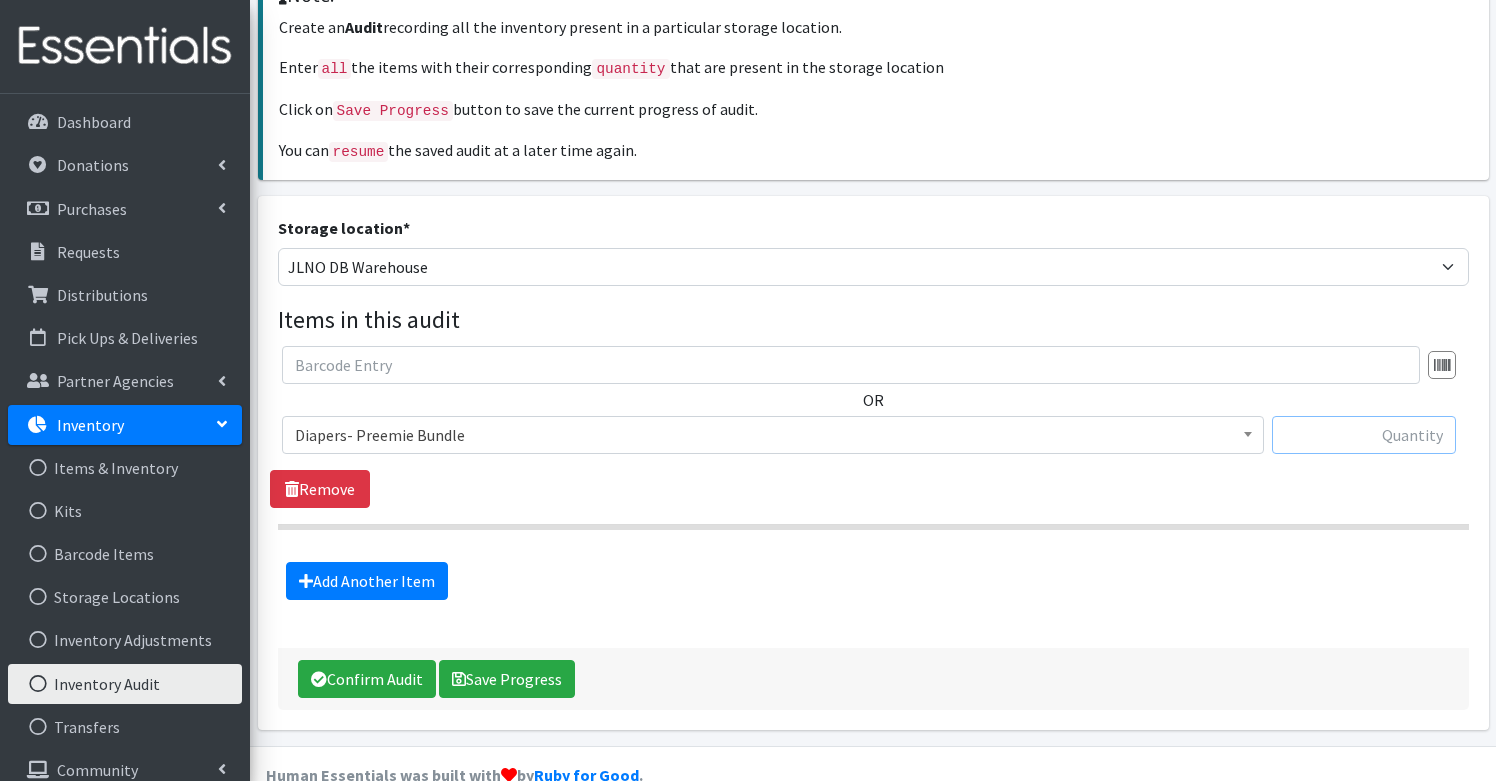 click at bounding box center [1364, 435] 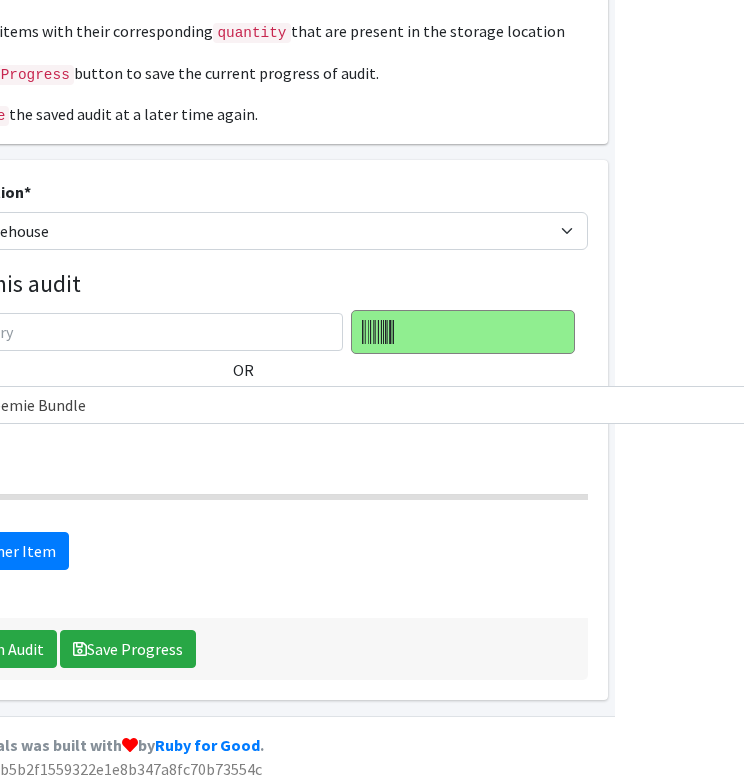 scroll, scrollTop: 233, scrollLeft: 0, axis: vertical 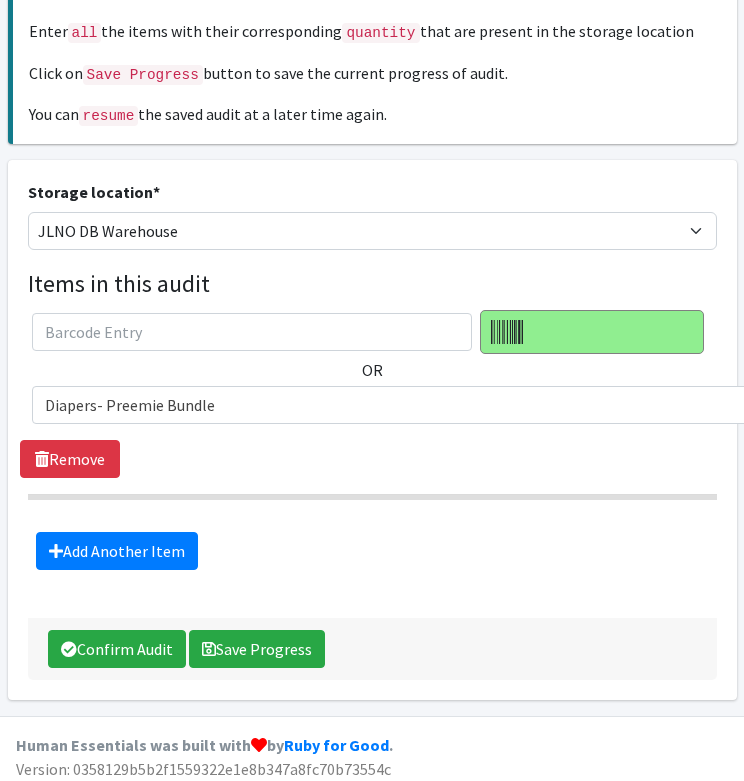 click on "Diapers- Preemie Bundle" at bounding box center (523, 405) 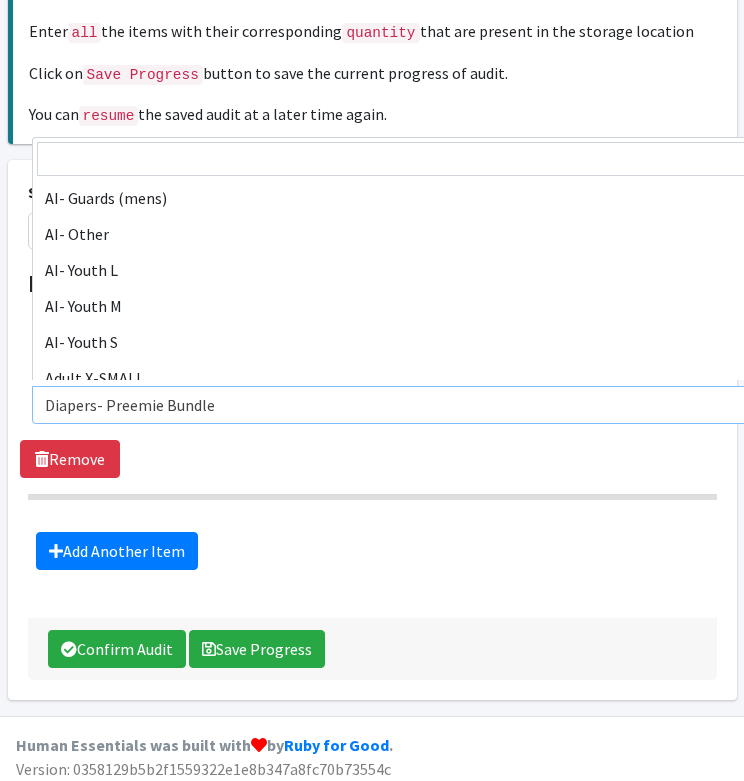 scroll, scrollTop: 1368, scrollLeft: 0, axis: vertical 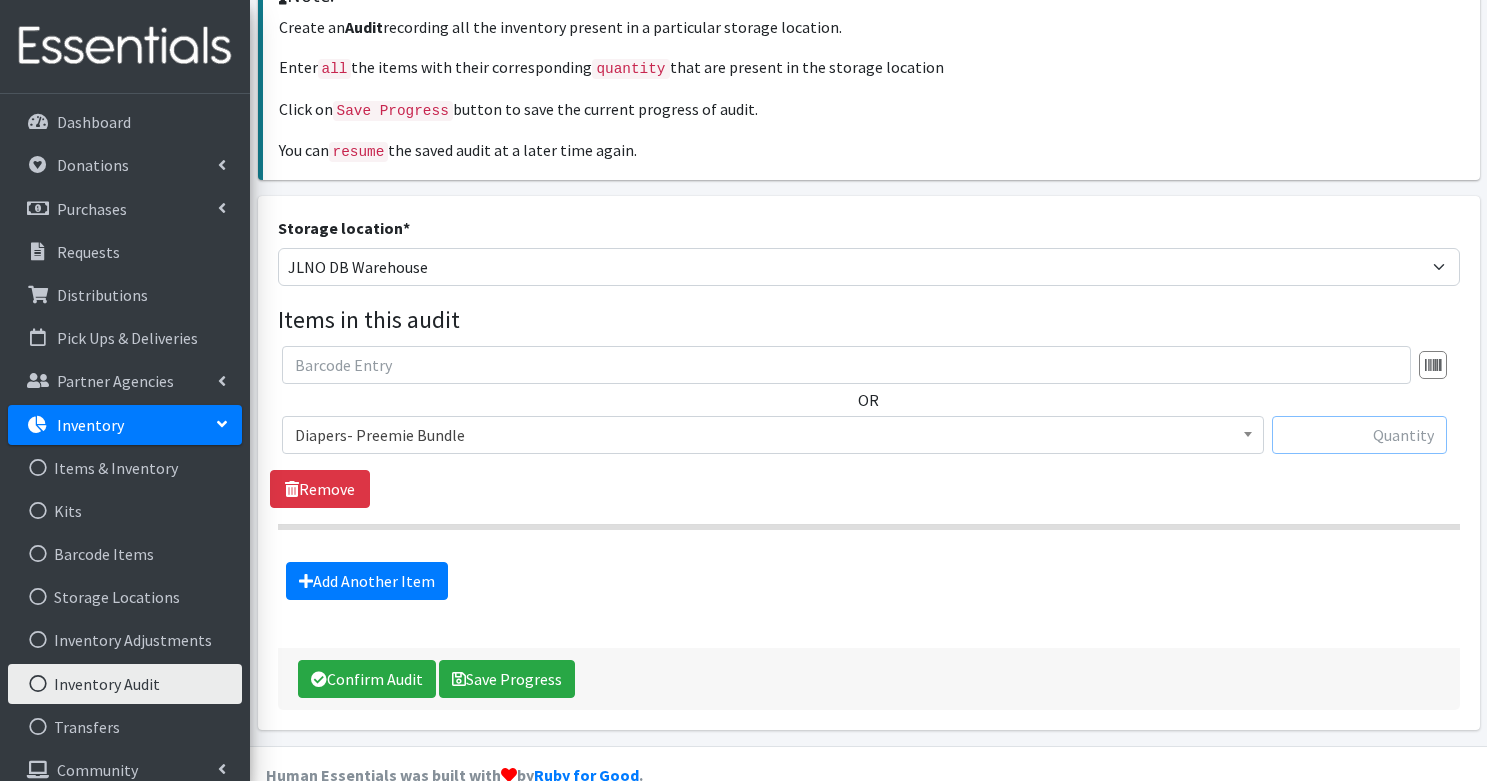 click at bounding box center (1359, 435) 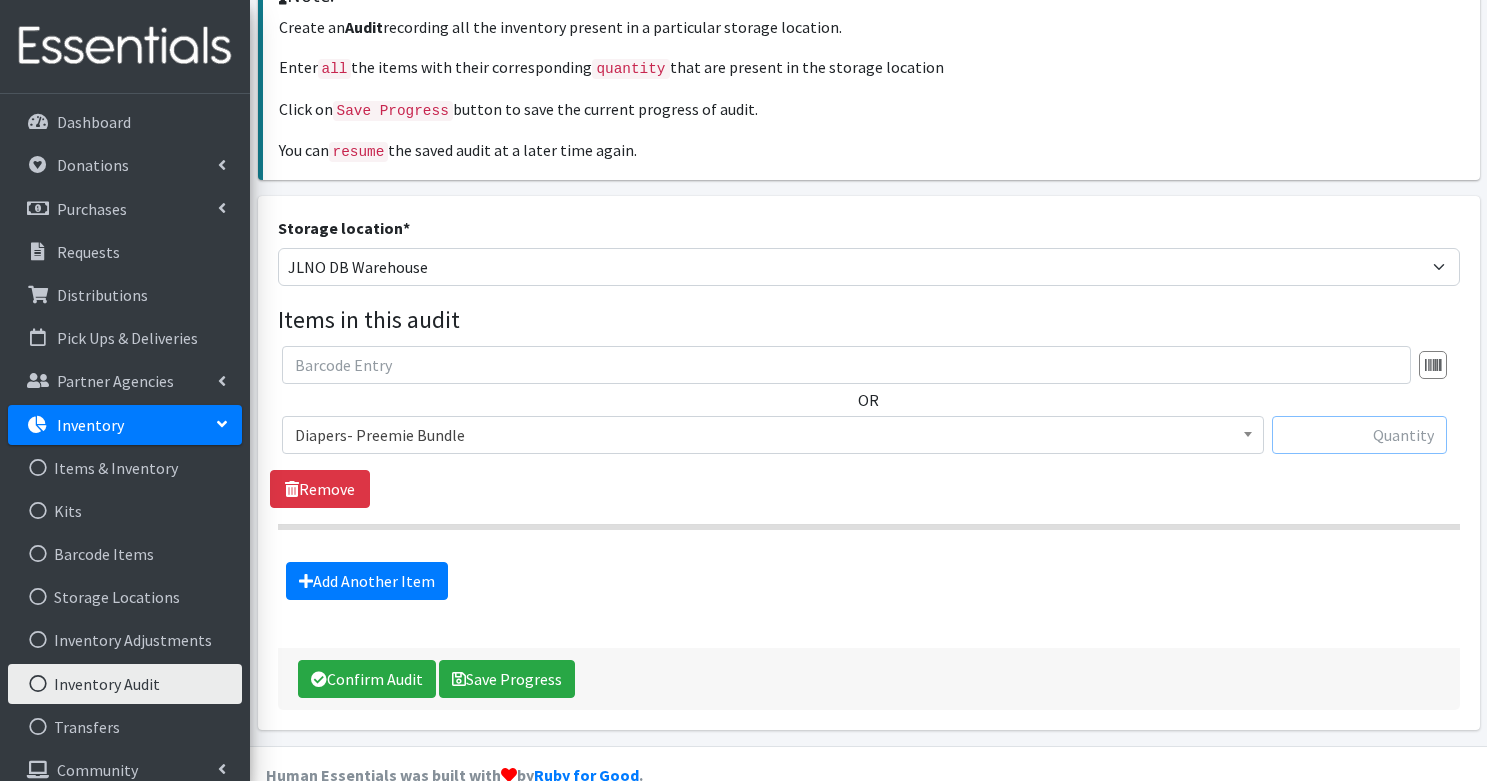 click at bounding box center [1359, 435] 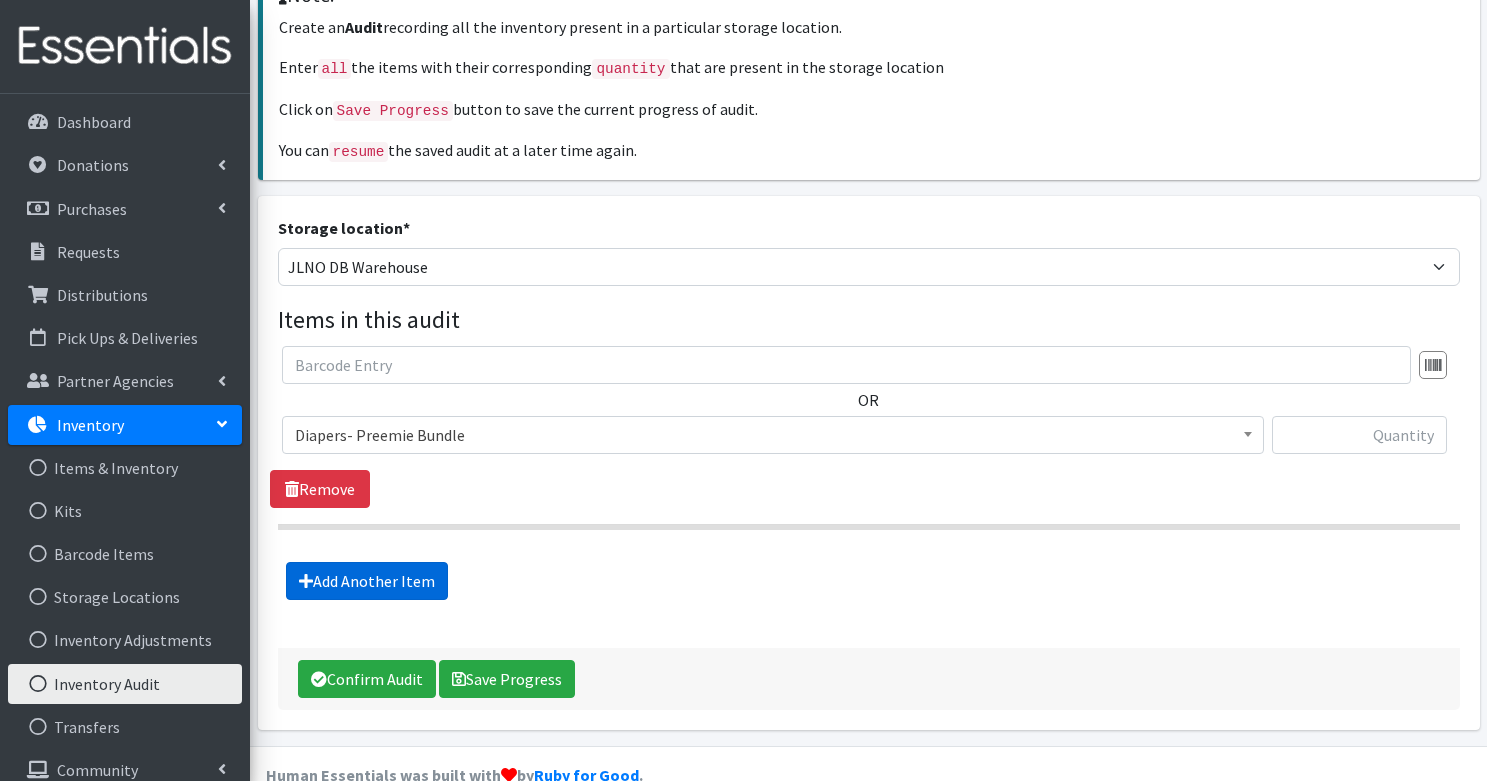 click on "Add Another Item" at bounding box center (367, 581) 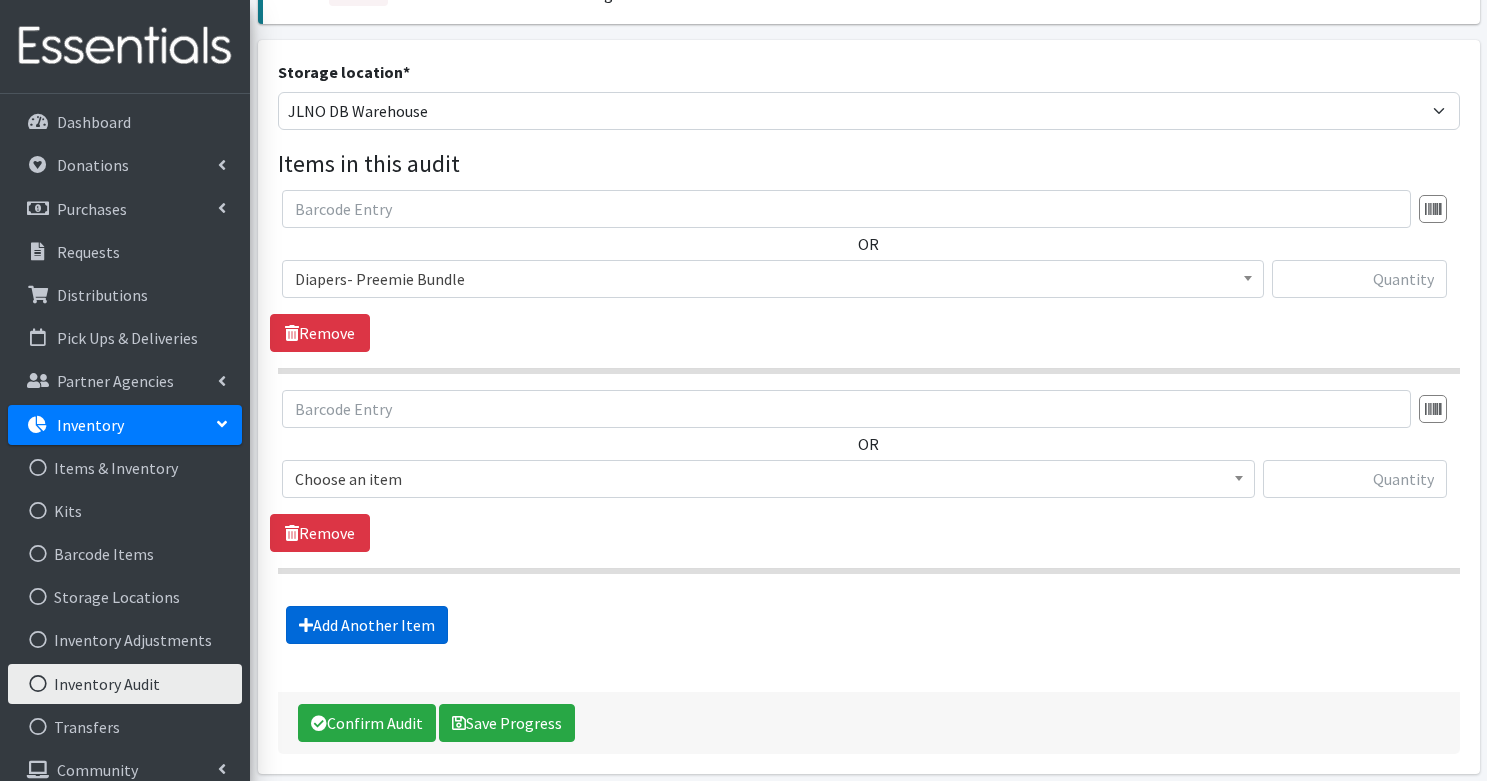 scroll, scrollTop: 397, scrollLeft: 0, axis: vertical 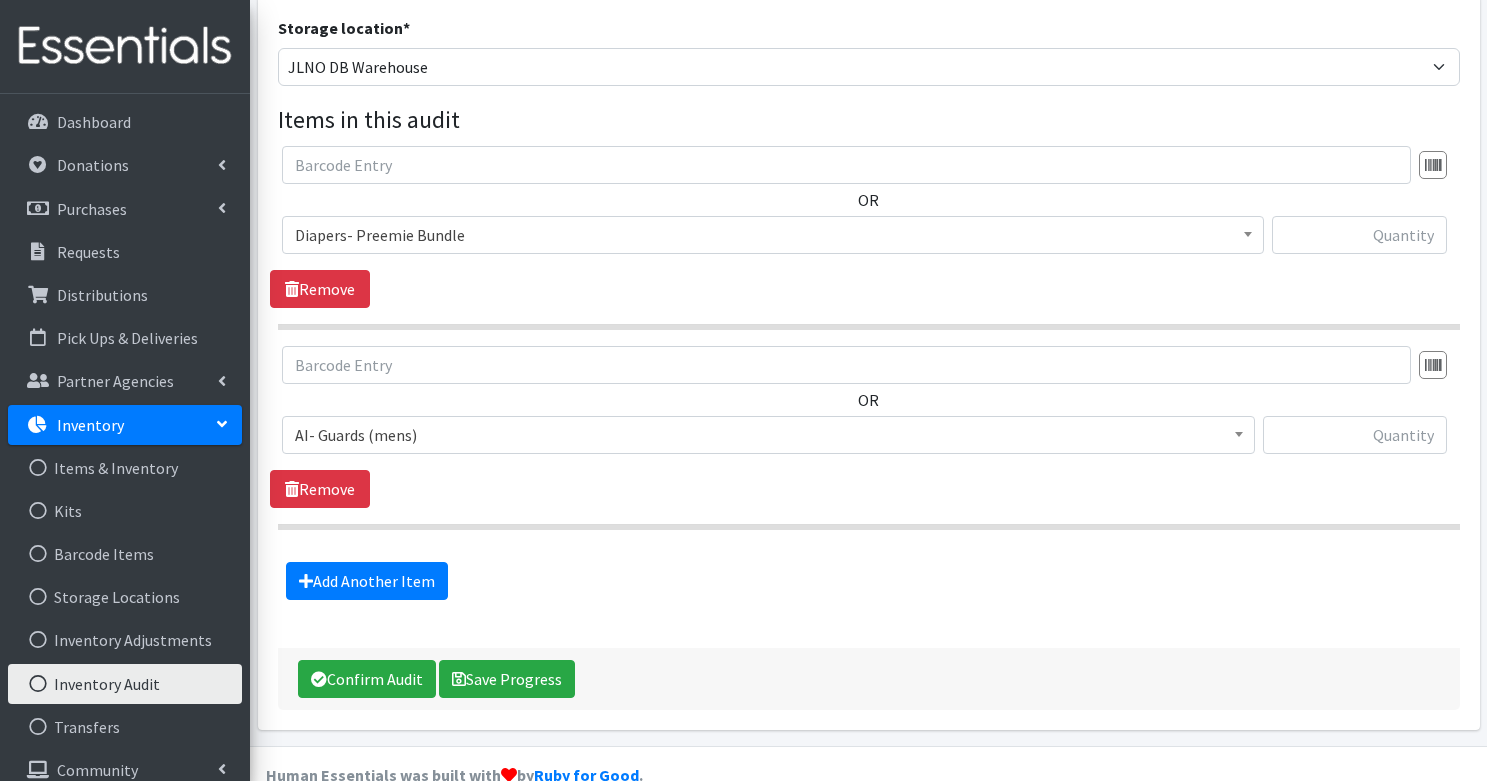click on "AI- Guards (mens)" at bounding box center (768, 435) 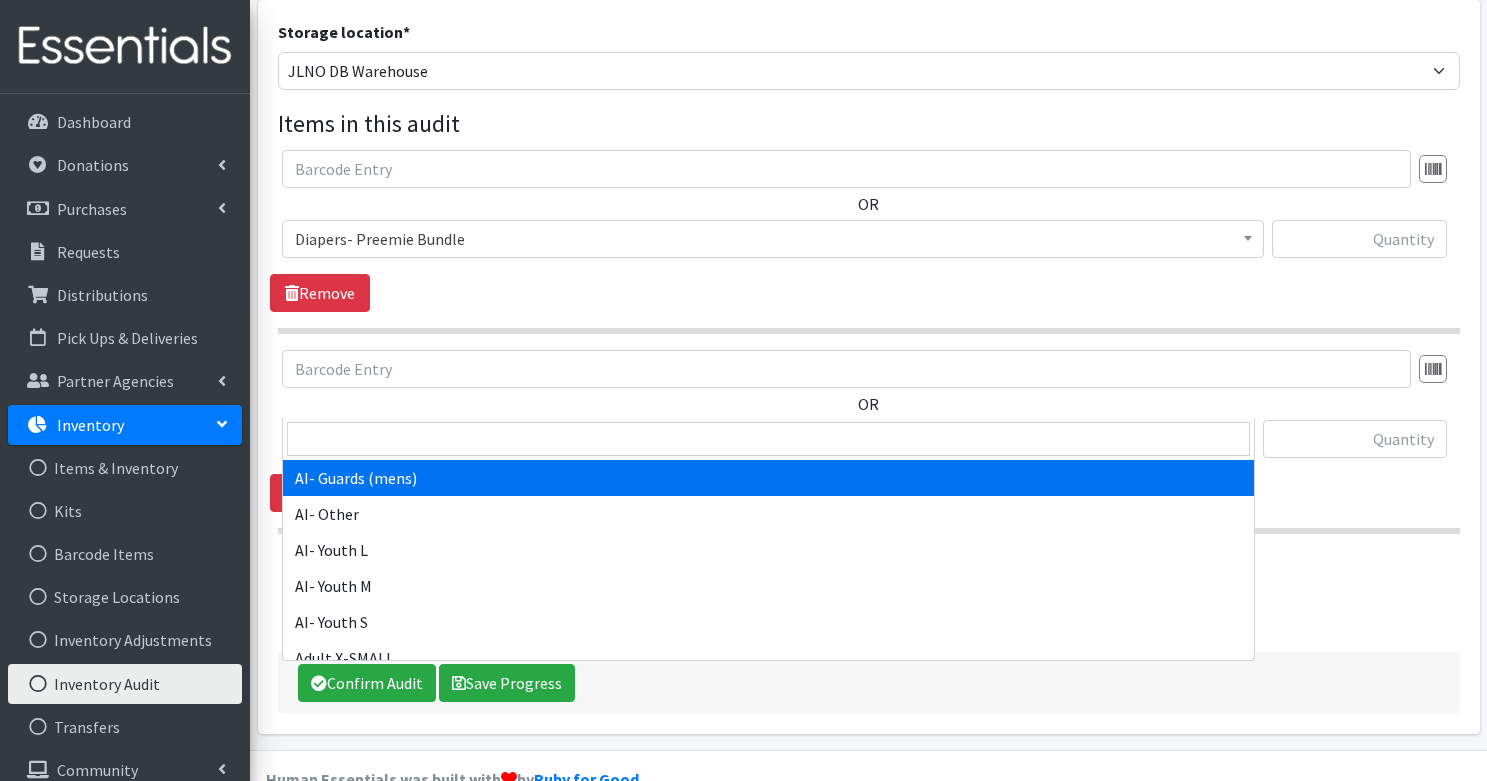 scroll, scrollTop: 389, scrollLeft: 0, axis: vertical 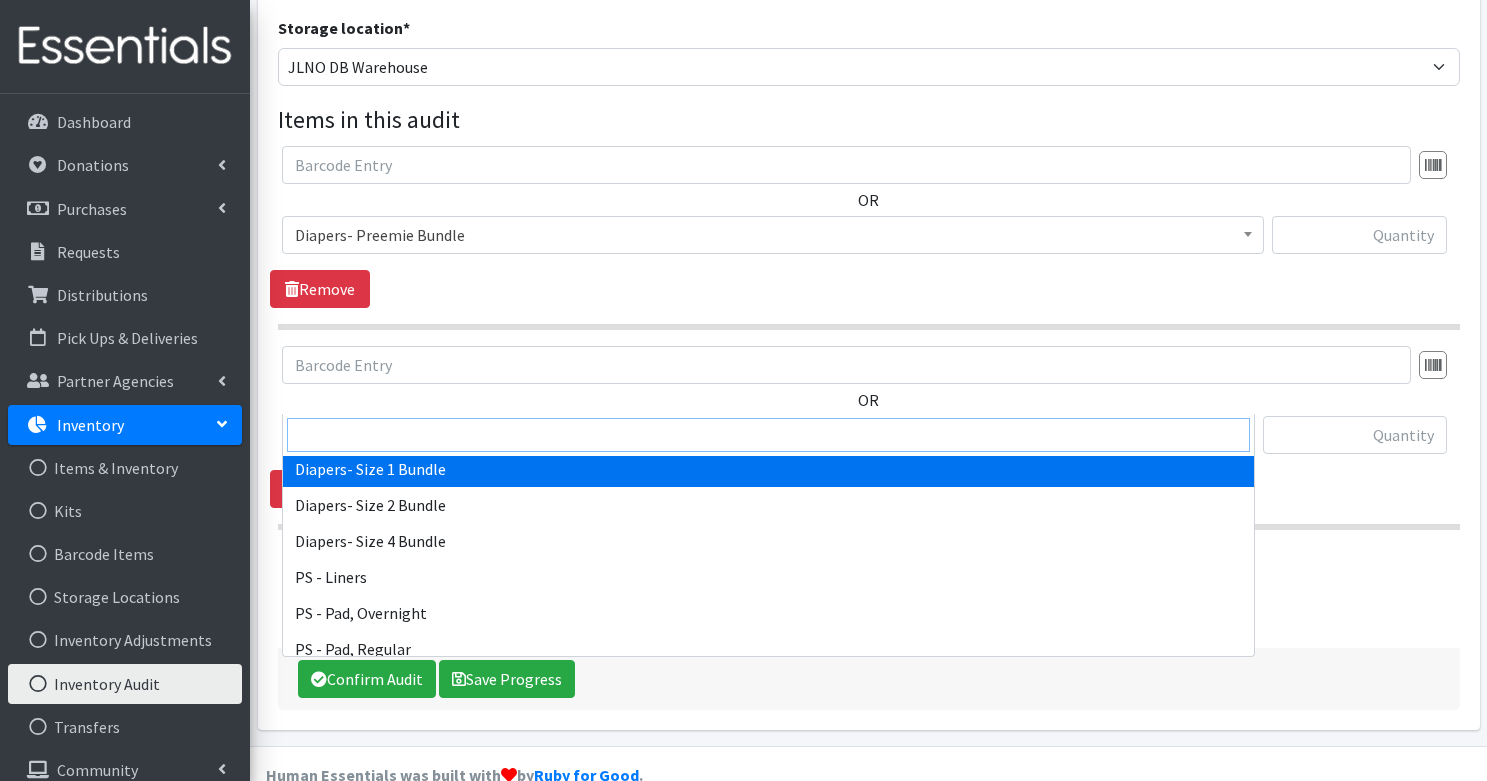 click at bounding box center (768, 435) 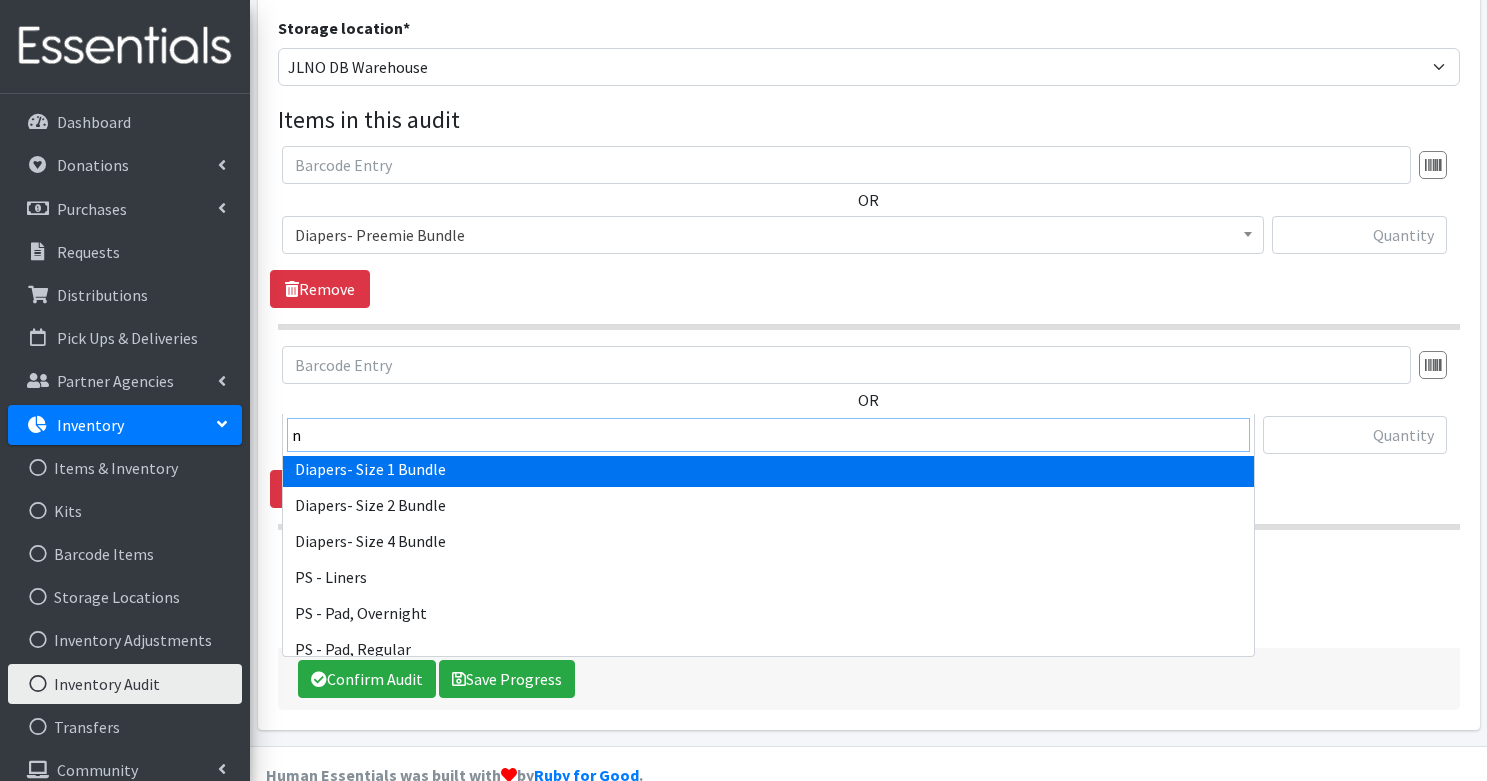 scroll, scrollTop: 0, scrollLeft: 0, axis: both 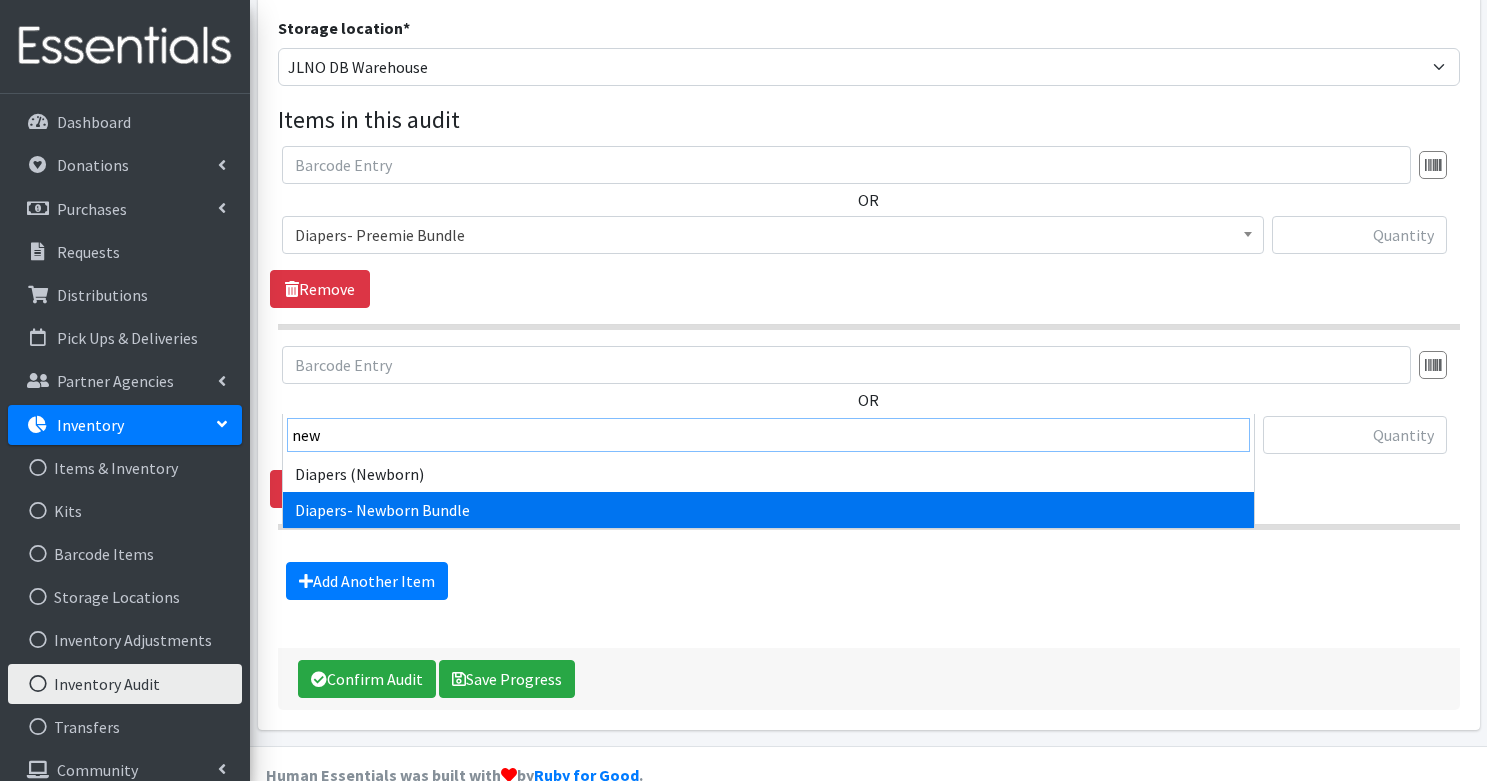 type on "new" 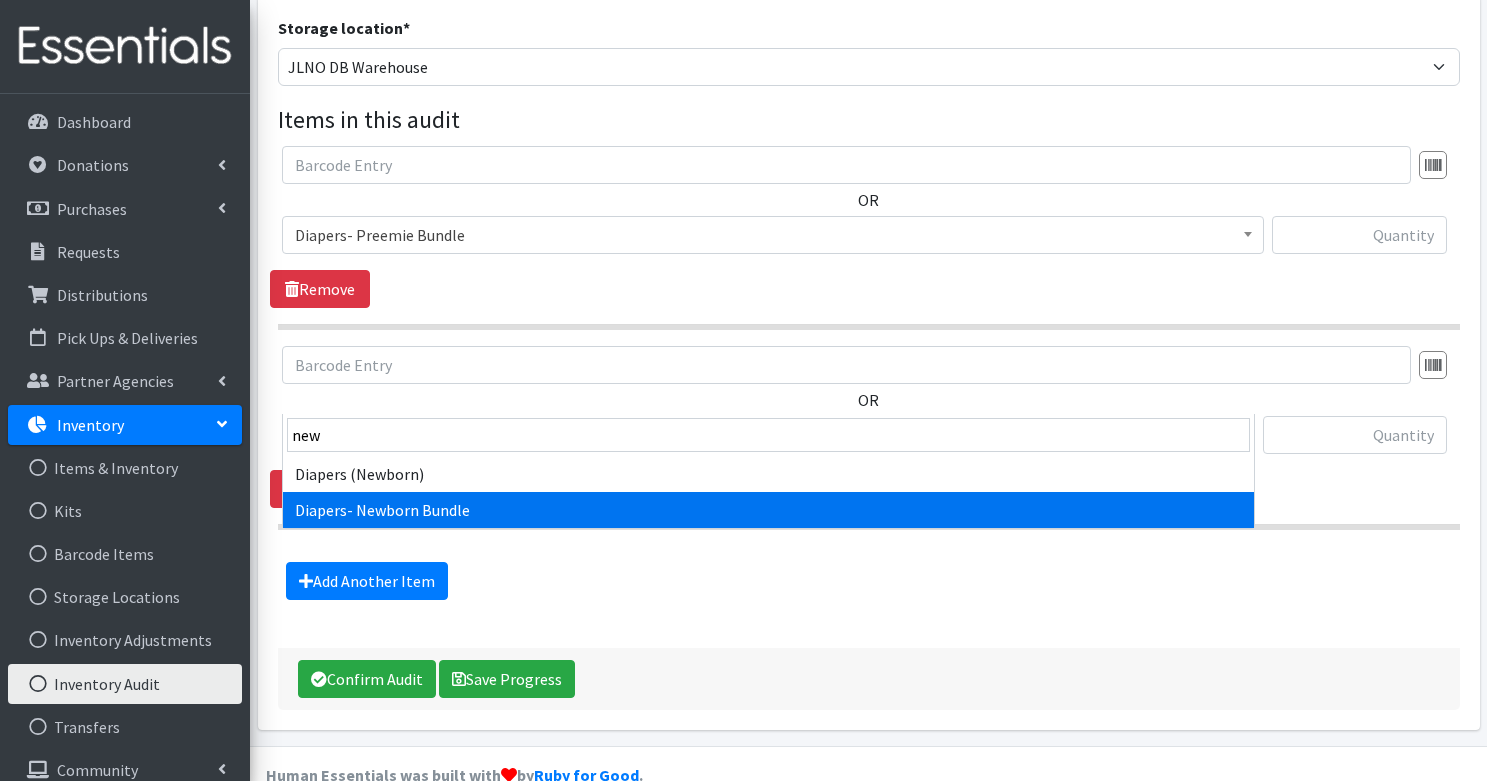 select on "14875" 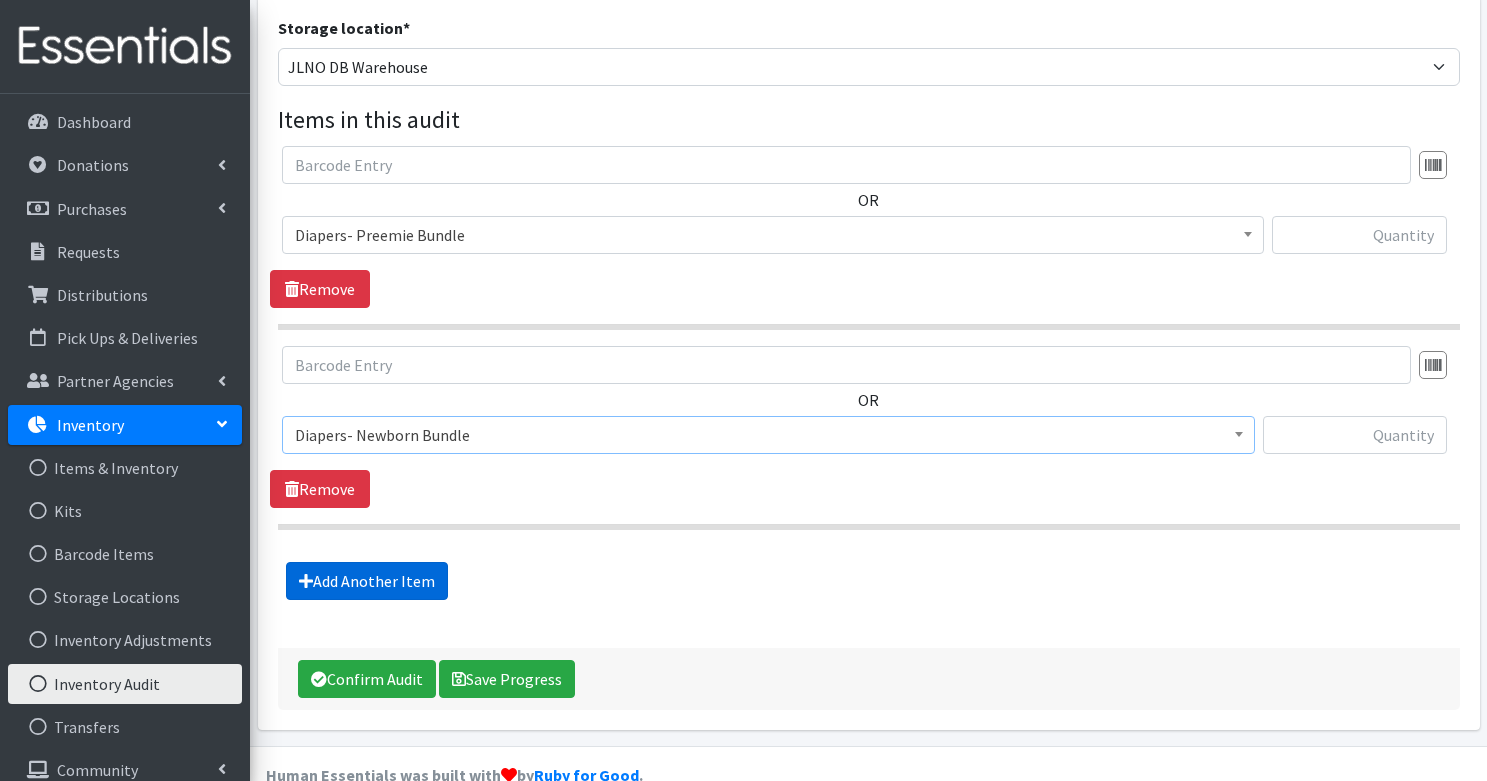 click on "Add Another Item" at bounding box center [367, 581] 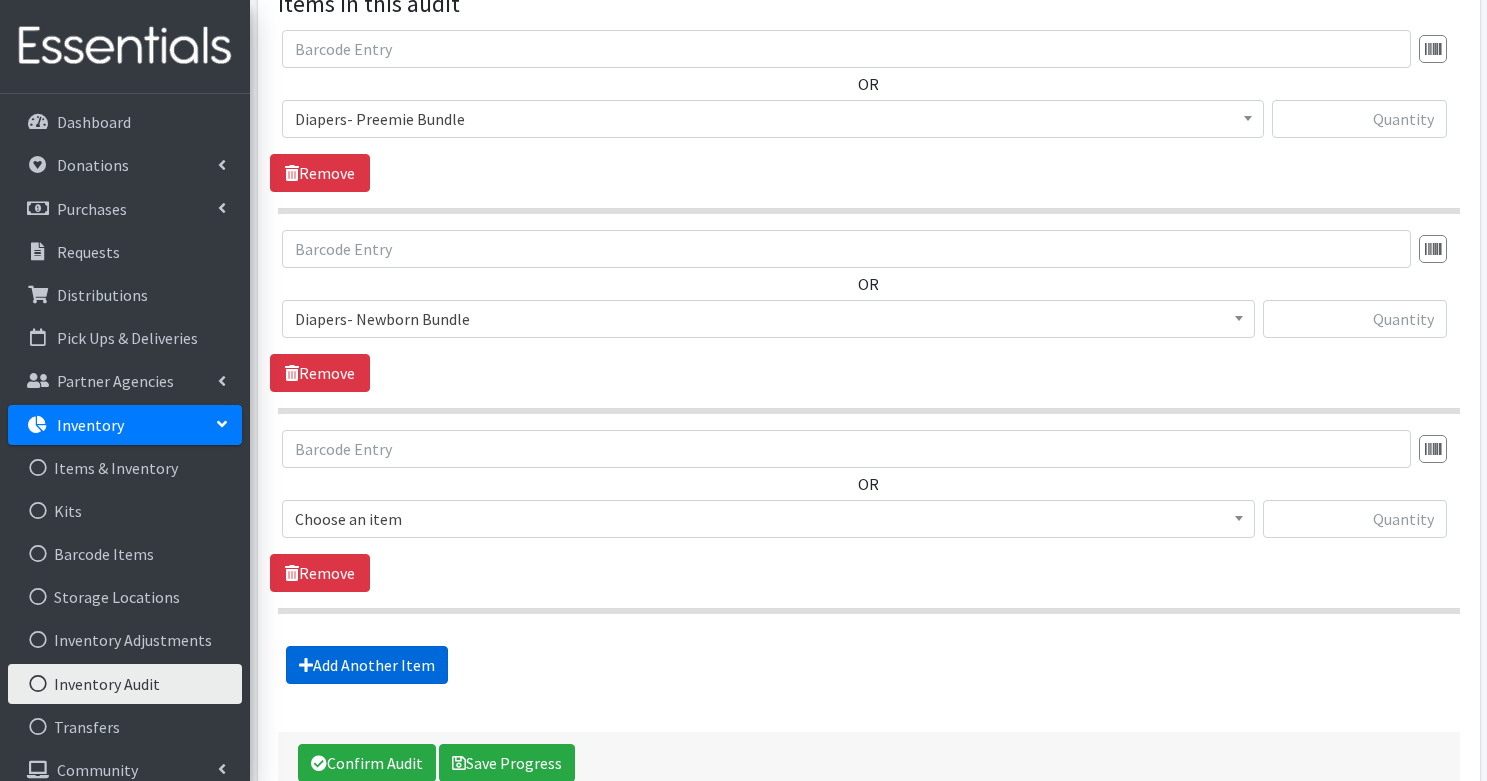 scroll, scrollTop: 597, scrollLeft: 0, axis: vertical 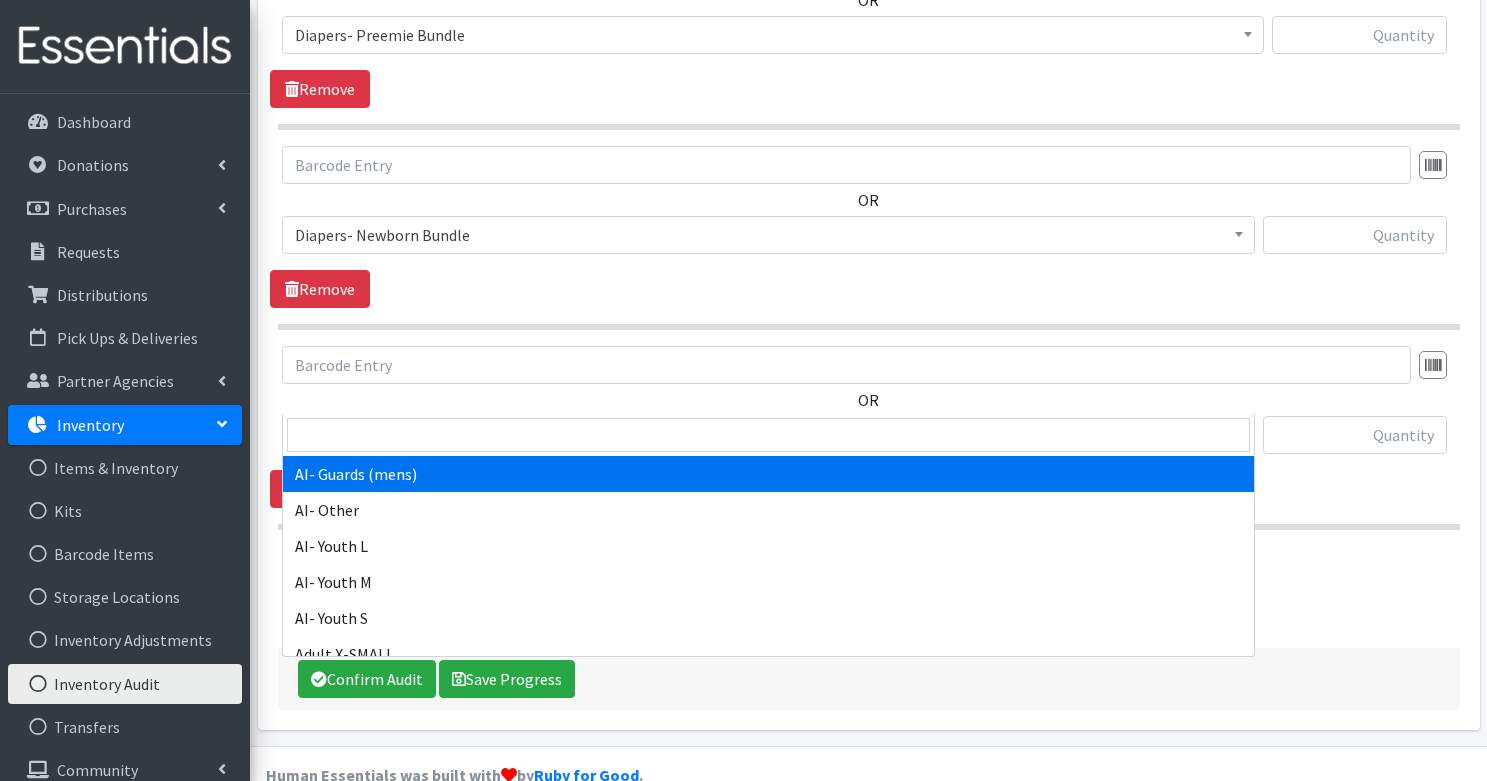 click on "AI- Guards (mens)" at bounding box center (768, 435) 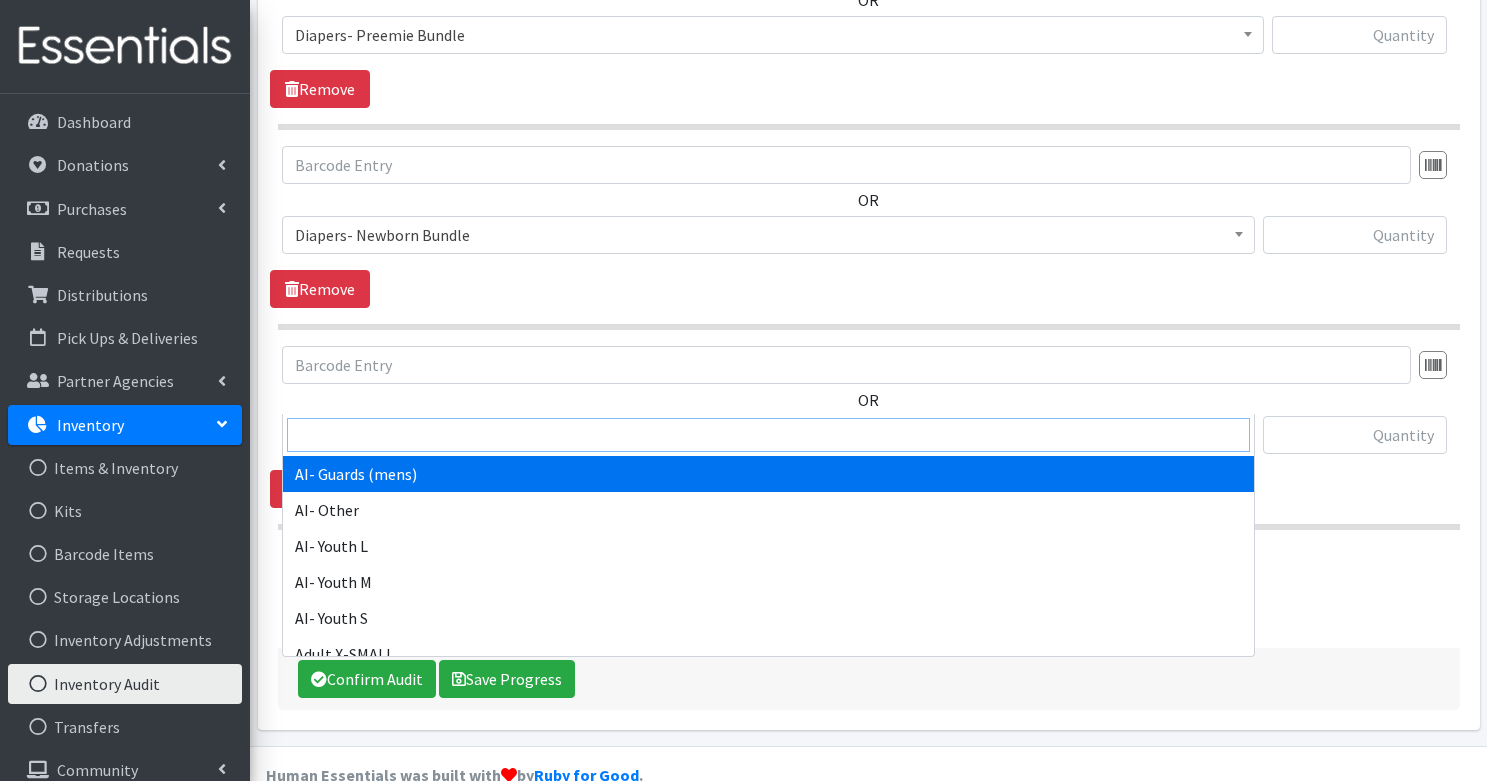click at bounding box center (768, 435) 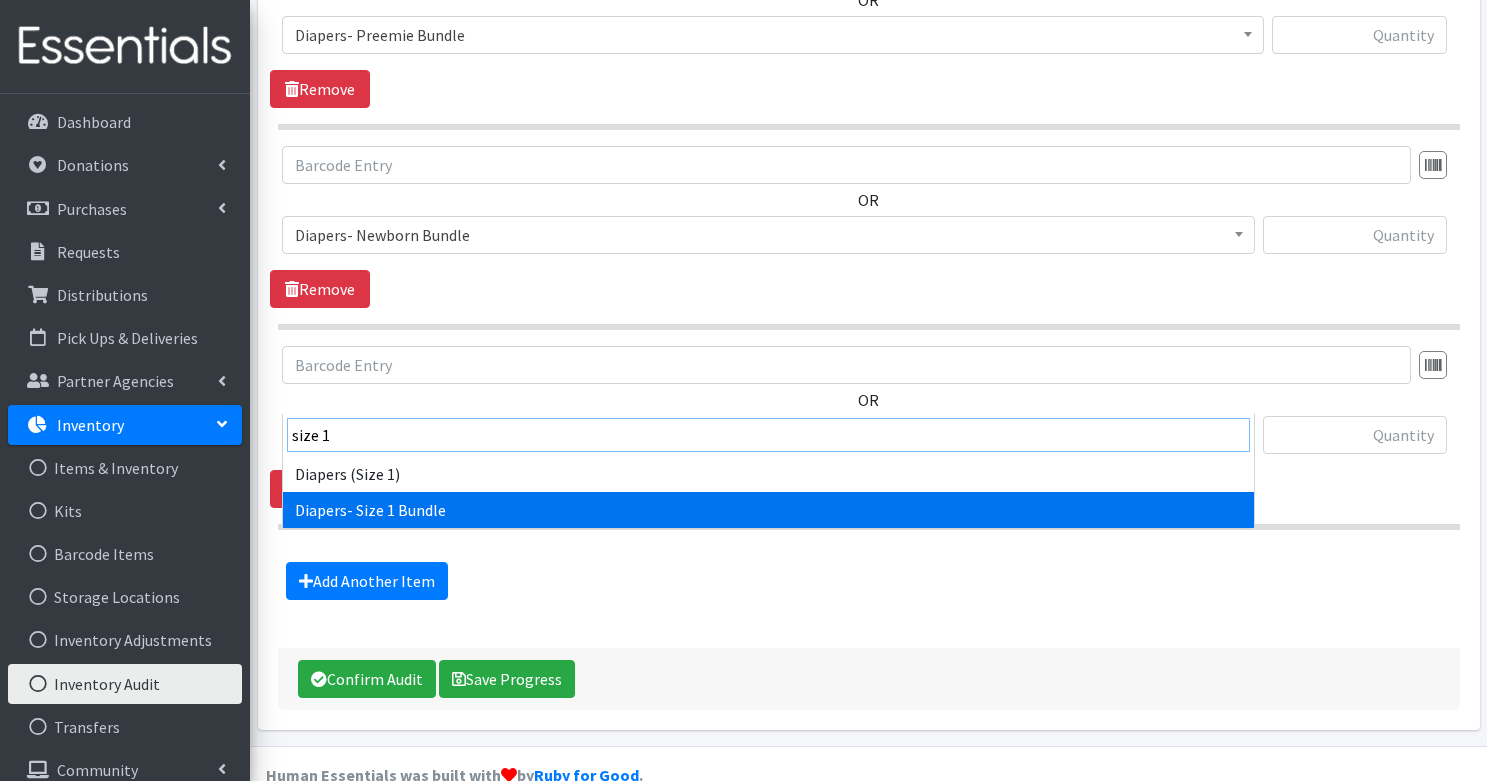type on "size 1" 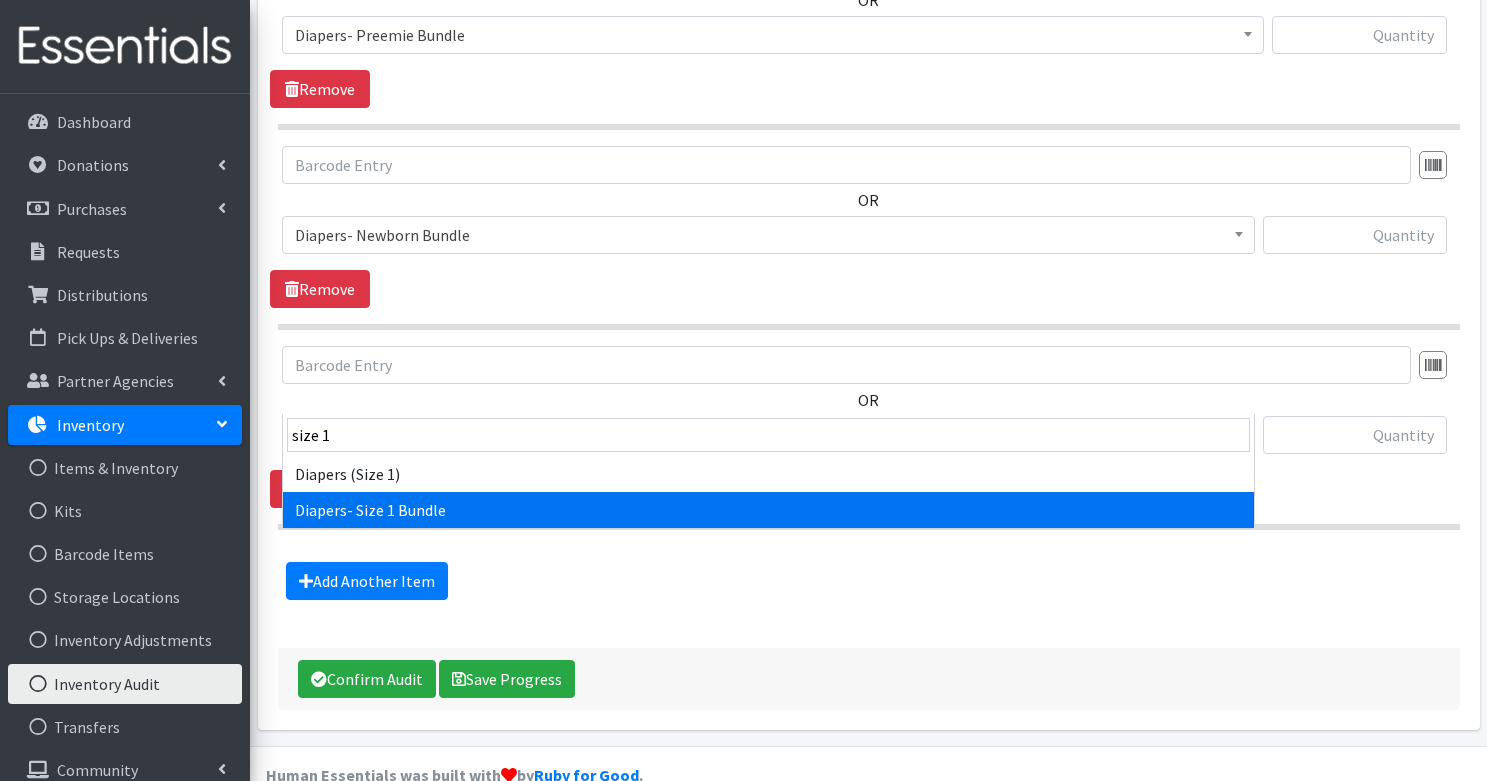 select on "14872" 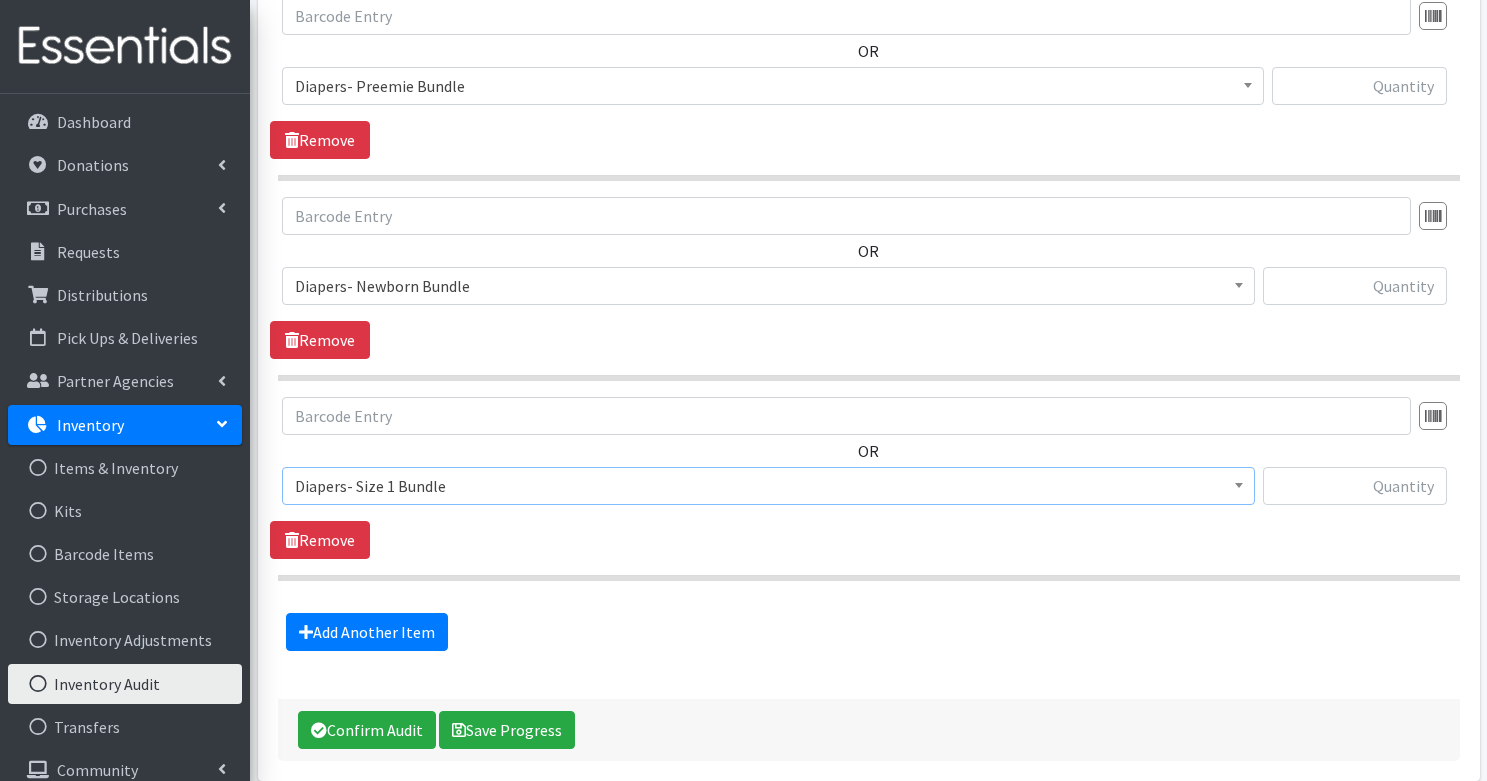 scroll, scrollTop: 597, scrollLeft: 0, axis: vertical 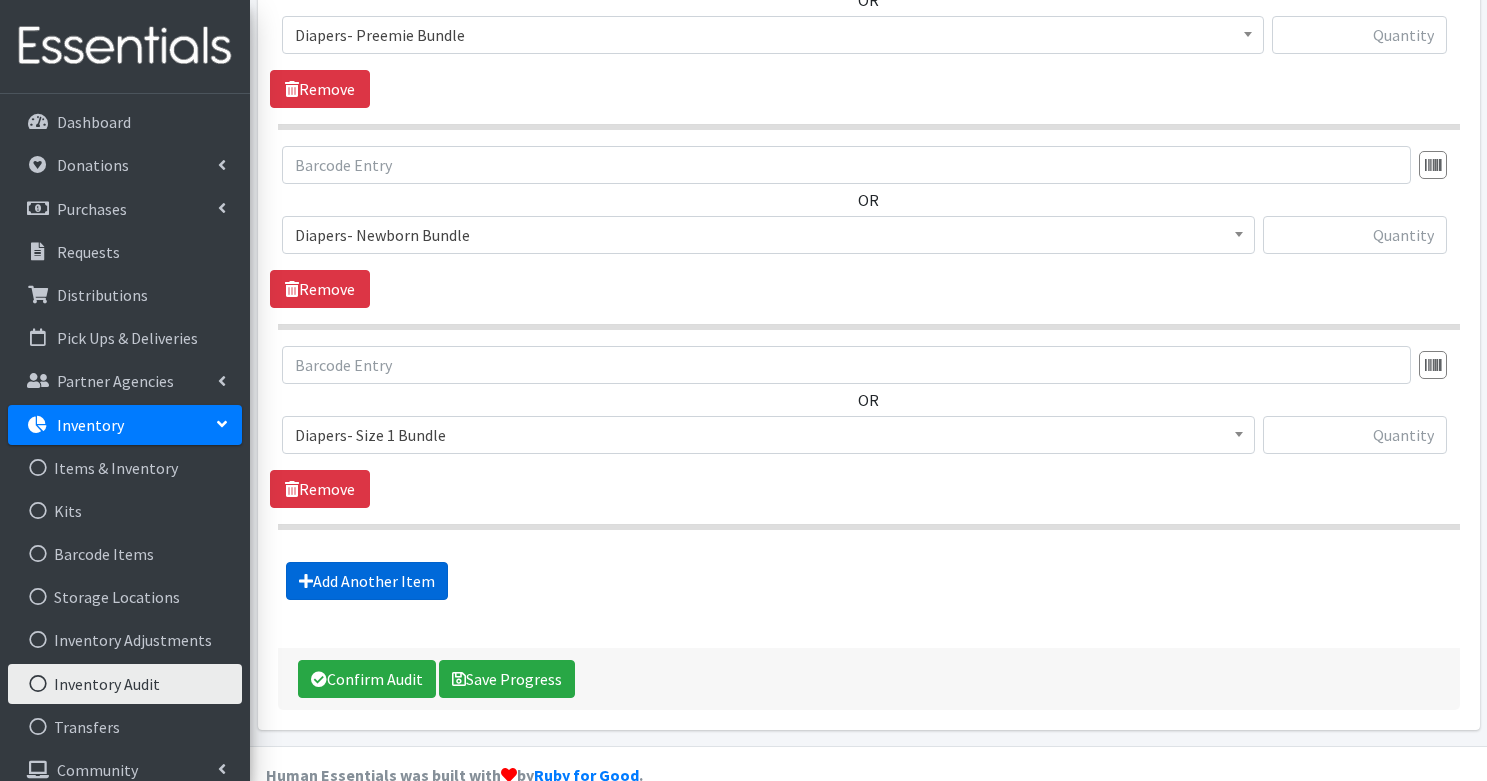 click on "Add Another Item" at bounding box center (367, 581) 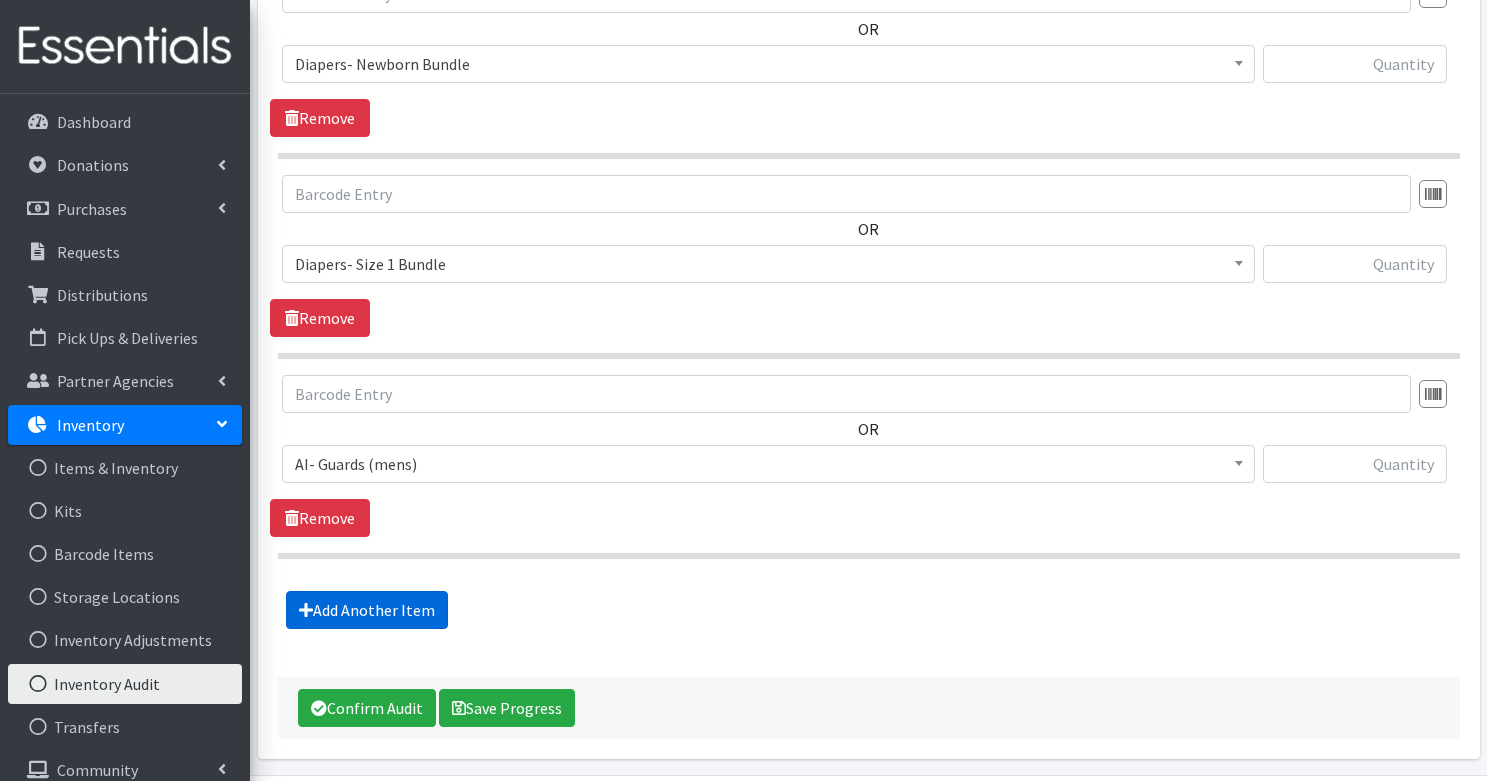 scroll, scrollTop: 797, scrollLeft: 0, axis: vertical 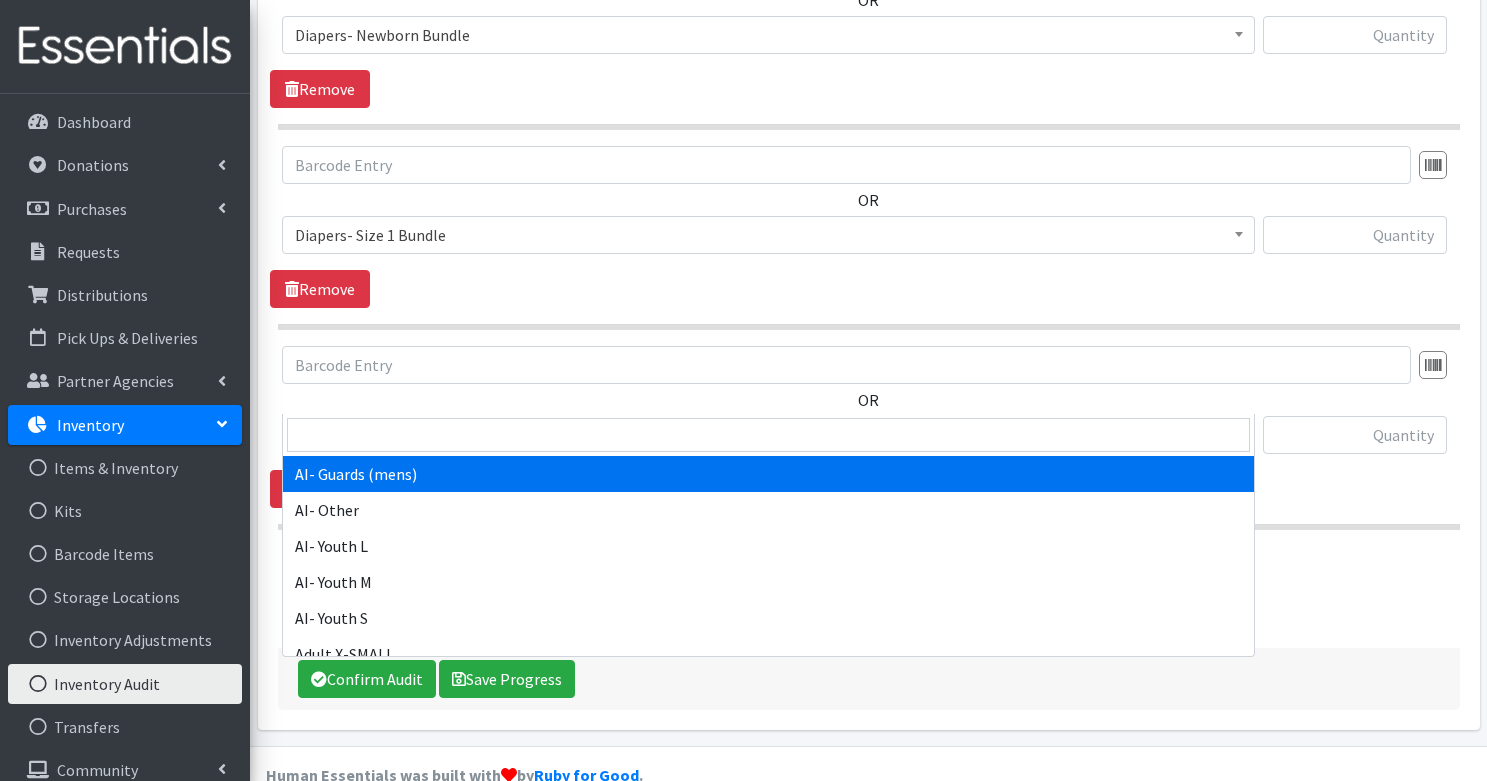 click on "AI- Guards (mens)" at bounding box center (768, 435) 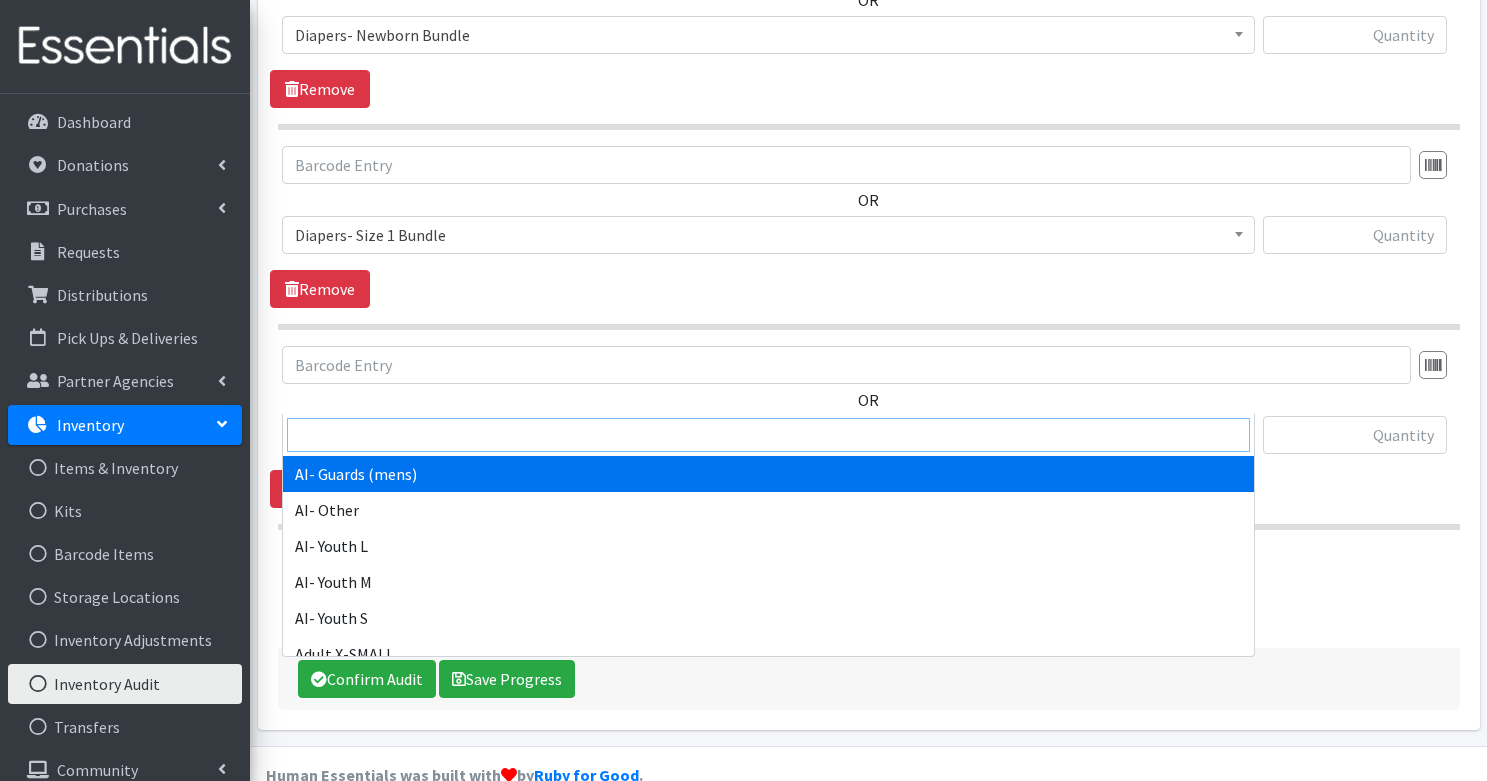 click at bounding box center (768, 435) 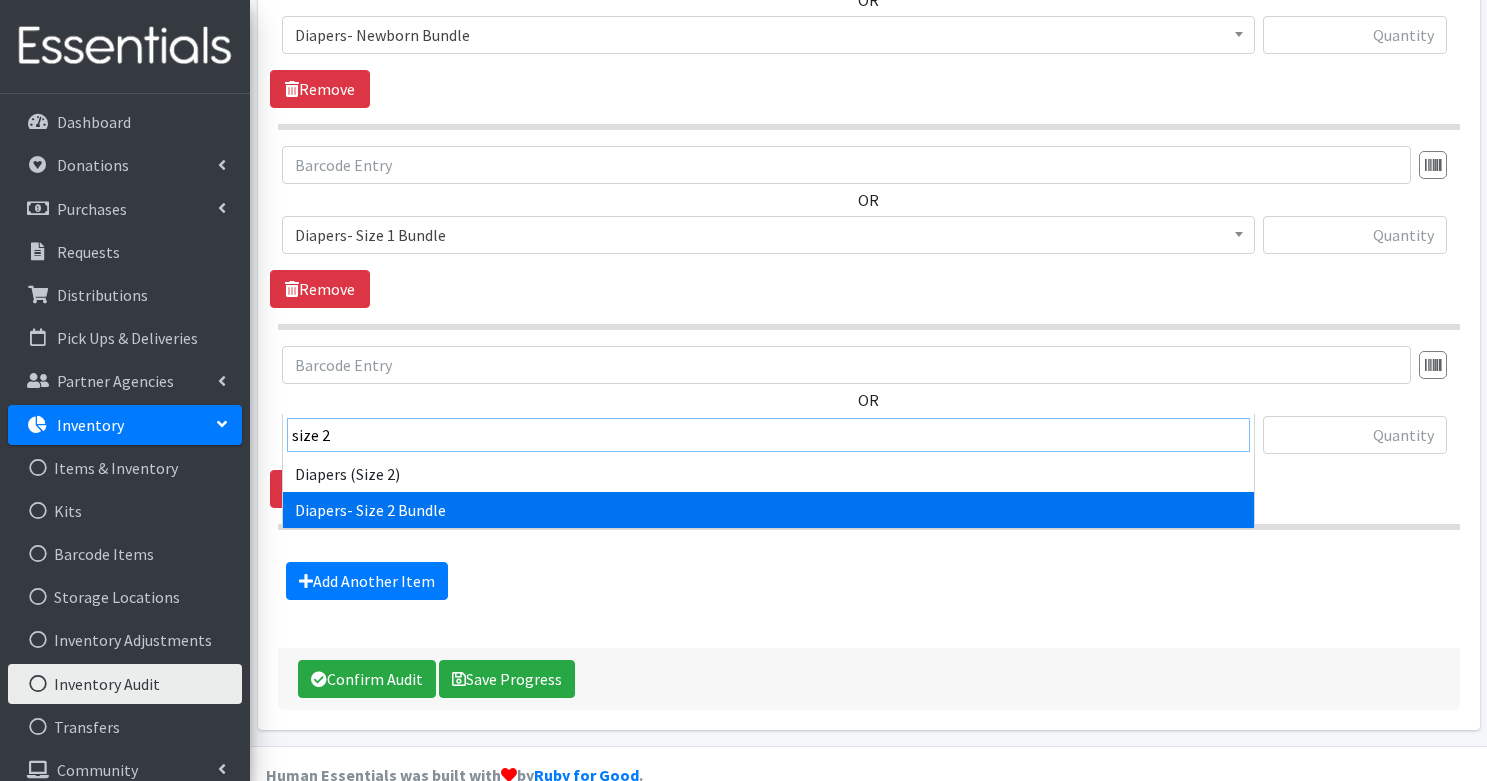type on "size 2" 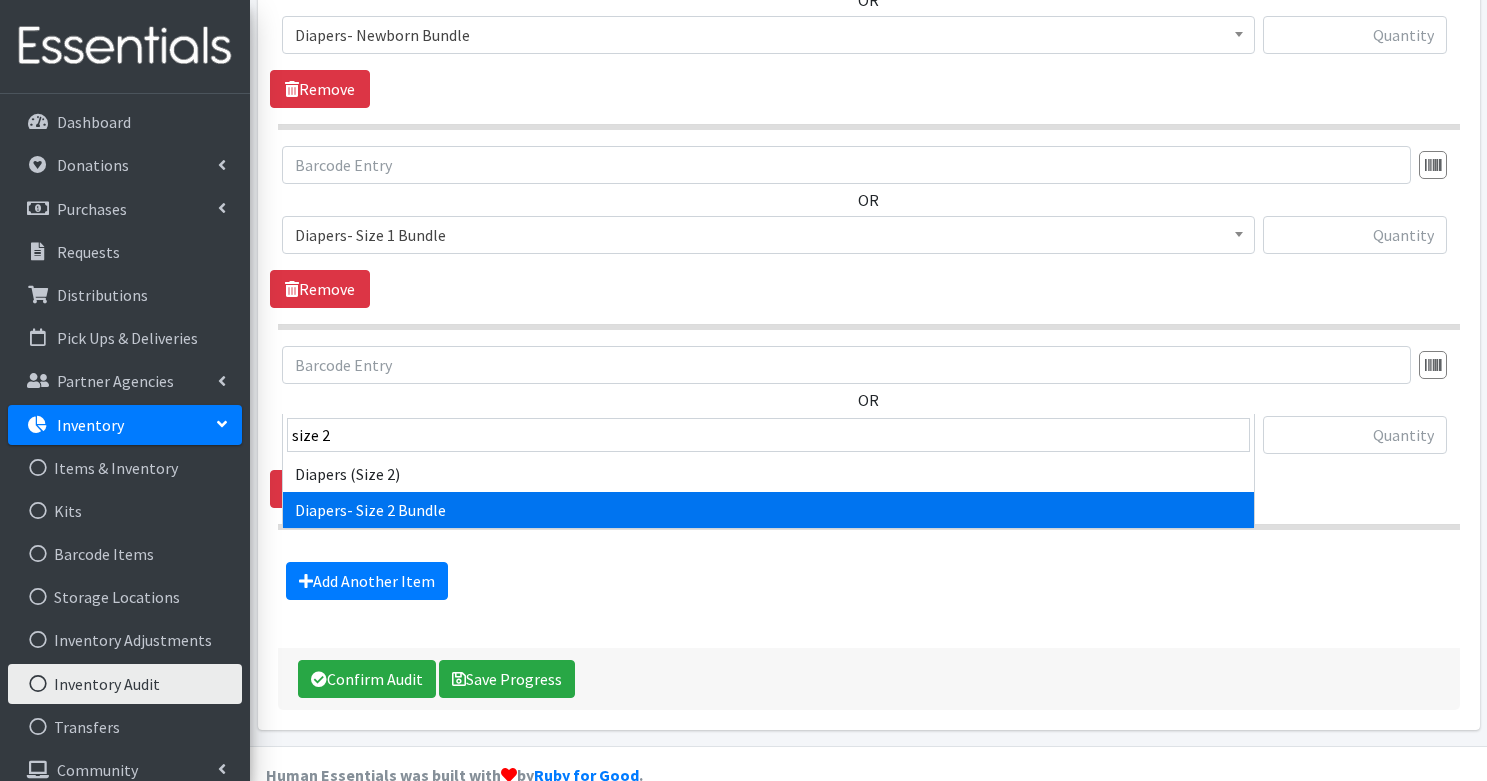 select on "14873" 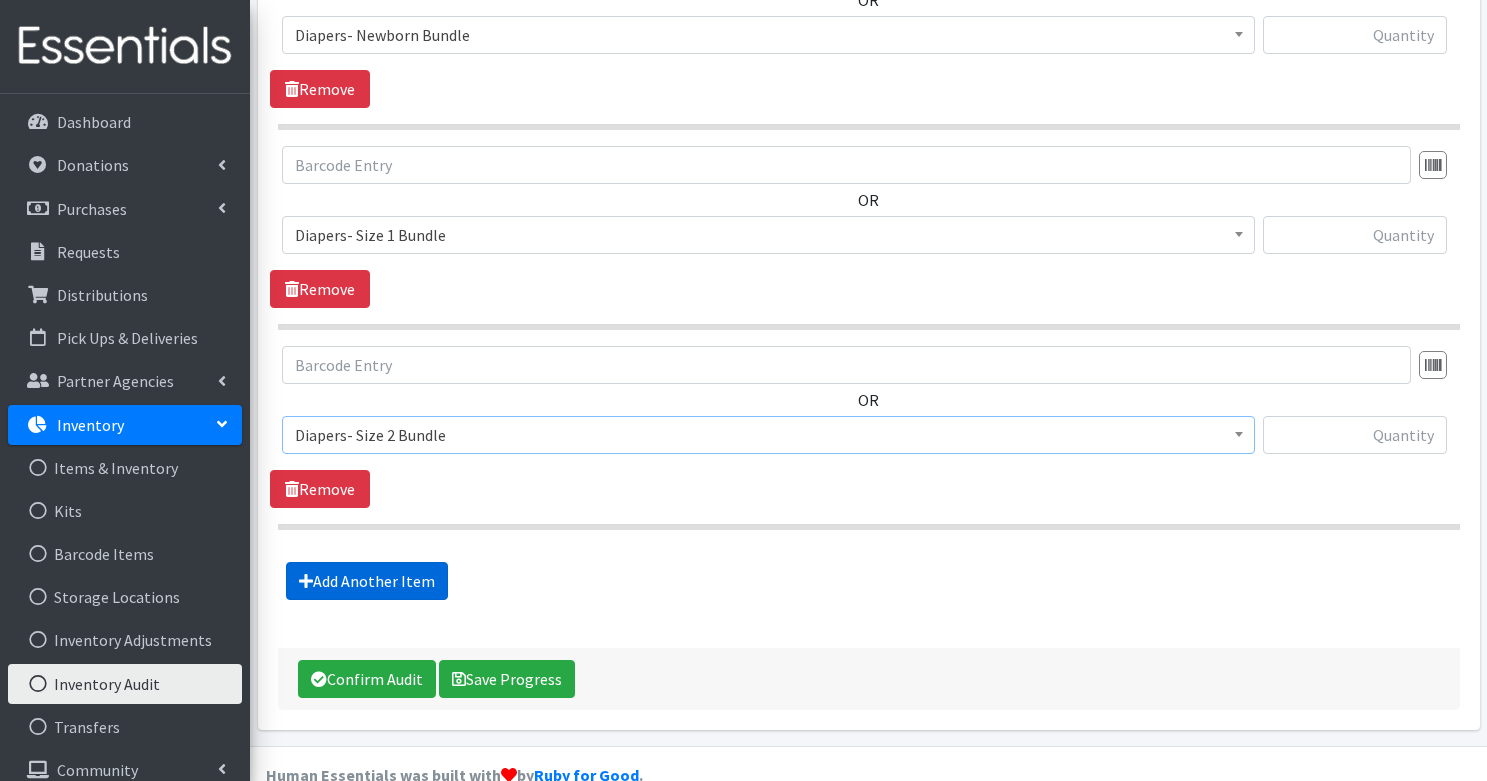 click on "Add Another Item" at bounding box center [367, 581] 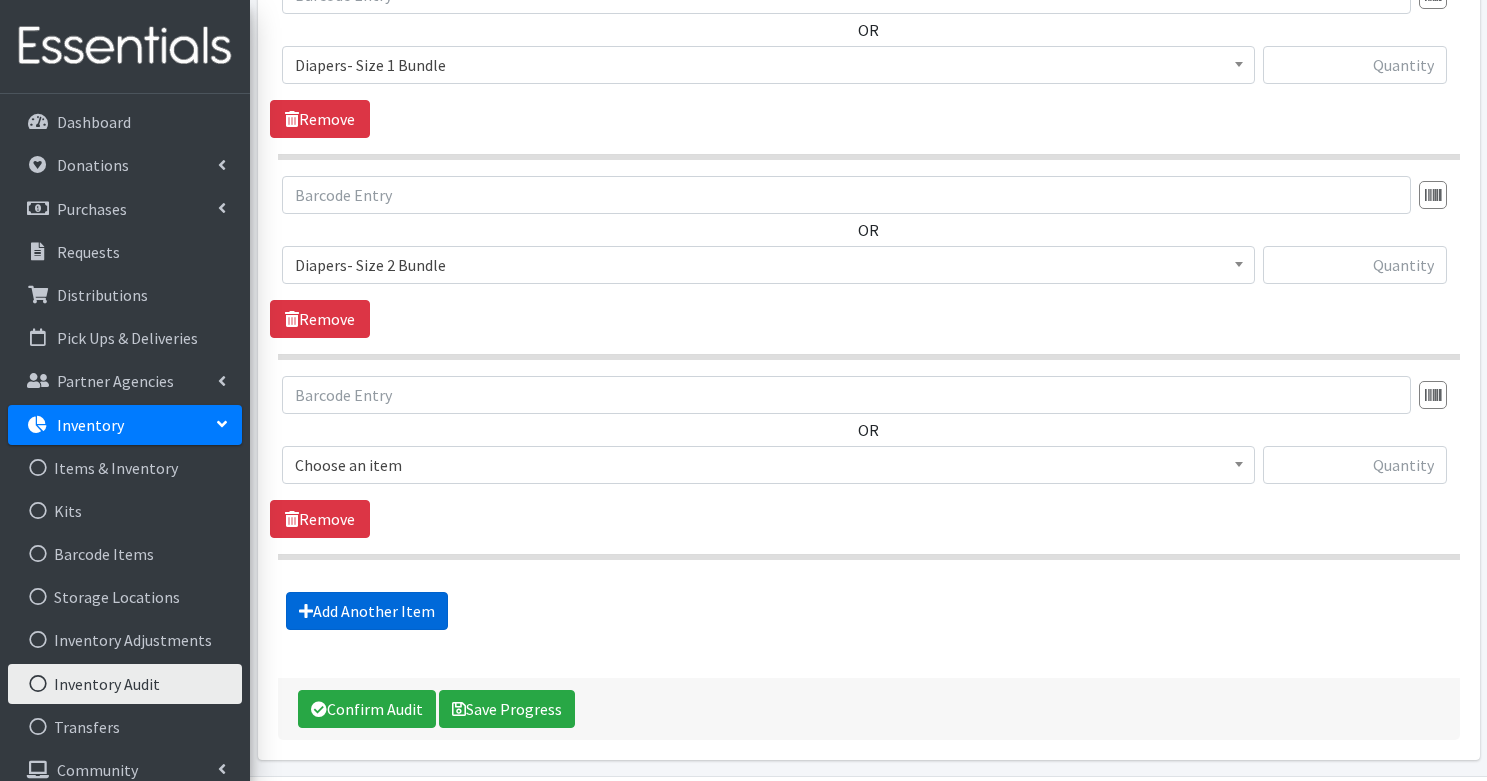 scroll, scrollTop: 997, scrollLeft: 0, axis: vertical 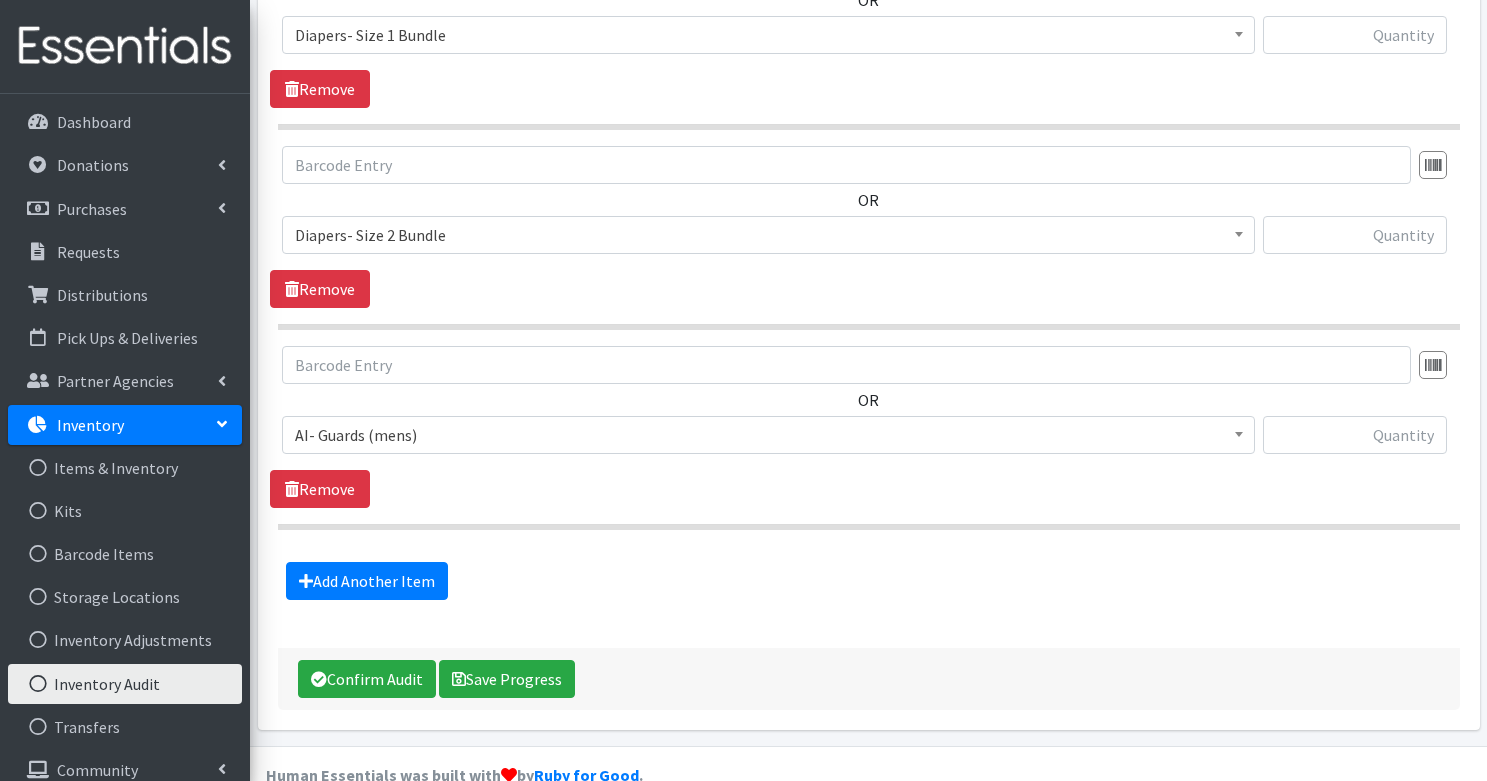 click on "AI- Guards (mens)" at bounding box center (768, 435) 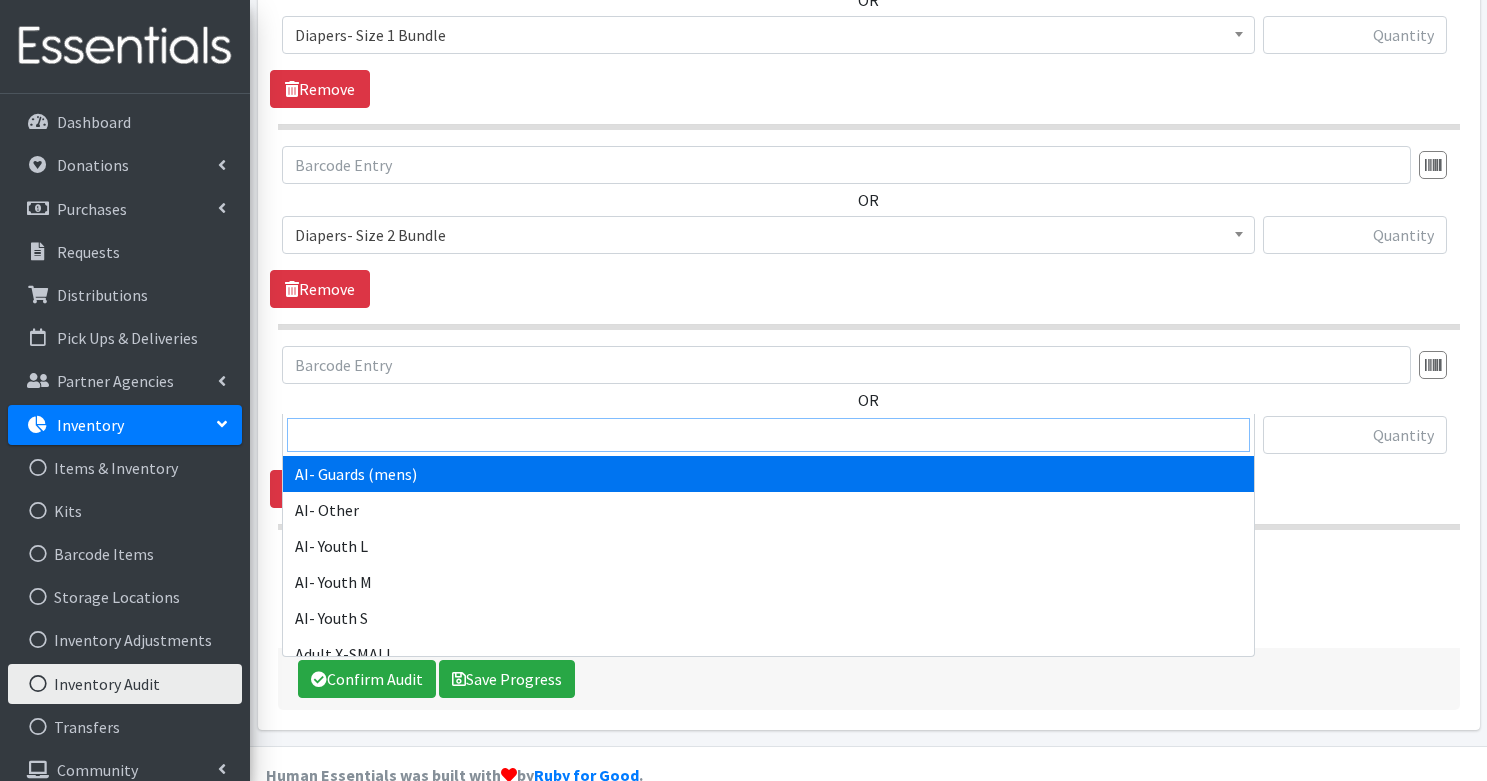 click at bounding box center (768, 435) 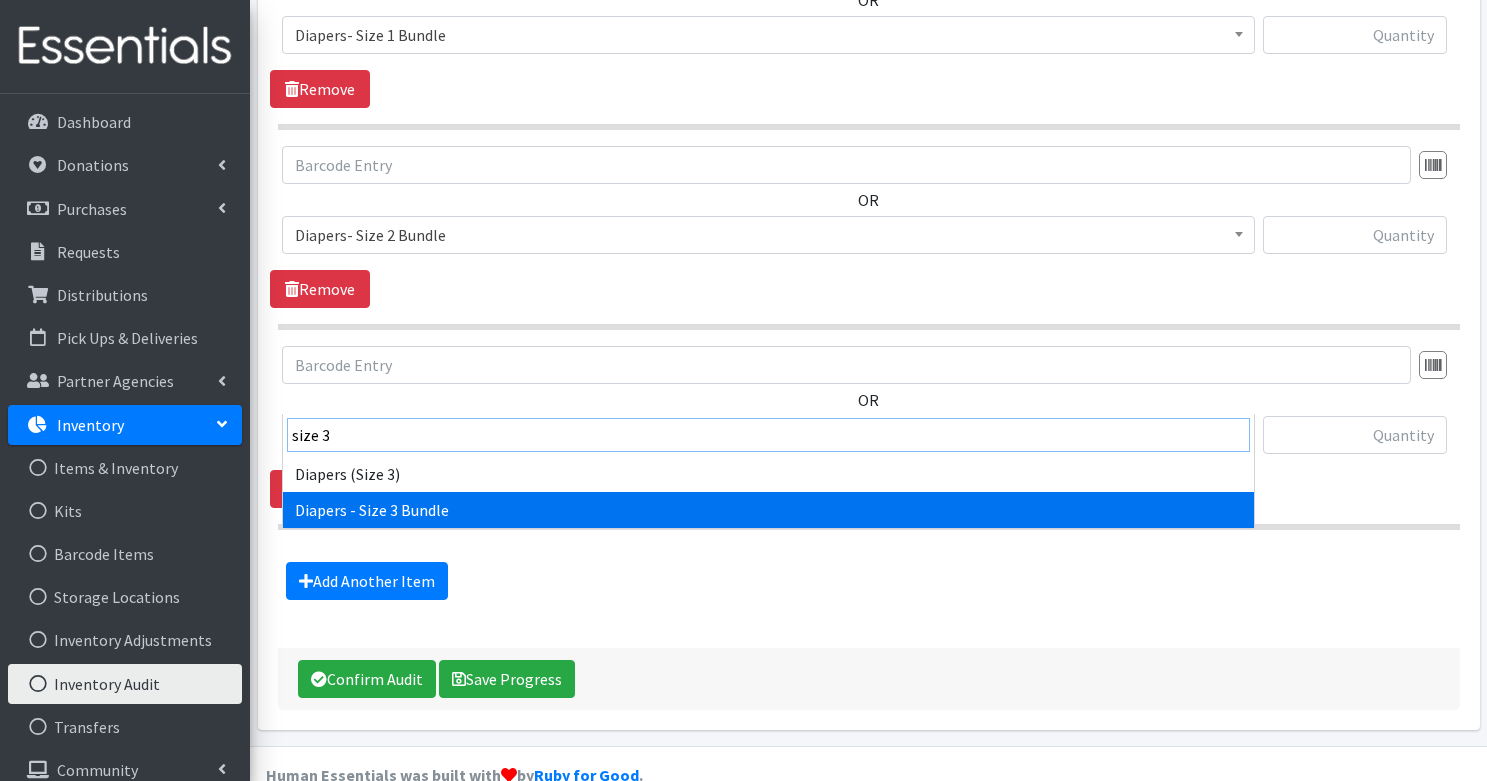 type on "size 3" 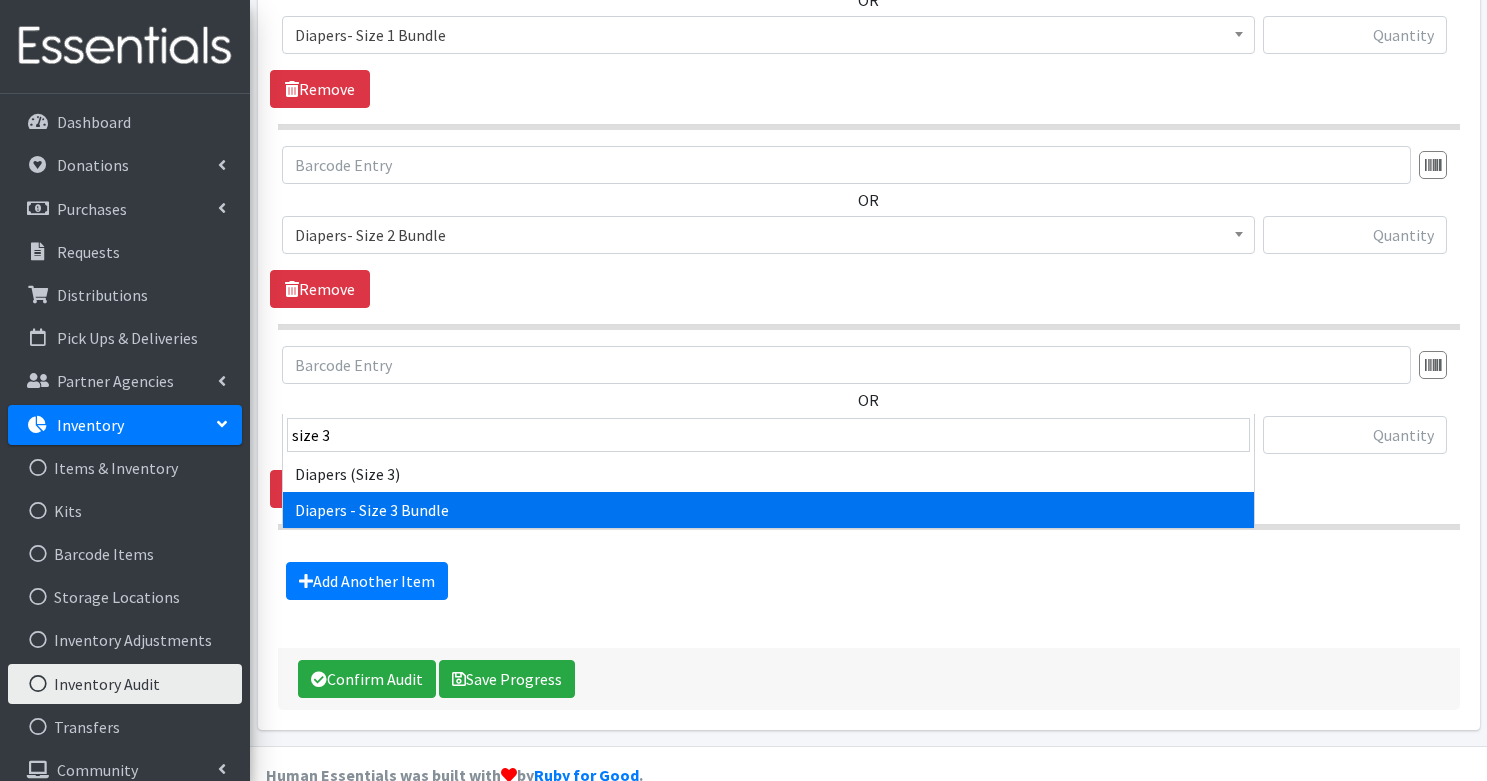 select on "14874" 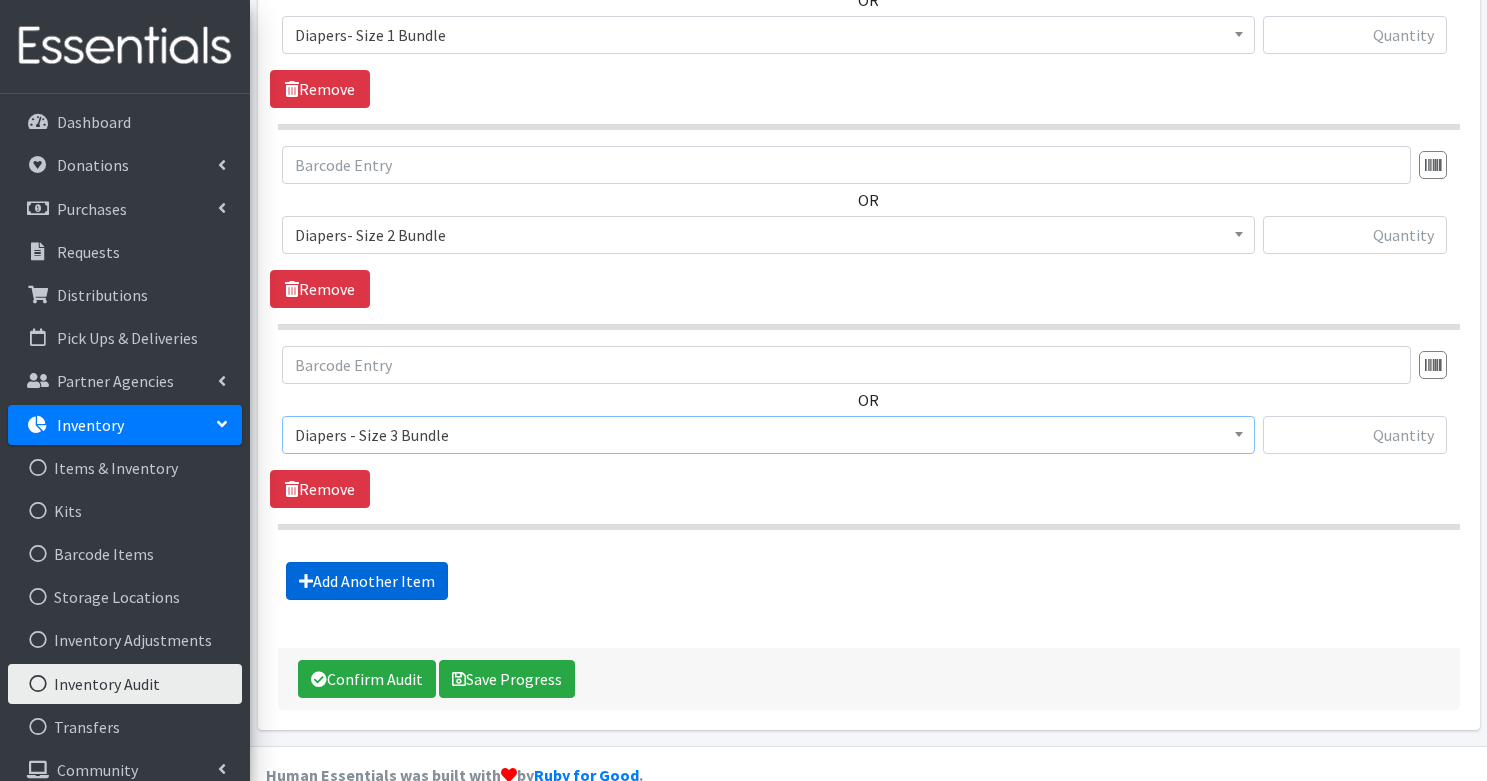 click on "Add Another Item" at bounding box center (367, 581) 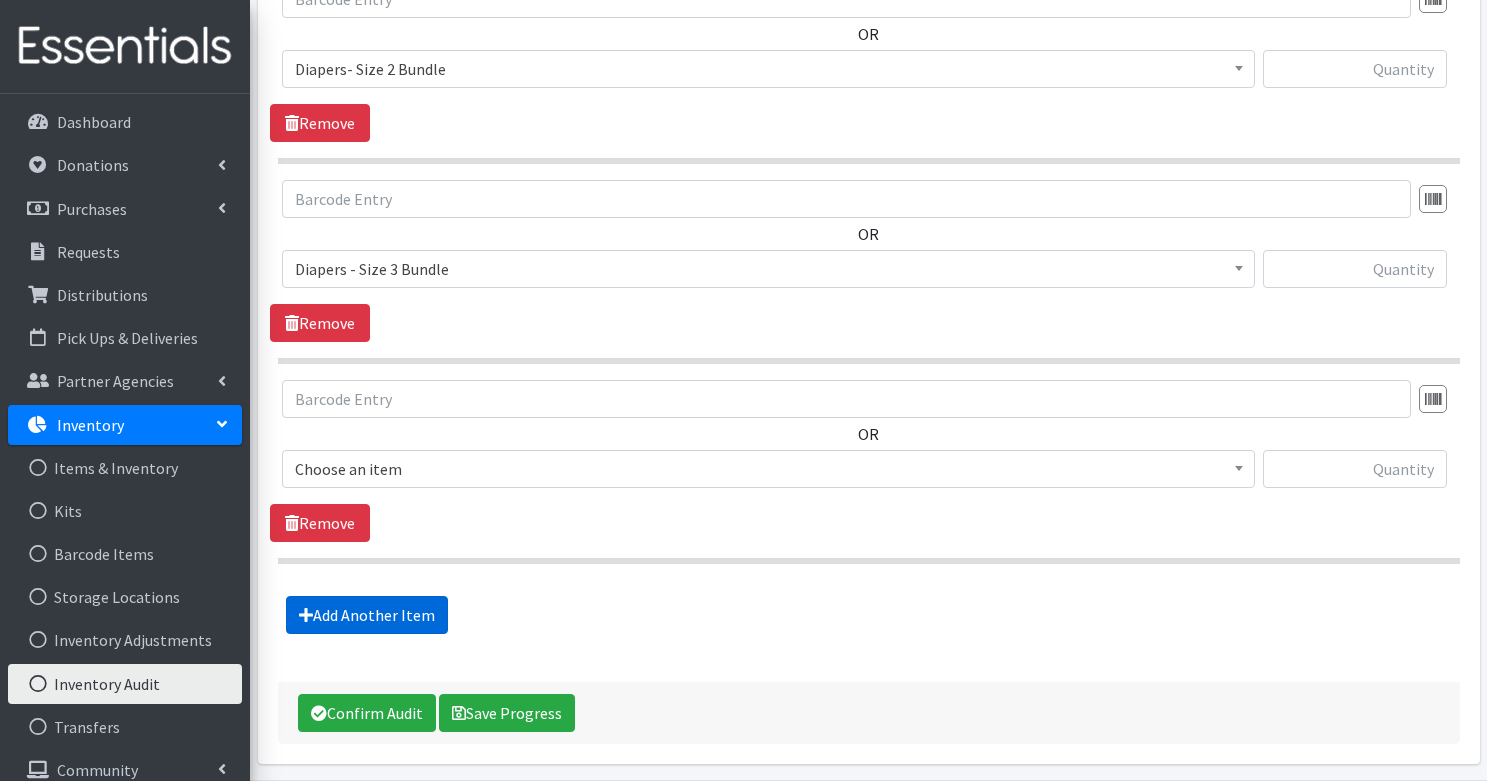 scroll, scrollTop: 1197, scrollLeft: 0, axis: vertical 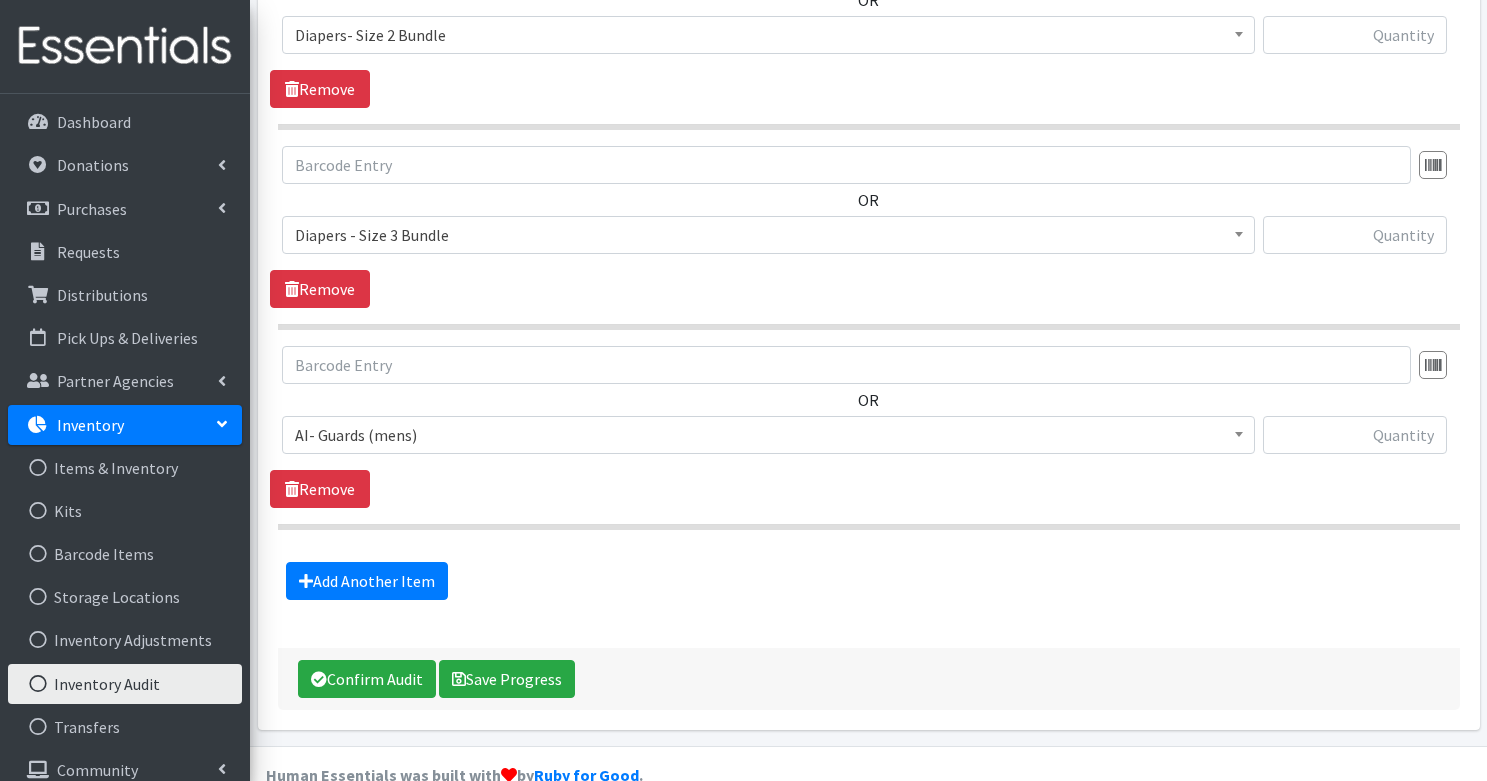 click on "AI- Guards (mens)" at bounding box center [768, 435] 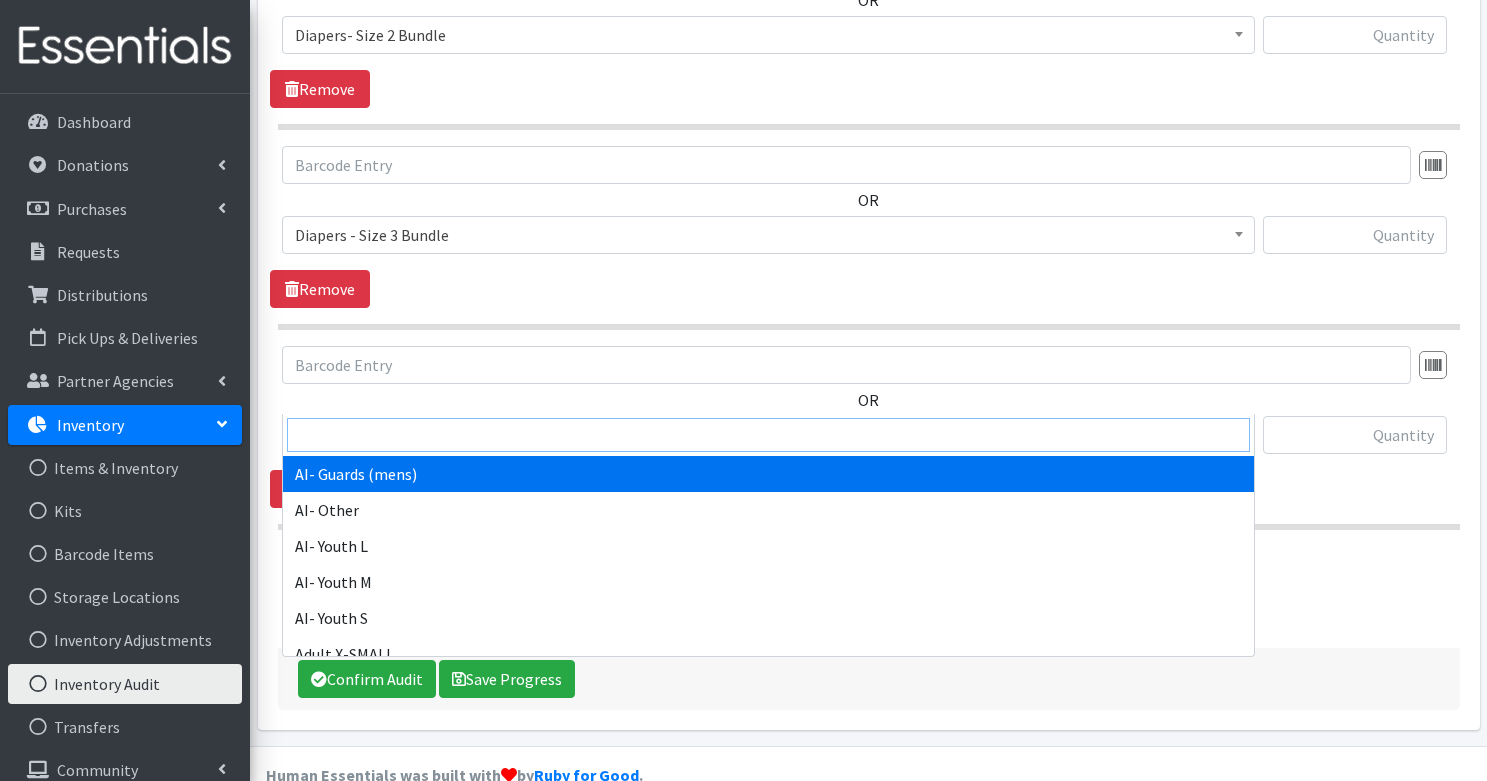 click at bounding box center [768, 435] 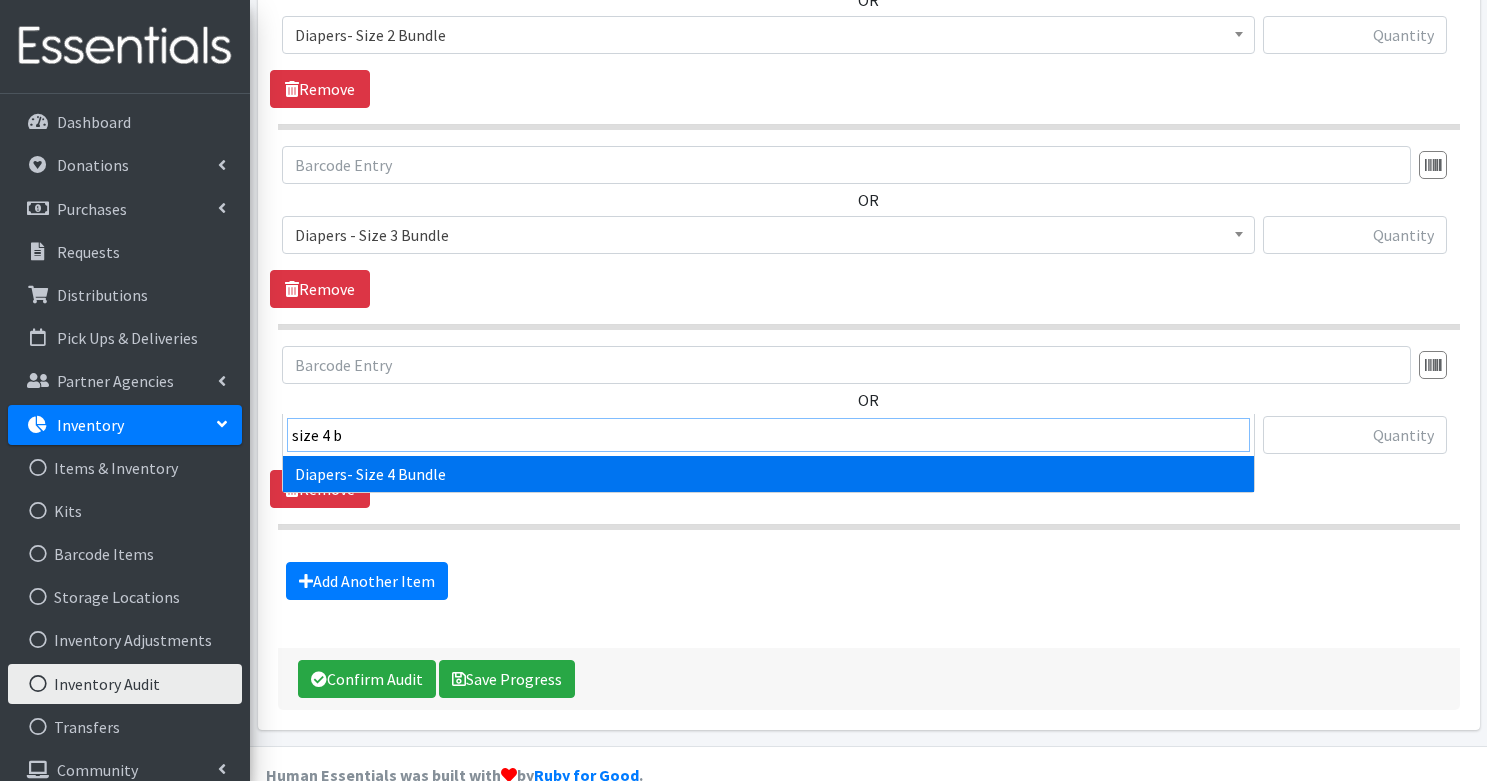 type on "size 4 b" 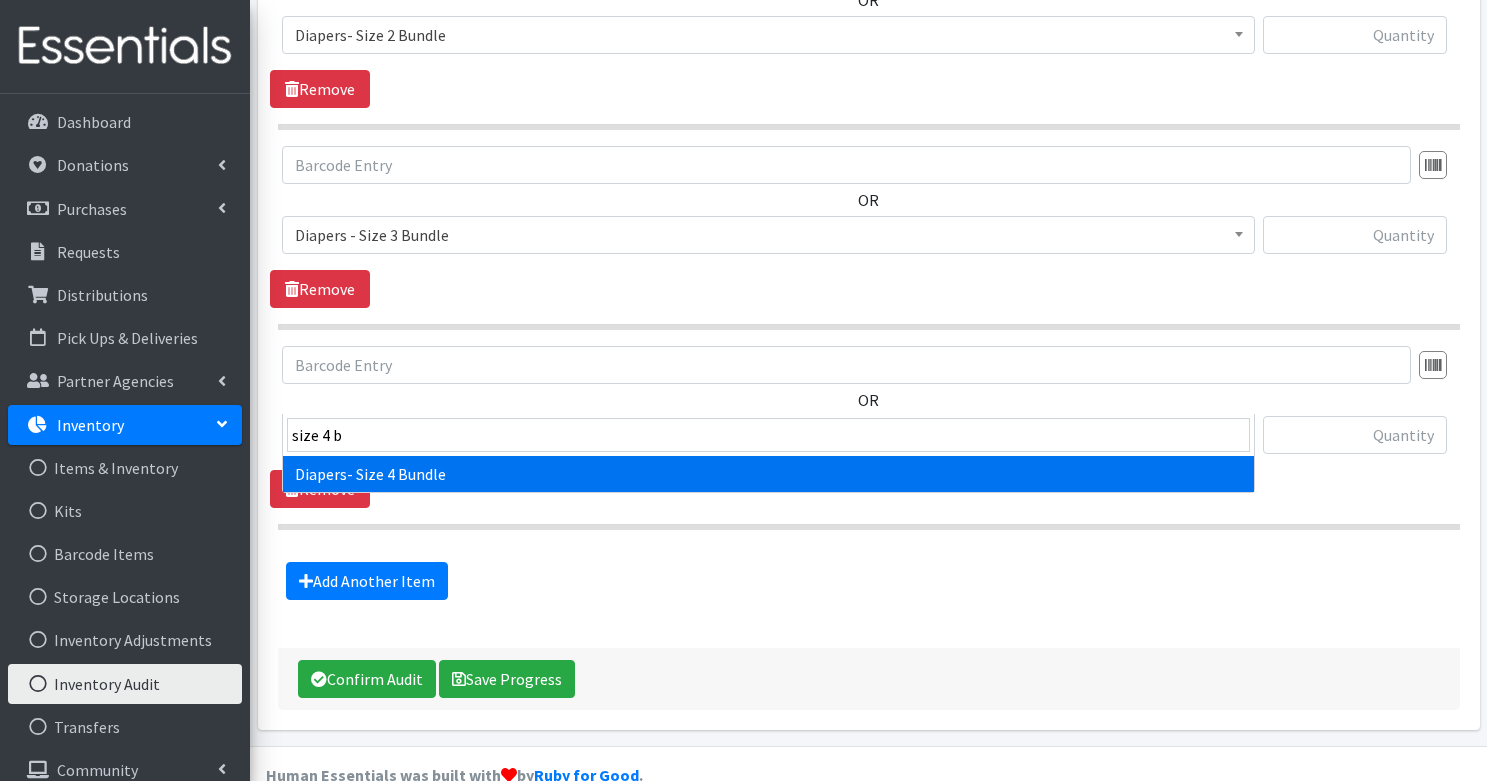 select on "14876" 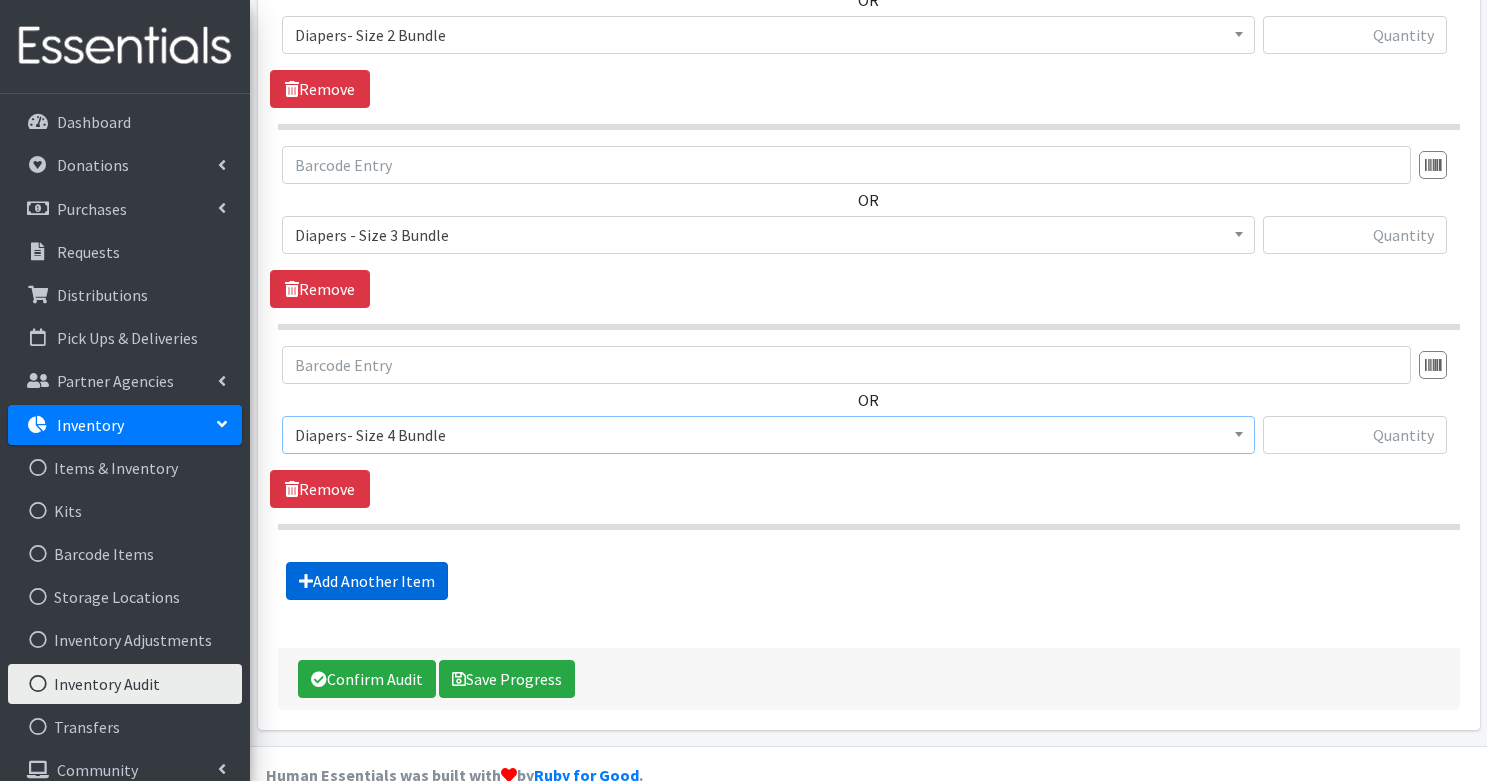 click on "Add Another Item" at bounding box center (367, 581) 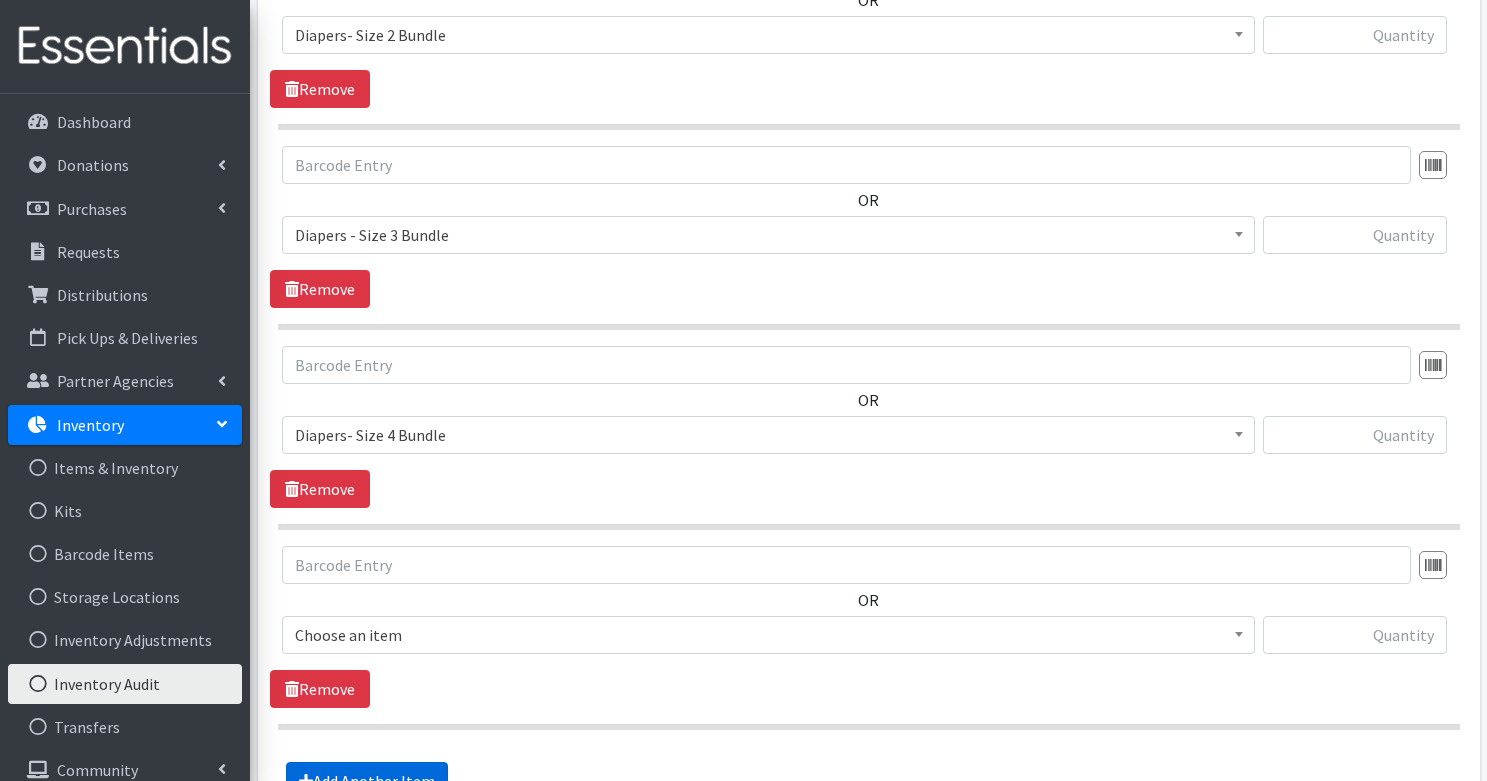 scroll, scrollTop: 1397, scrollLeft: 0, axis: vertical 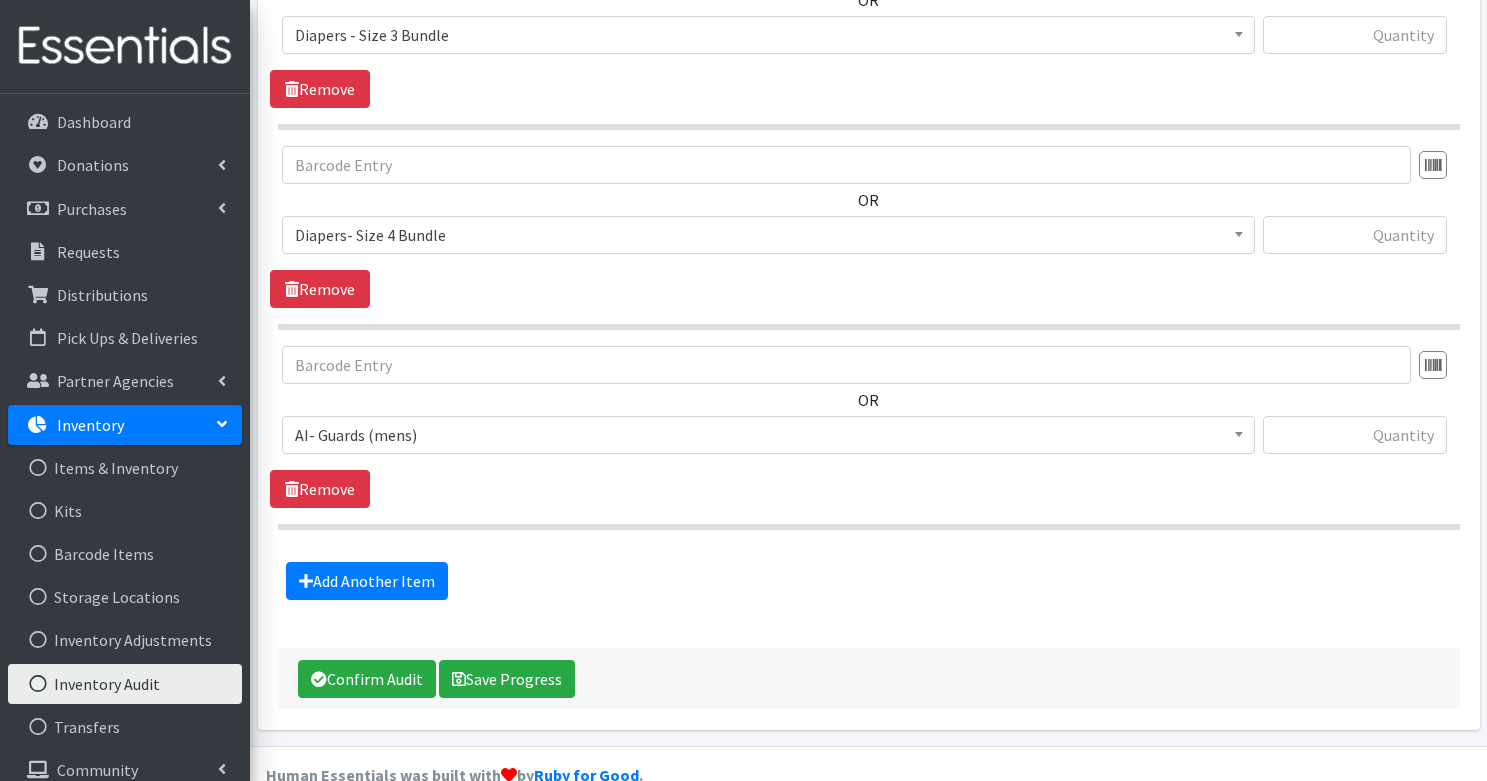 click on "AI- Guards (mens)" at bounding box center (768, 435) 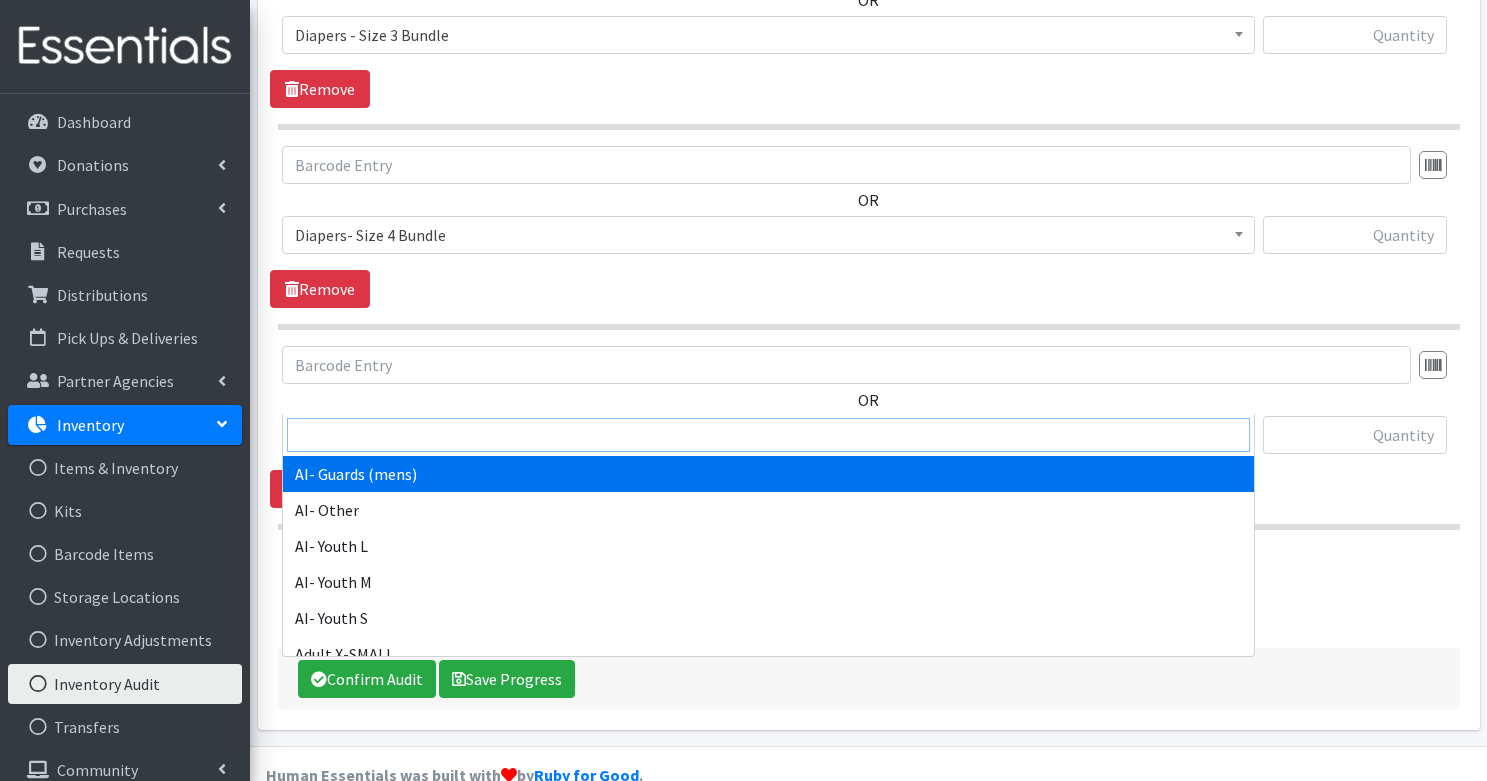 click at bounding box center [768, 435] 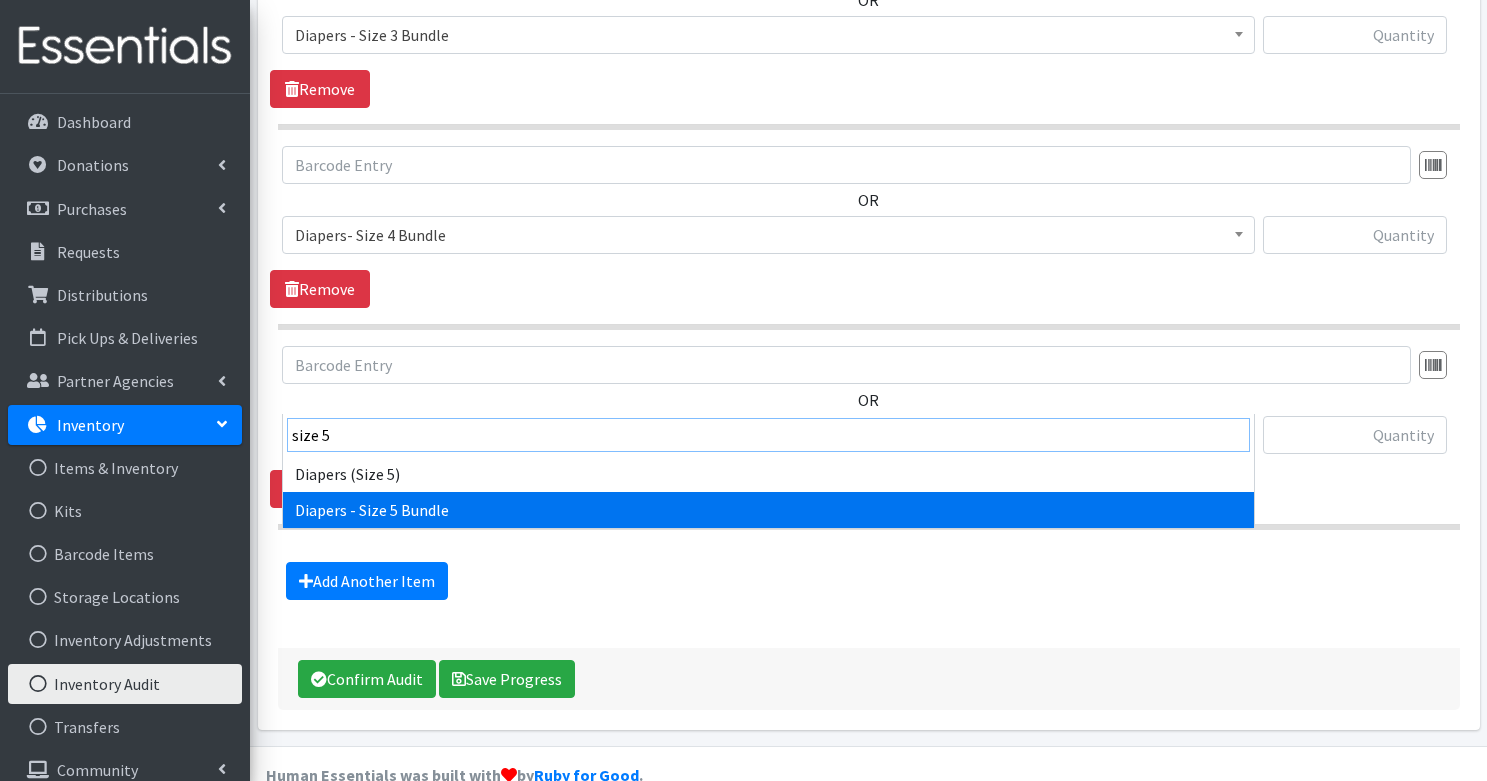 type on "size 5" 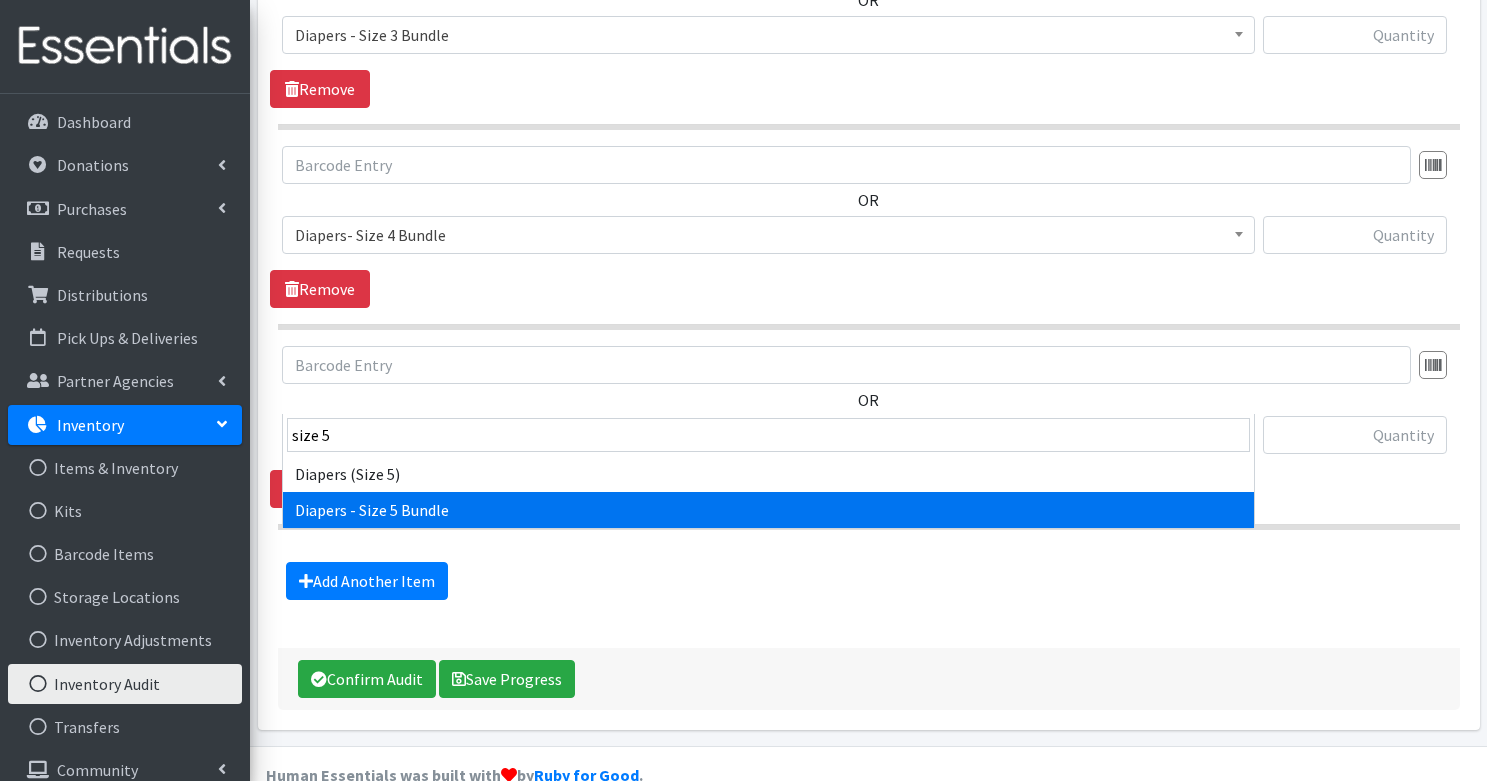 select on "14877" 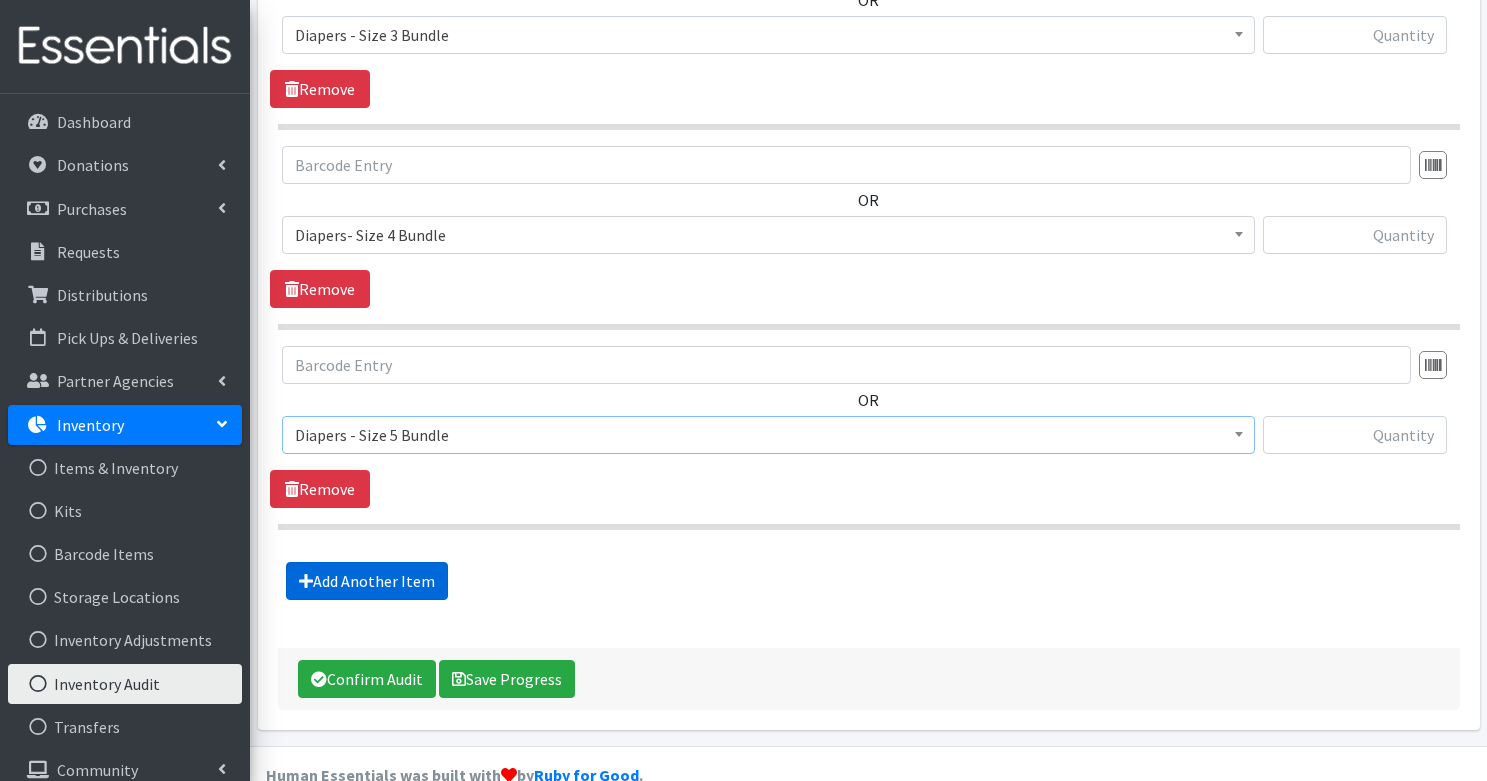 click on "Add Another Item" at bounding box center [367, 581] 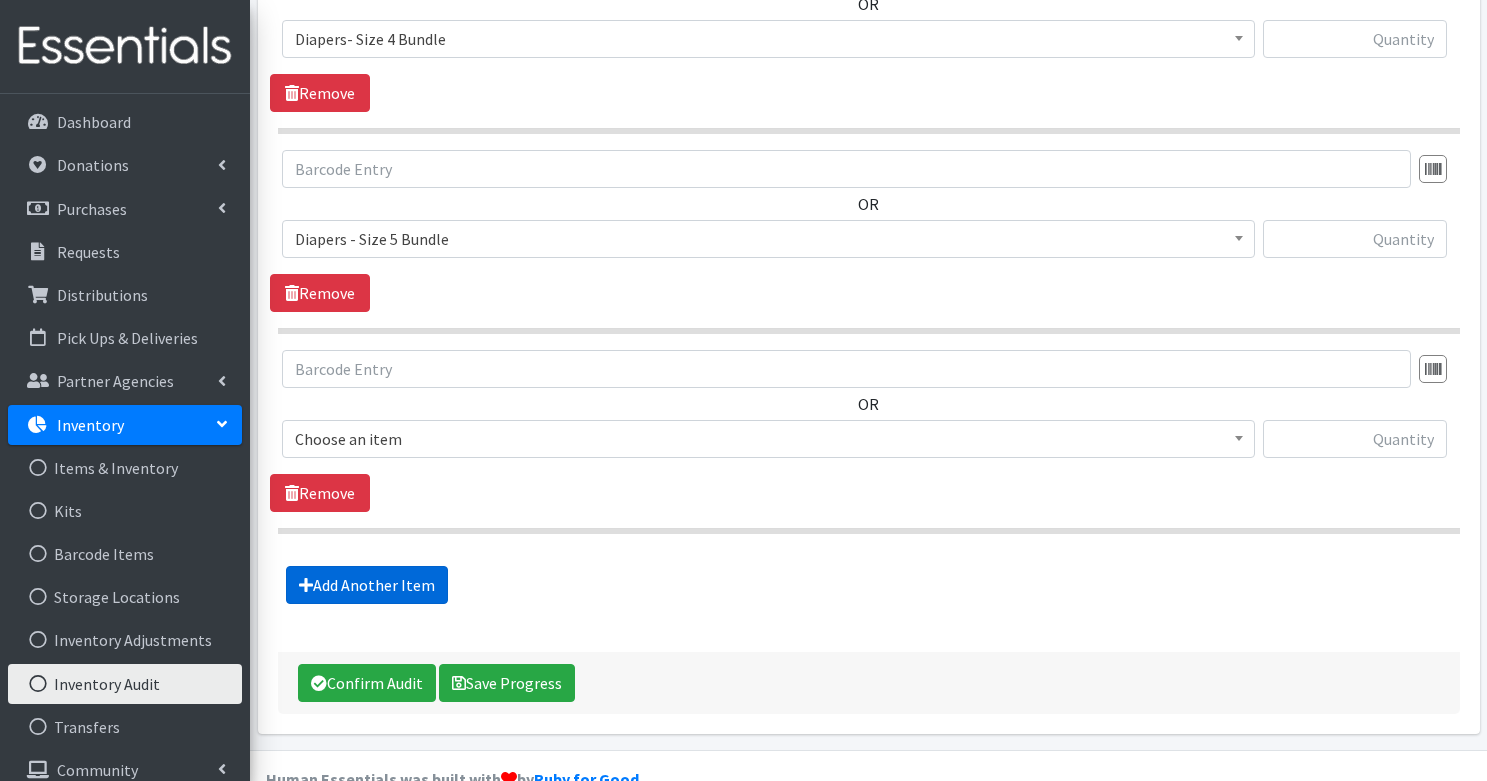 scroll, scrollTop: 1597, scrollLeft: 0, axis: vertical 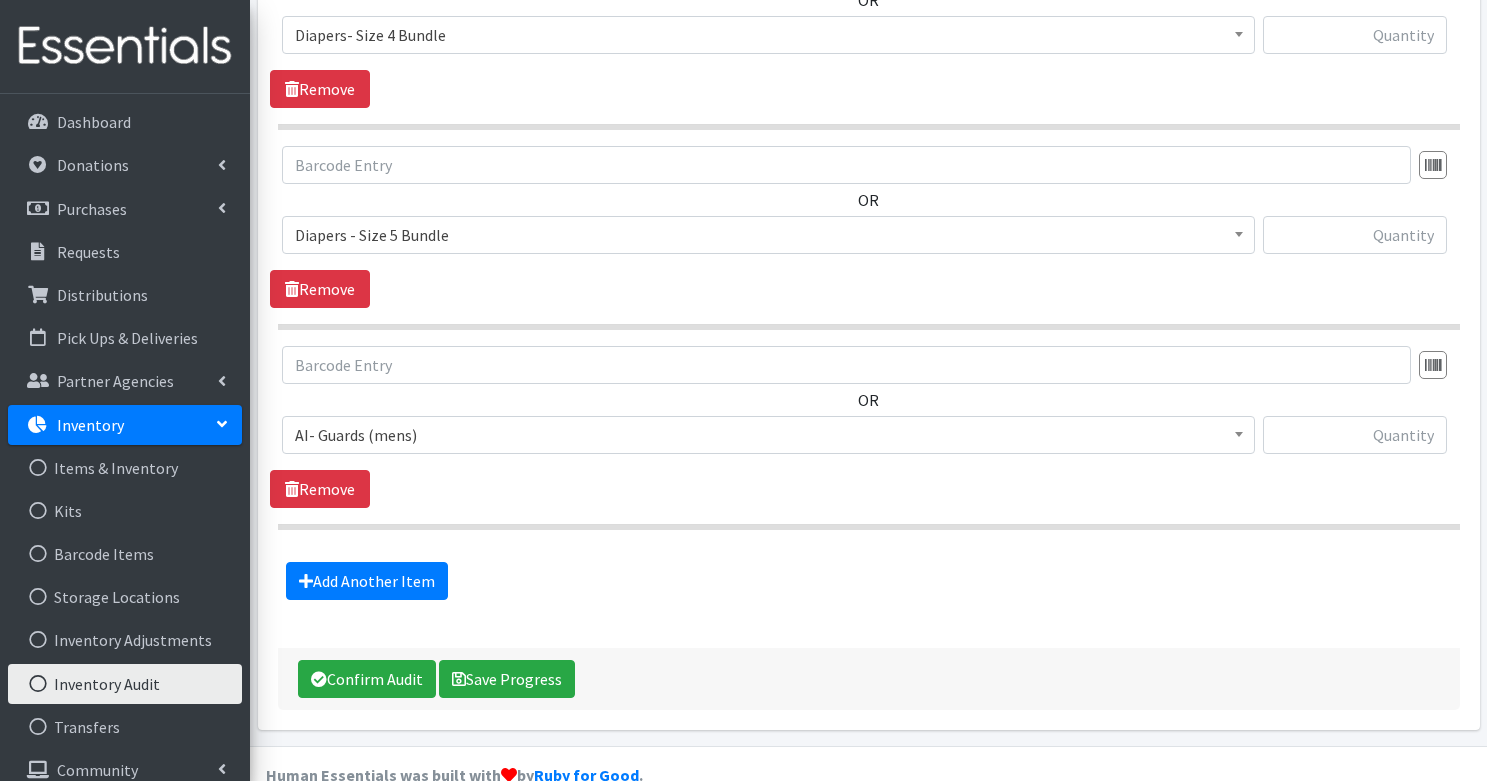 click on "AI- Guards (mens)" at bounding box center [768, 435] 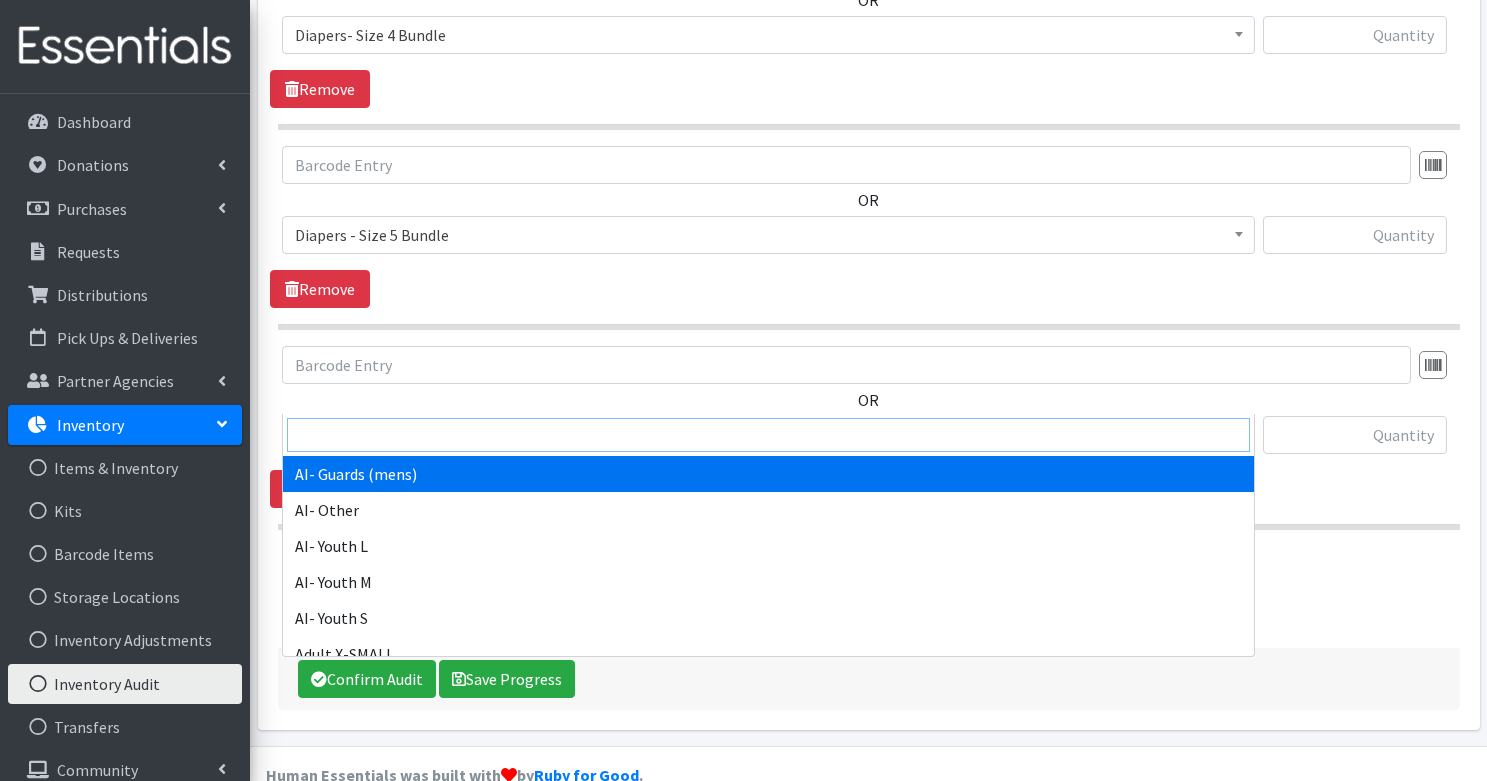 click at bounding box center [768, 435] 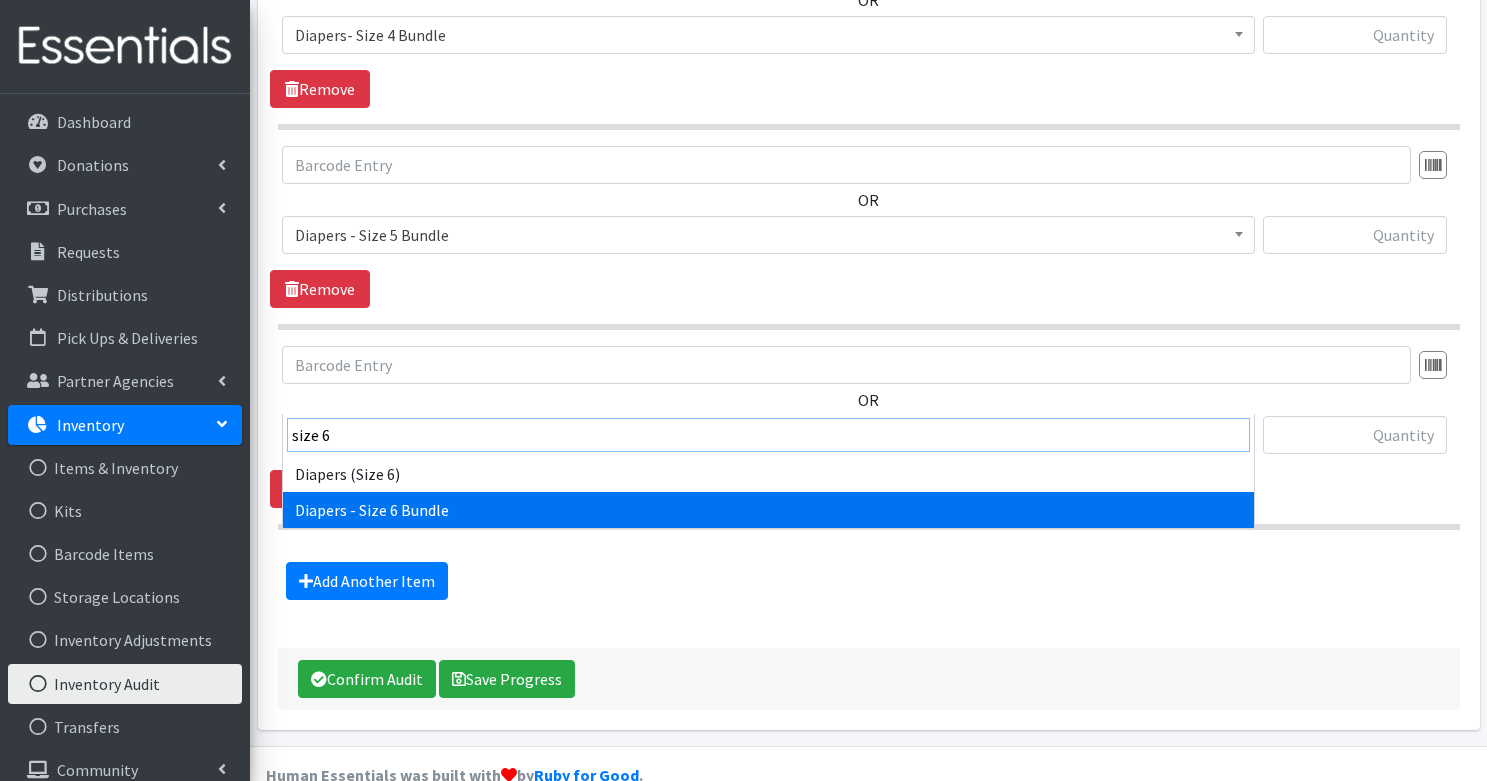 type on "size 6" 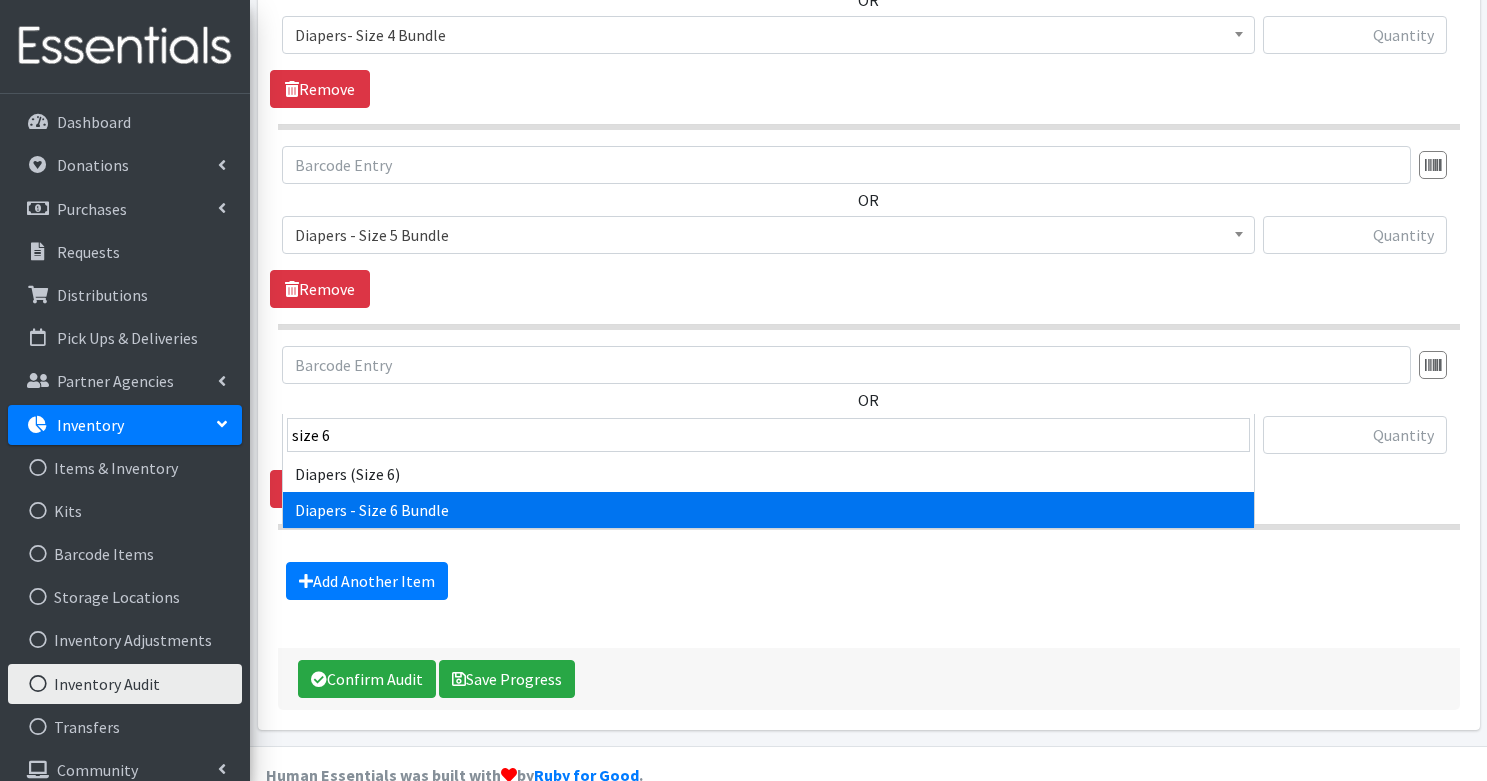 select on "14878" 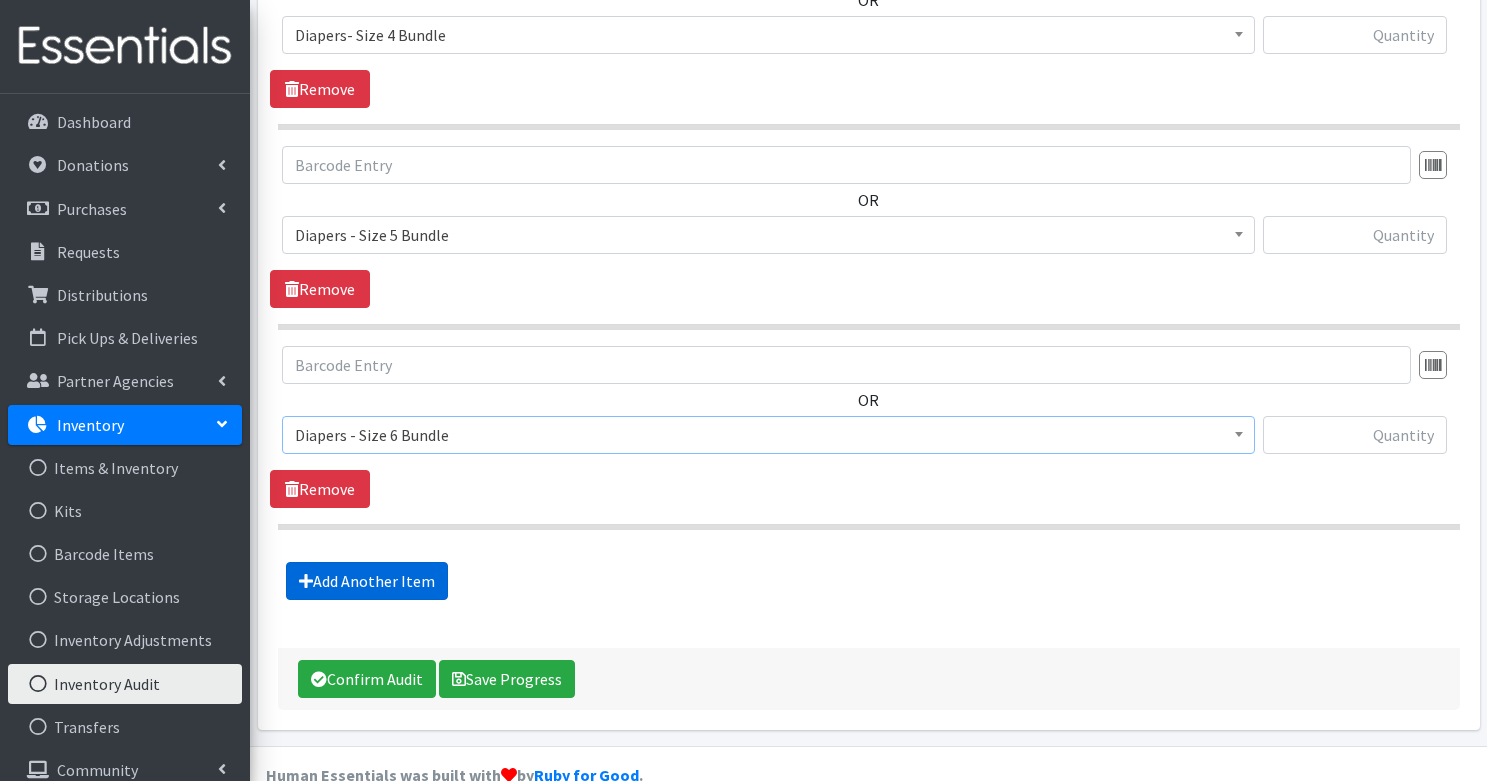 click on "Add Another Item" at bounding box center [367, 581] 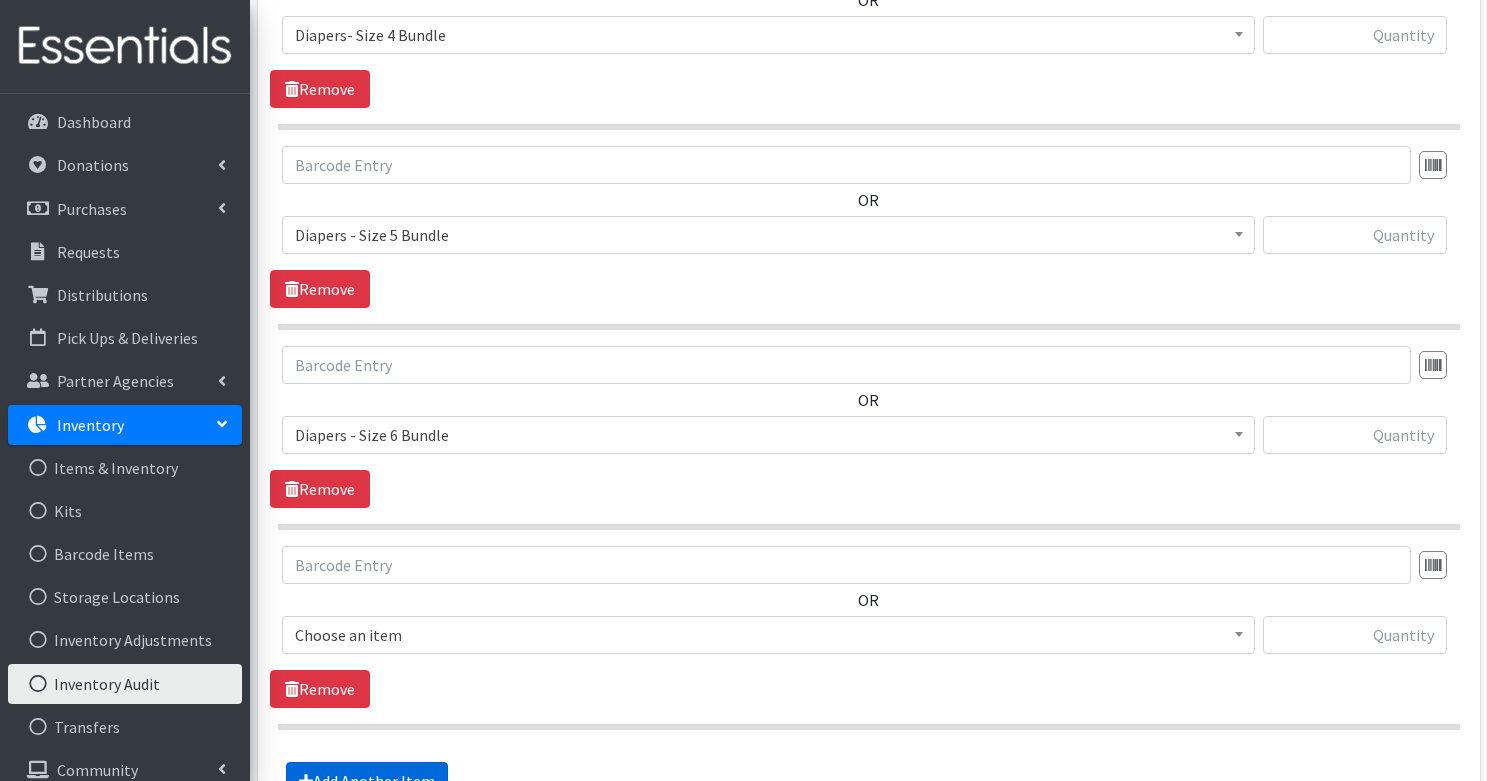 scroll, scrollTop: 1797, scrollLeft: 0, axis: vertical 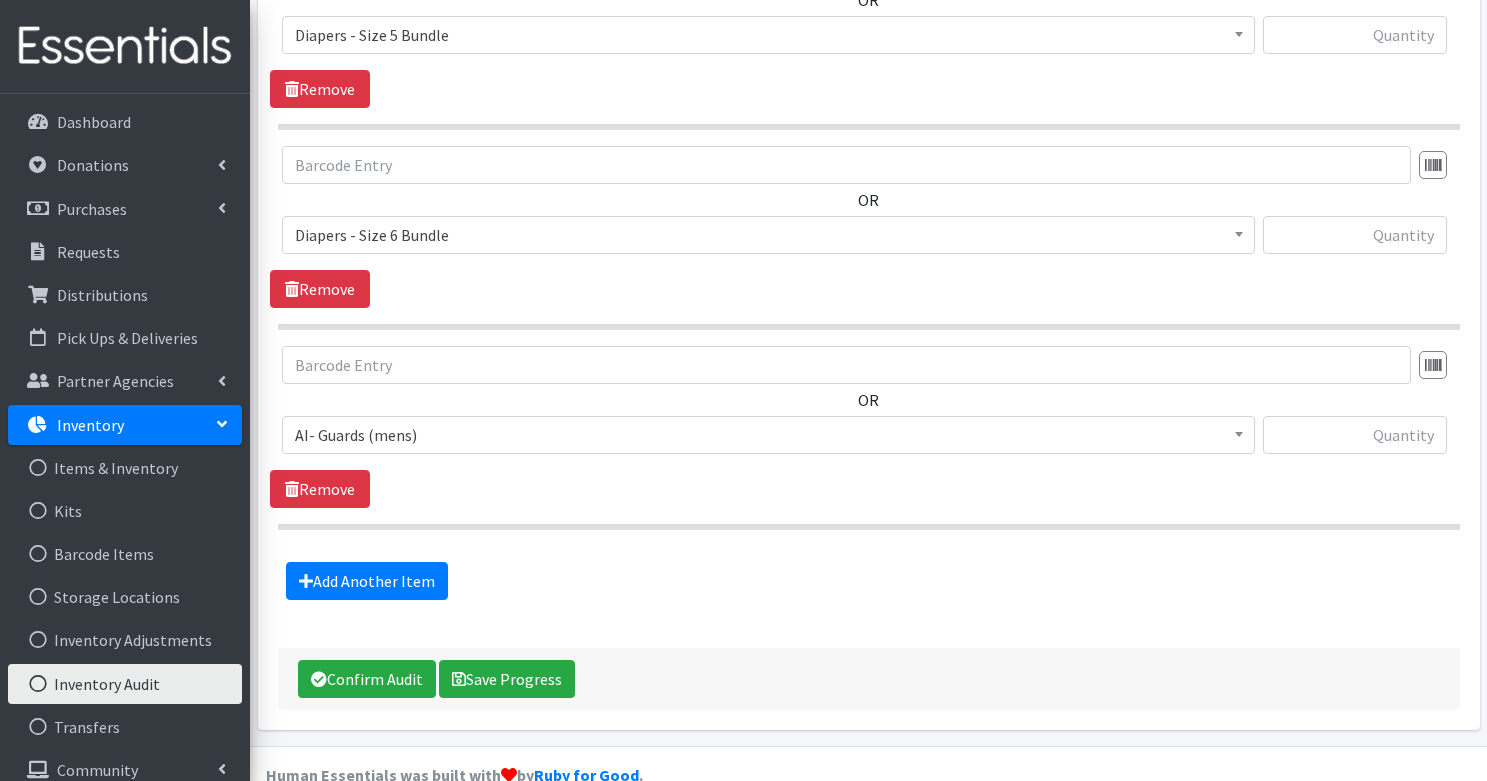 click on "AI- Guards (mens)" at bounding box center [768, 435] 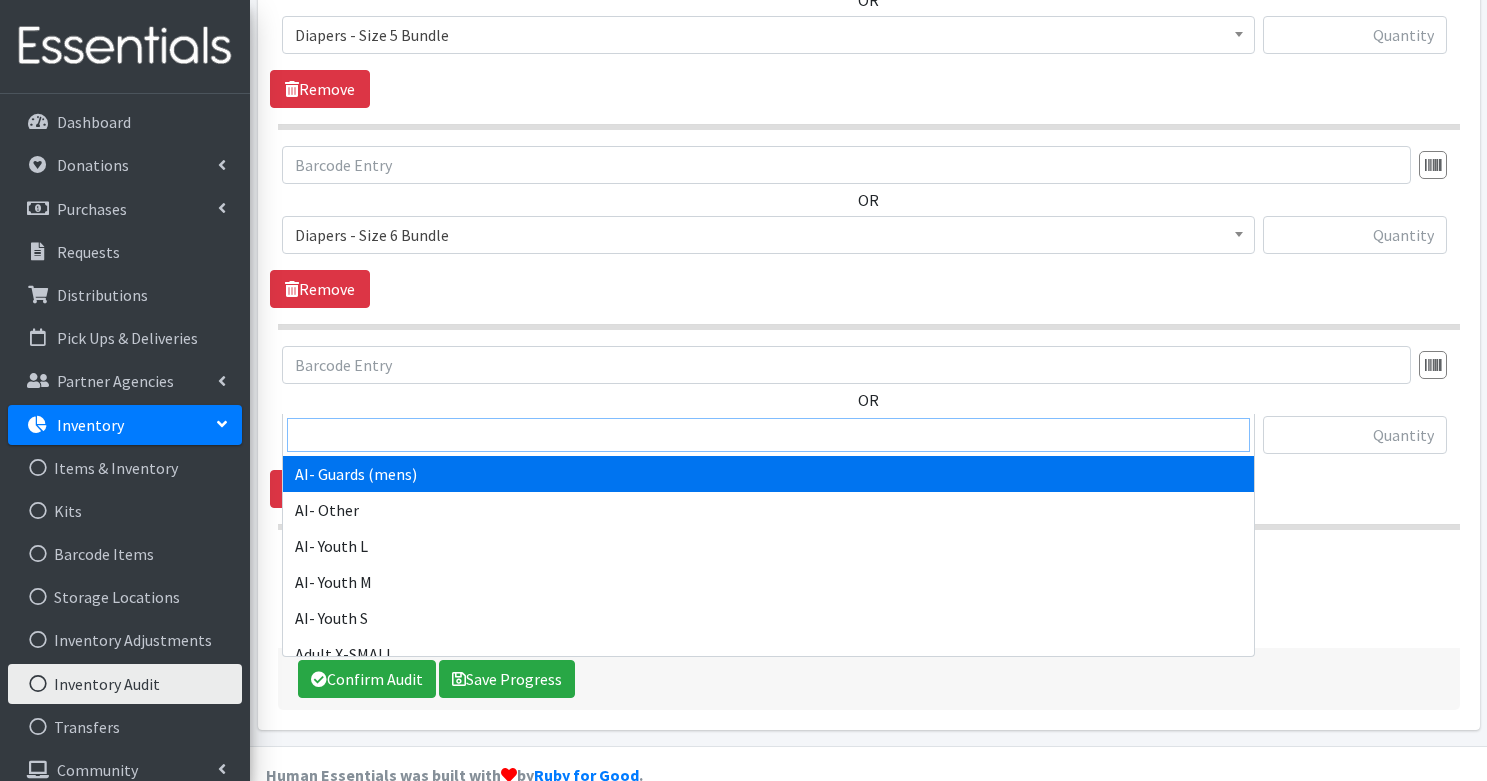 click at bounding box center (768, 435) 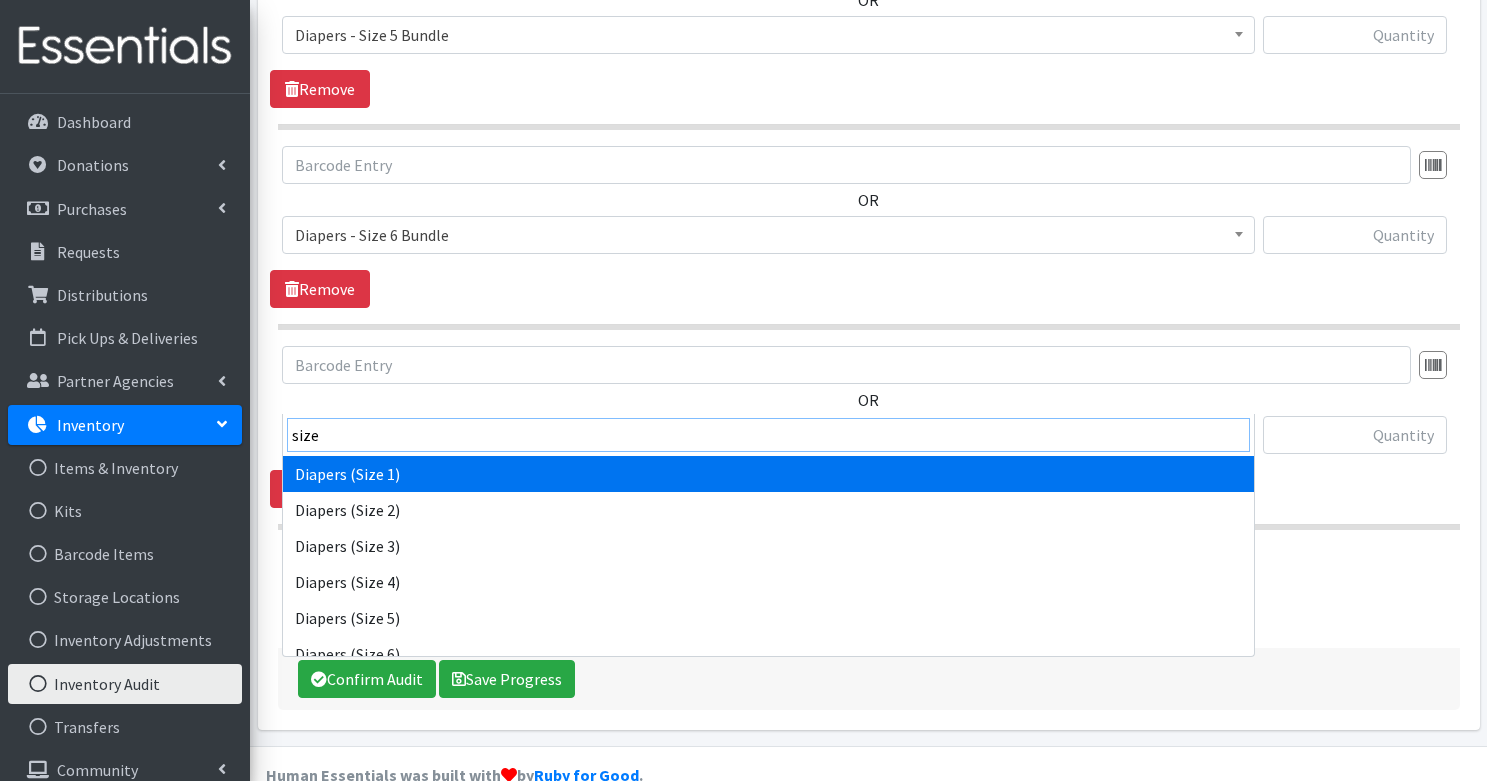 type on "size" 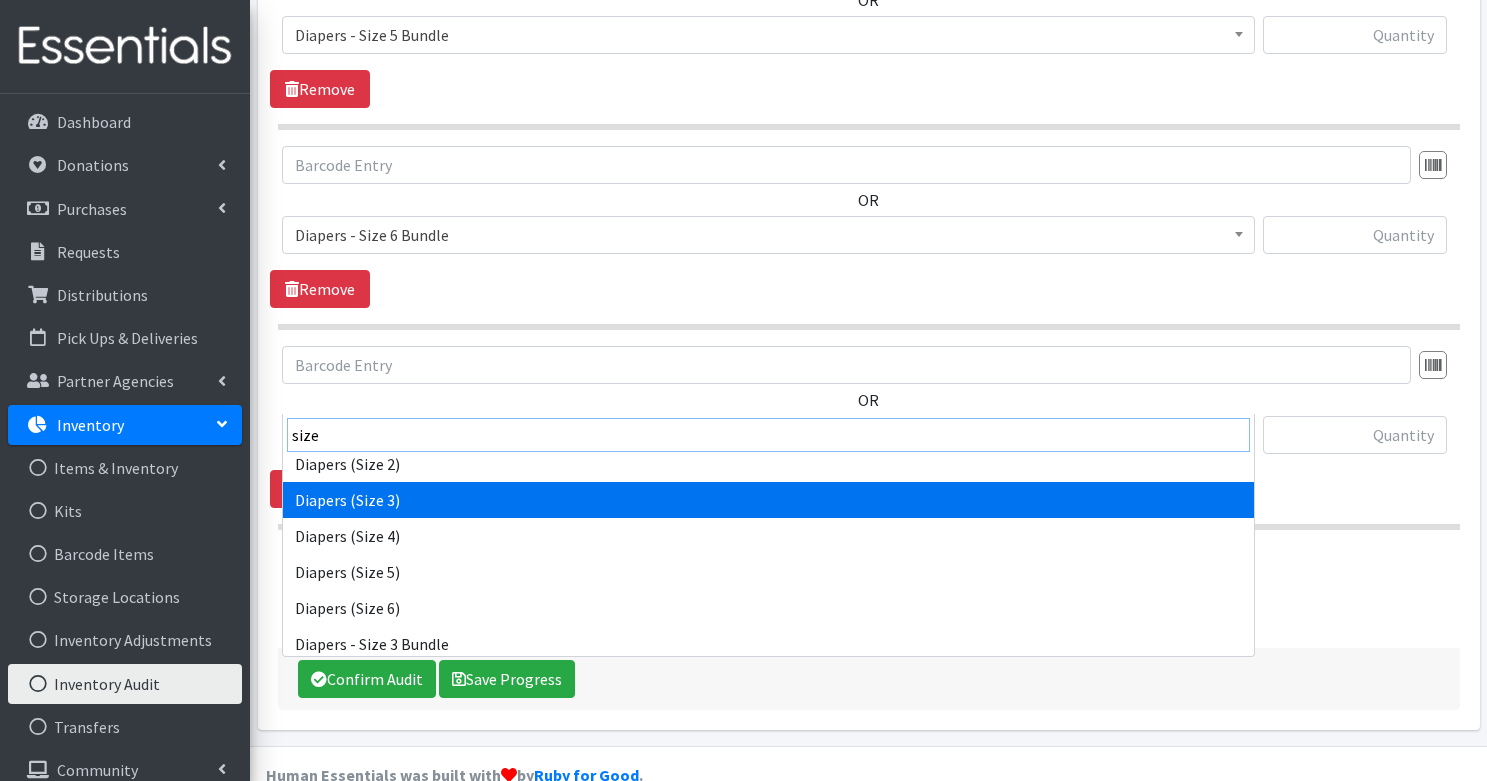 scroll, scrollTop: 0, scrollLeft: 0, axis: both 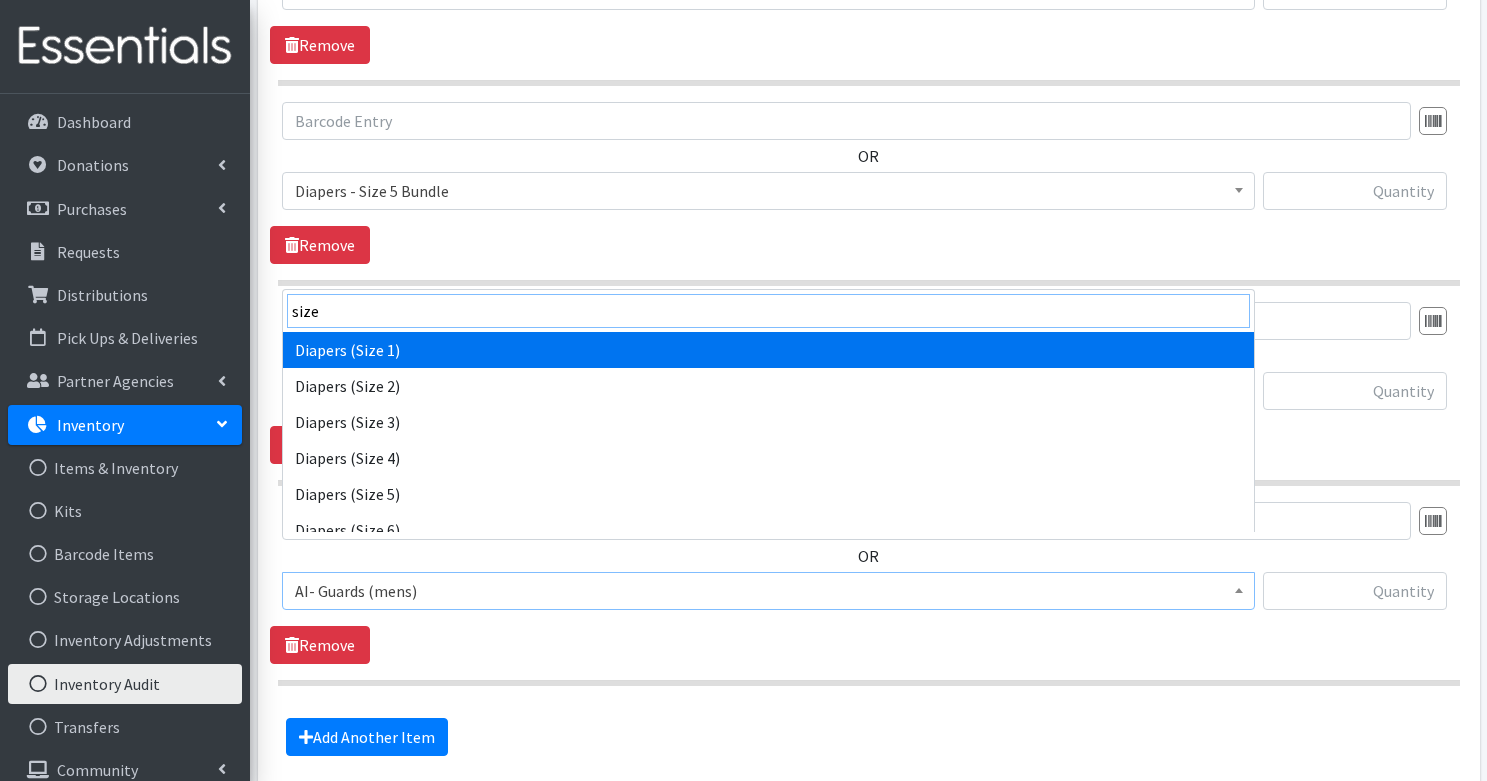 click on "size" at bounding box center [768, 311] 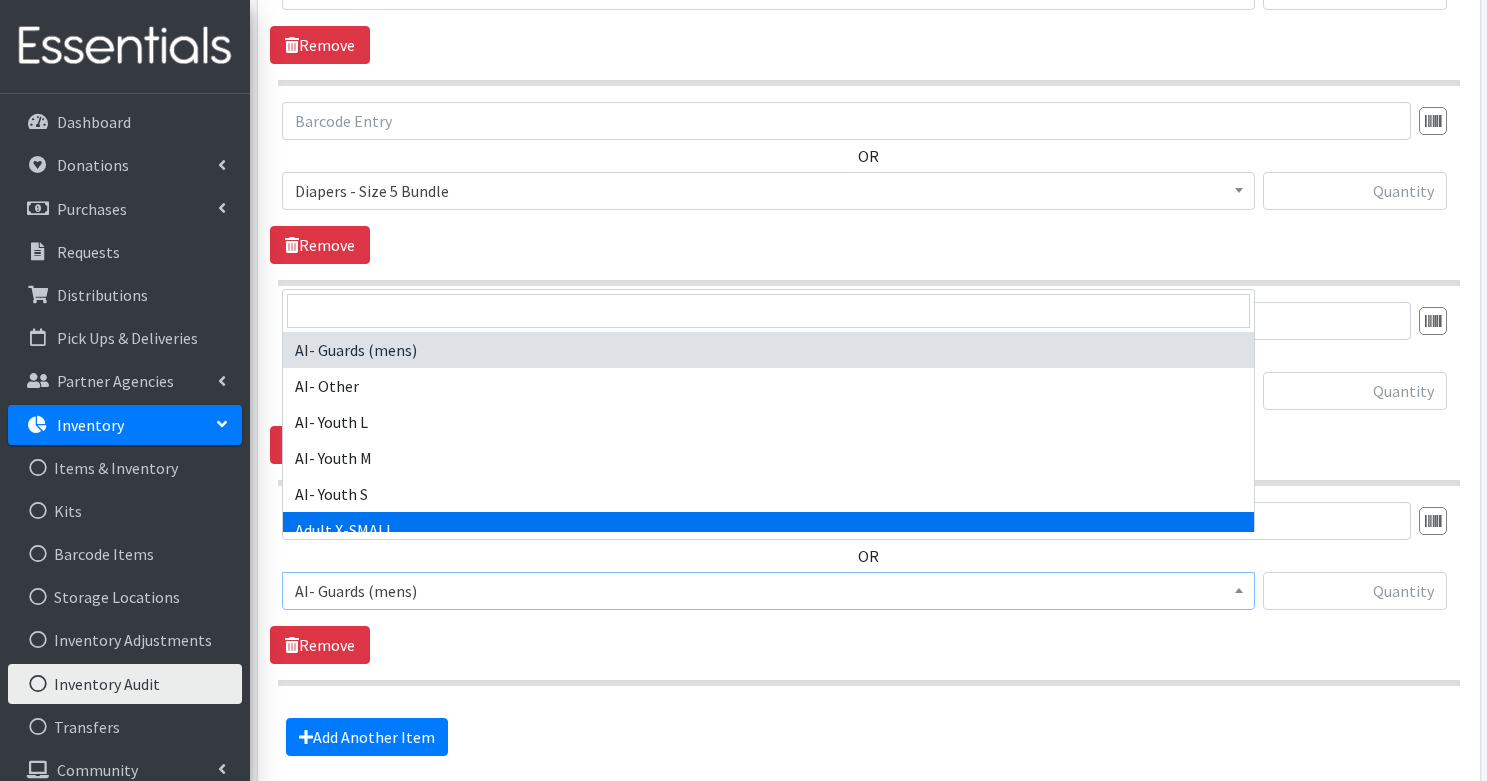 click on "OR
AI- Guards (mens)
AI- Other
AI- Youth L
AI- Youth M
AI- Youth S
Adult  X-SMALL
Adult Incontinence - LARGE Bundle
Adult Incontinence - MEDIUM Bundle
Adult Incontinence - SMALL Bundle
Adult Incontinence - X-LARGE Bundle
Adult Incontinence - X-SMALL Bundle
Adult Incontinence - XX-LARGE Bundle
Adult Incontinence - XXX-LARGE Bundle
Adult Incontinence - YOUTH LARGE Bundle
Adult Incontinence - YOUTH MEDIUM Bundle
Adult Incontinence - YOUTH SMALL Bundle
Adult Incontinence Pads
Adult LARGE
Adult MEDIUM
Adult SMALL
Adult X-LARGE
Adult XX-LARGE
Adult XXX-Large
Adult- Bed Pad Bundles
Diaper - 2T/3T Bundle
Diapers (Newborn)" at bounding box center (868, 583) 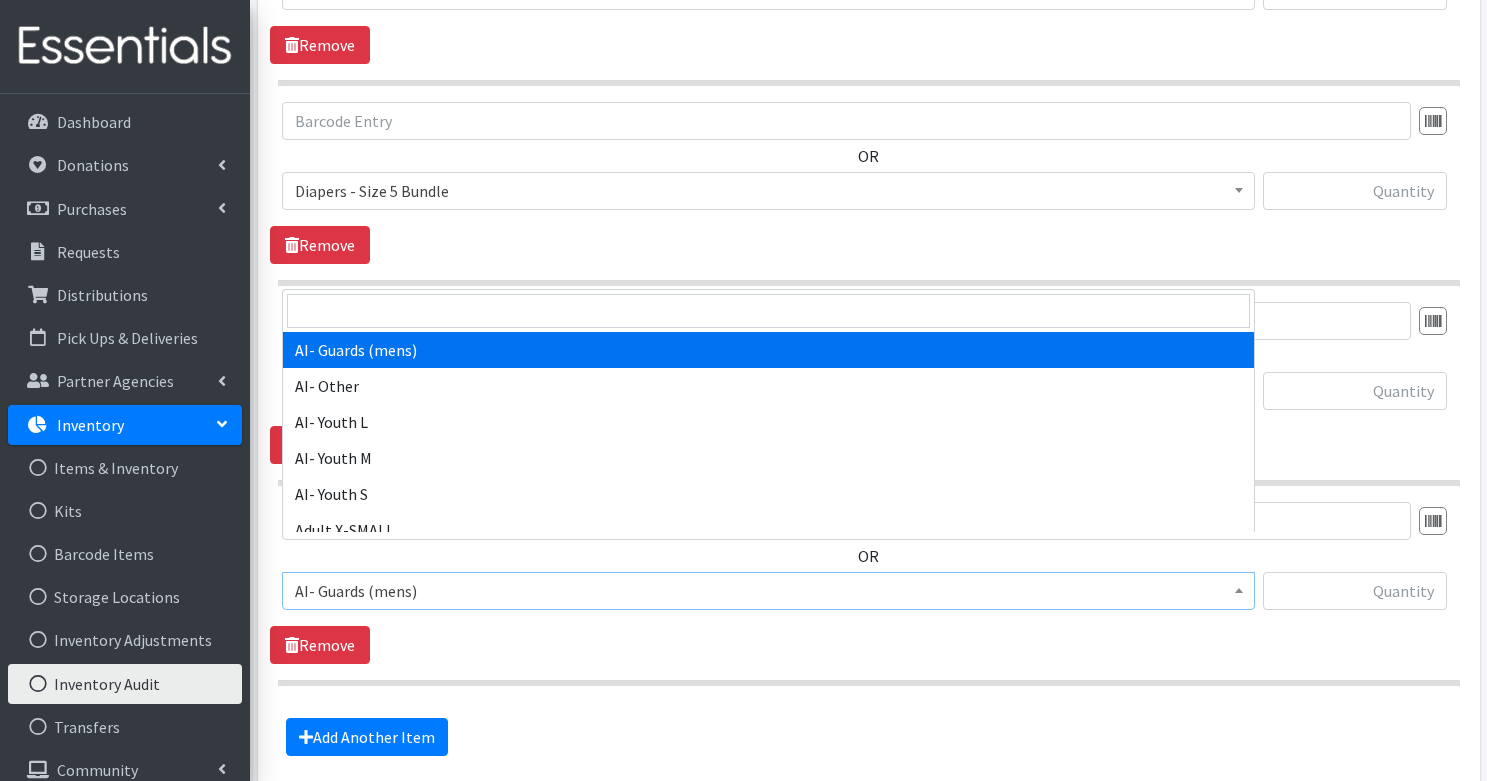 click on "AI- Guards (mens)" at bounding box center (768, 591) 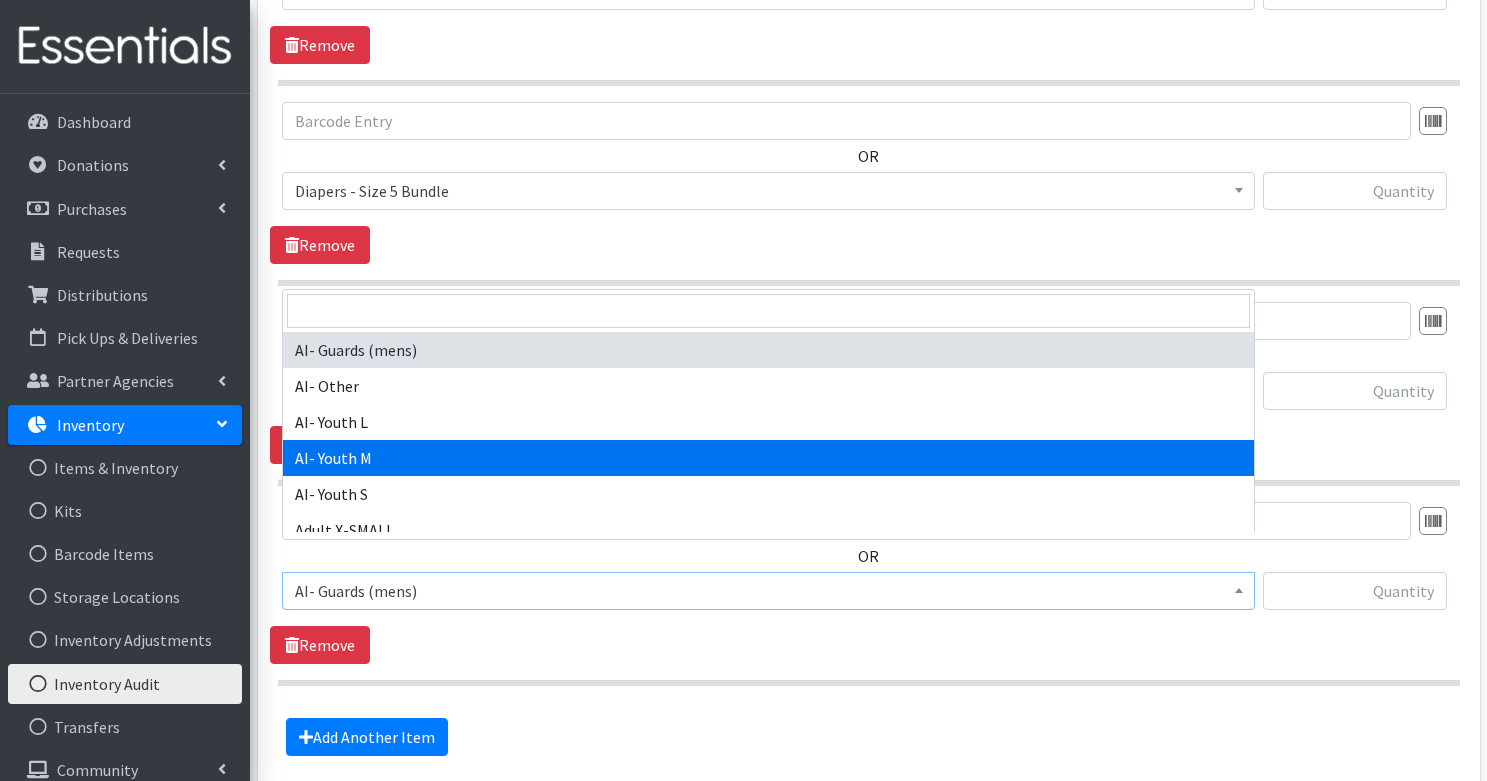 scroll, scrollTop: 33, scrollLeft: 0, axis: vertical 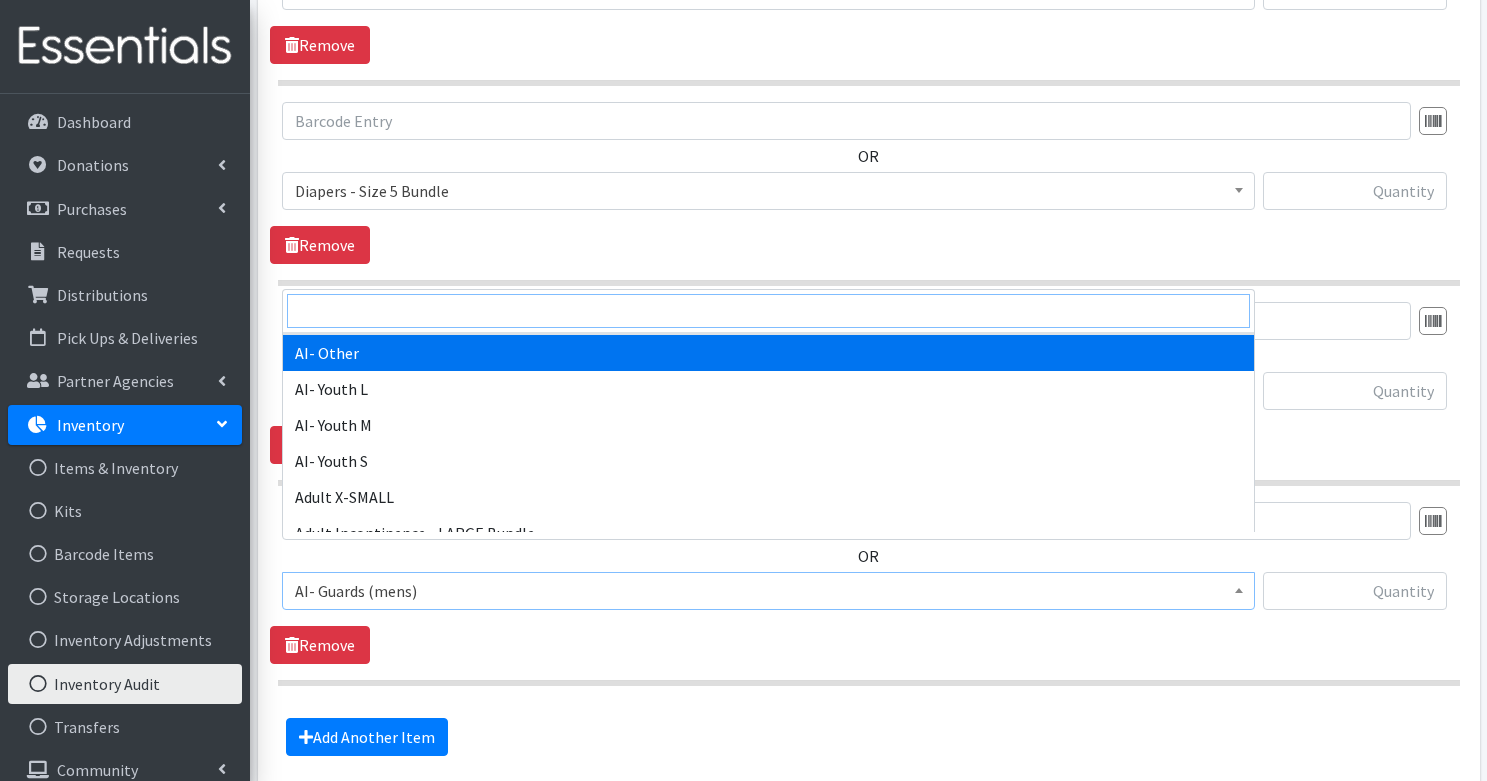 click at bounding box center [768, 311] 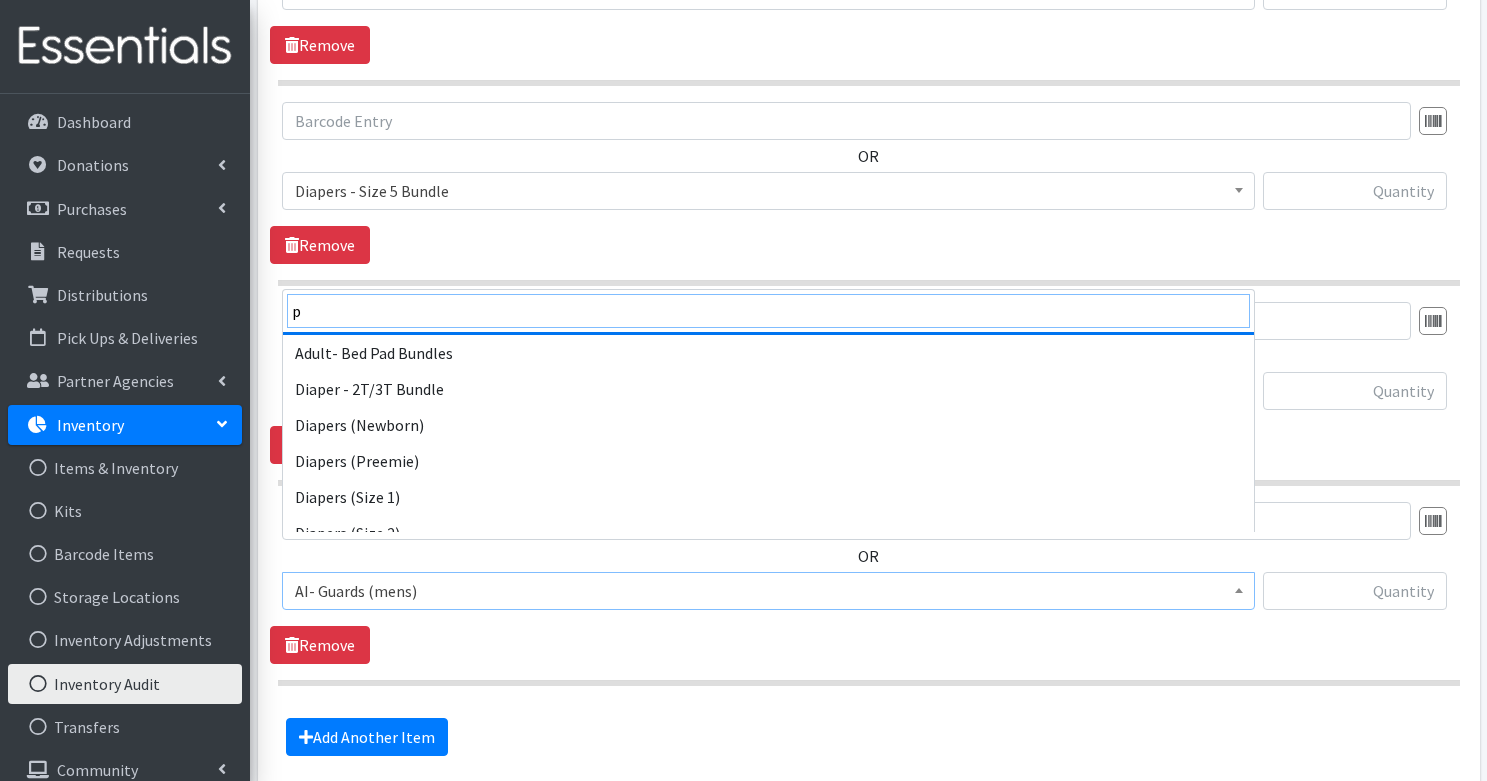 scroll, scrollTop: 0, scrollLeft: 0, axis: both 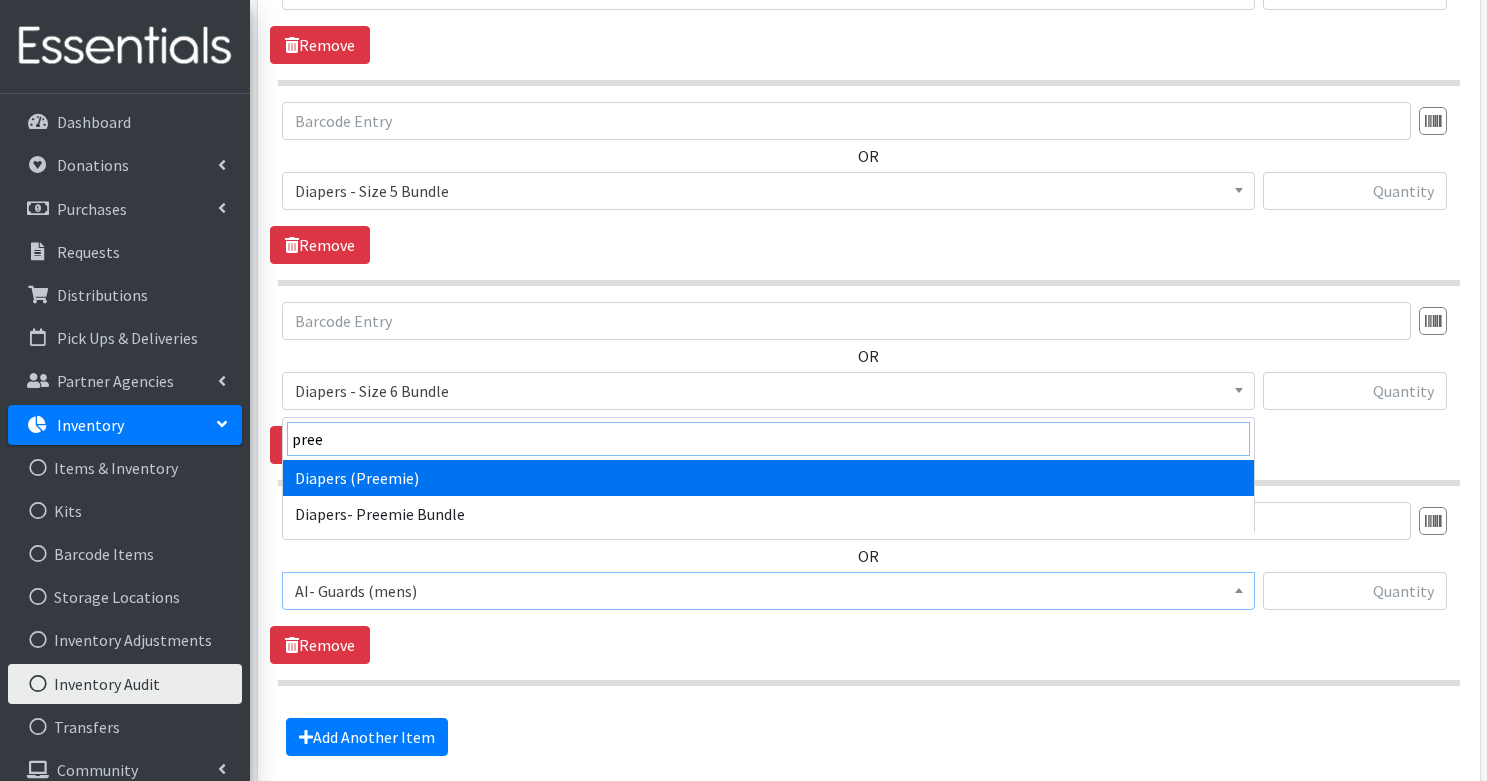 type on "pree" 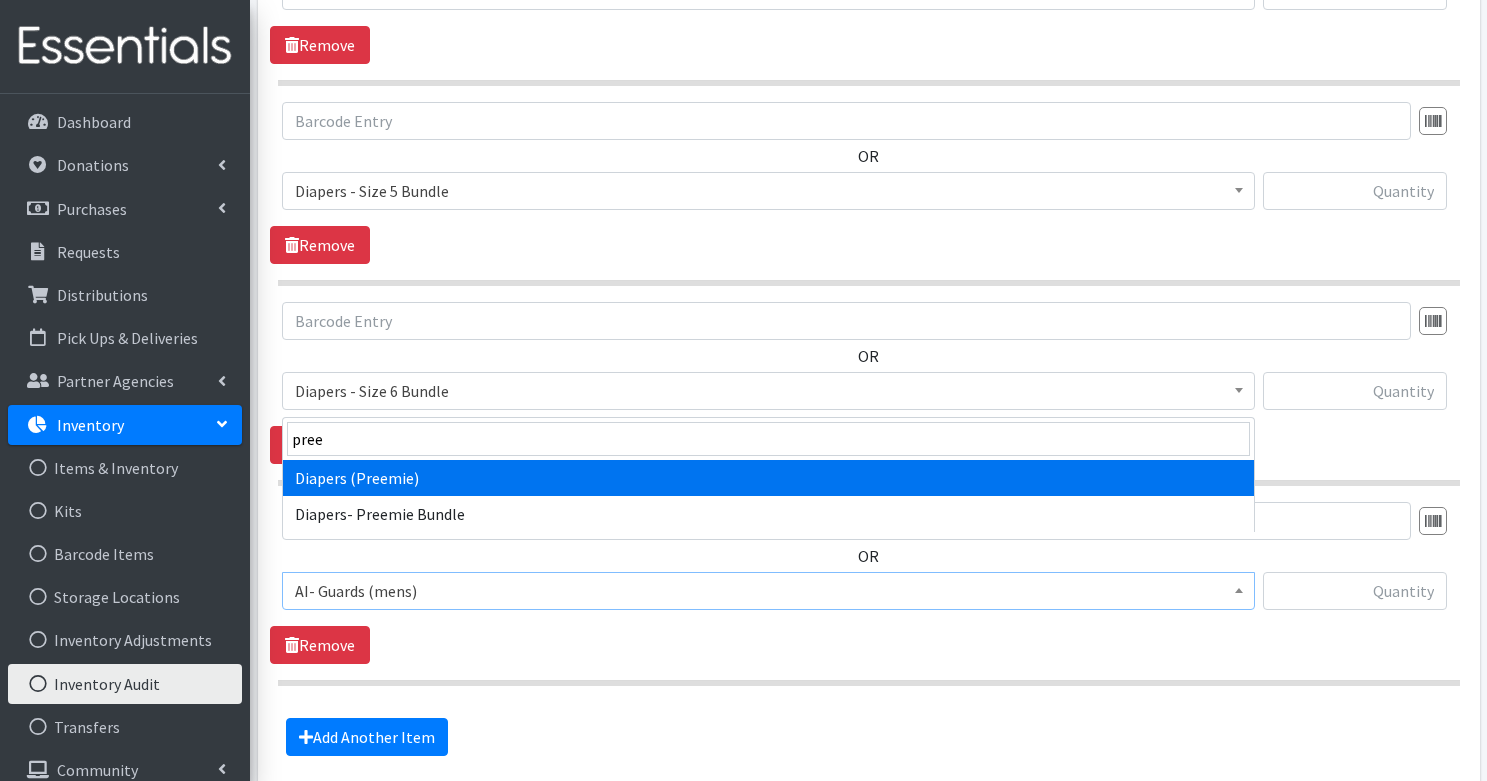 select on "1237" 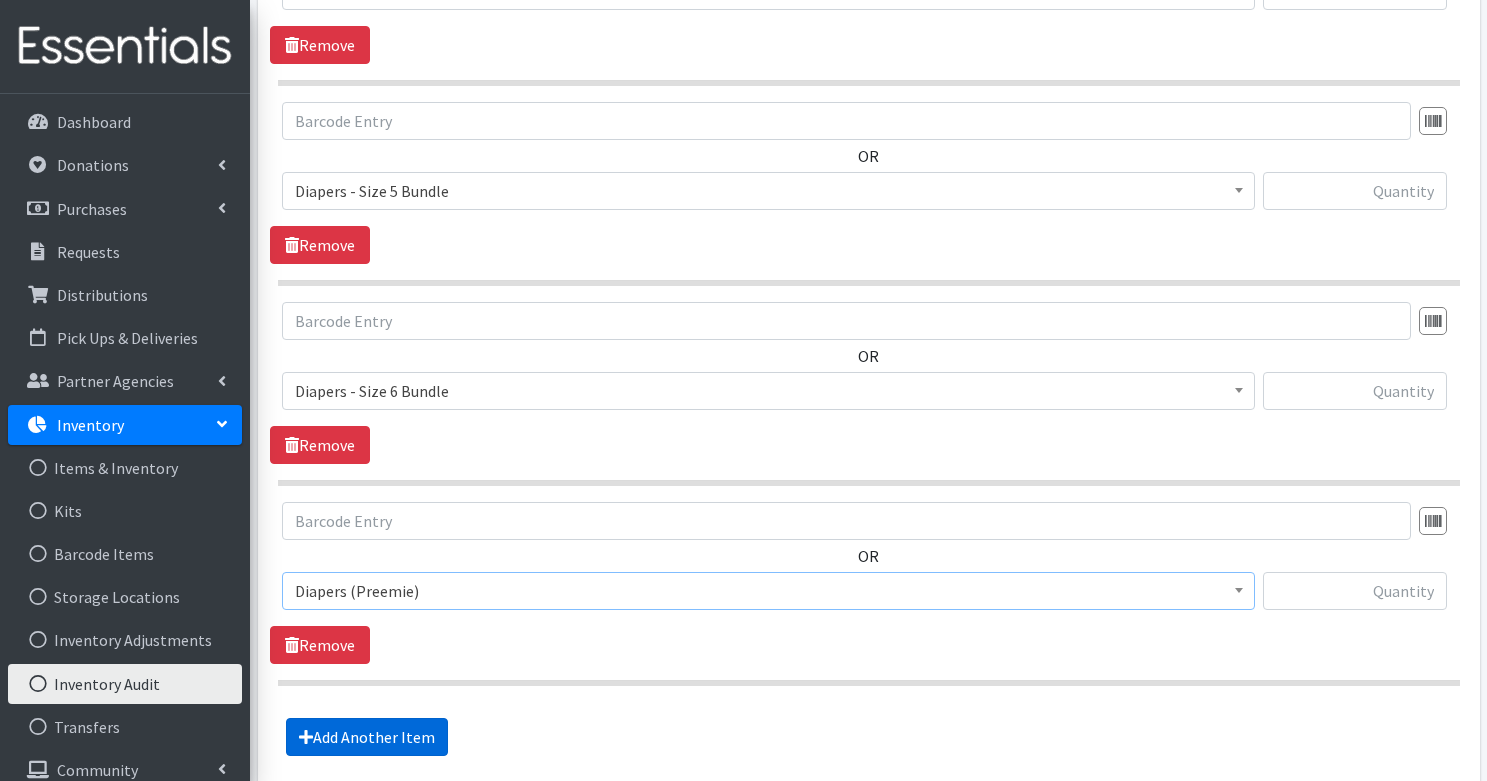 click on "Add Another Item" at bounding box center [367, 737] 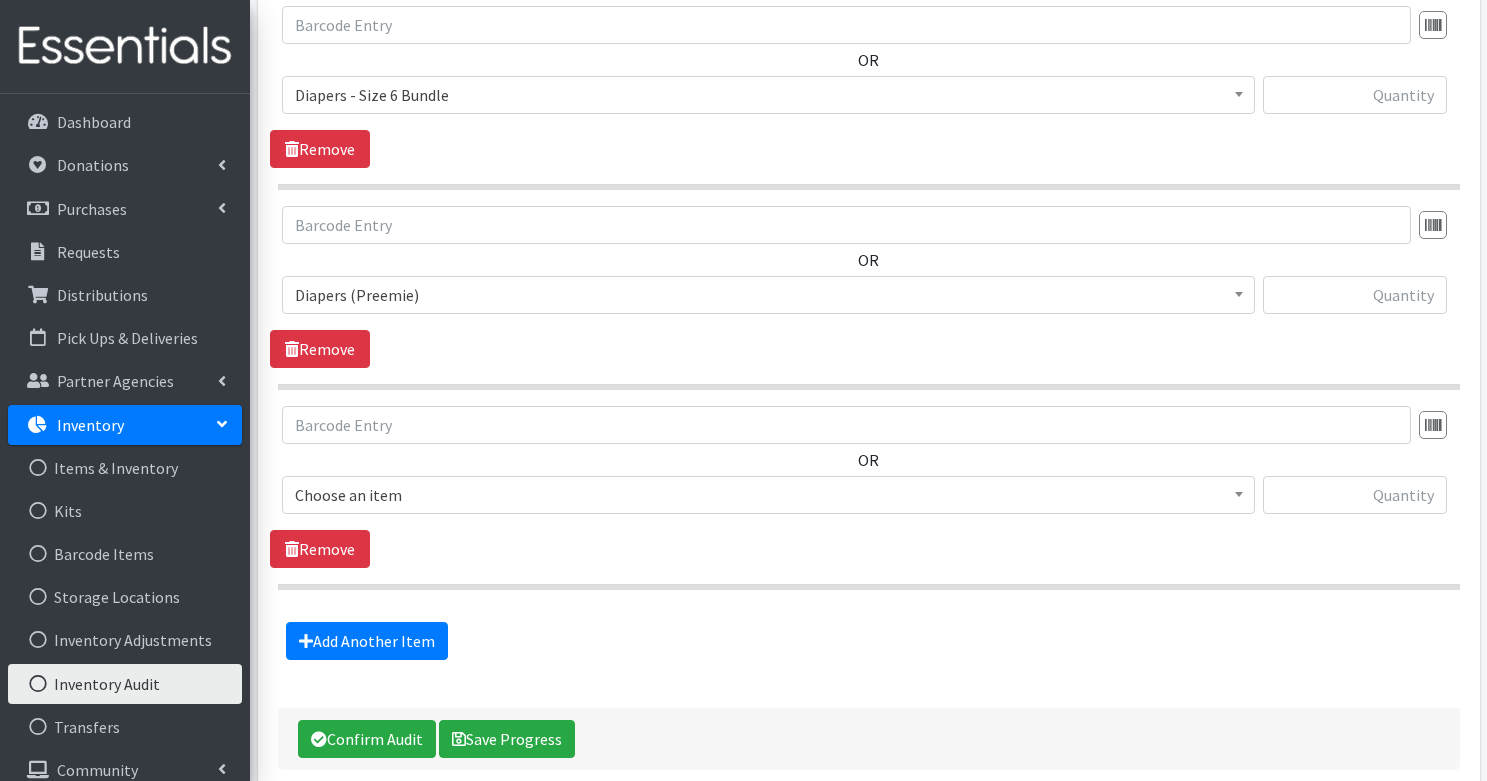scroll, scrollTop: 1997, scrollLeft: 0, axis: vertical 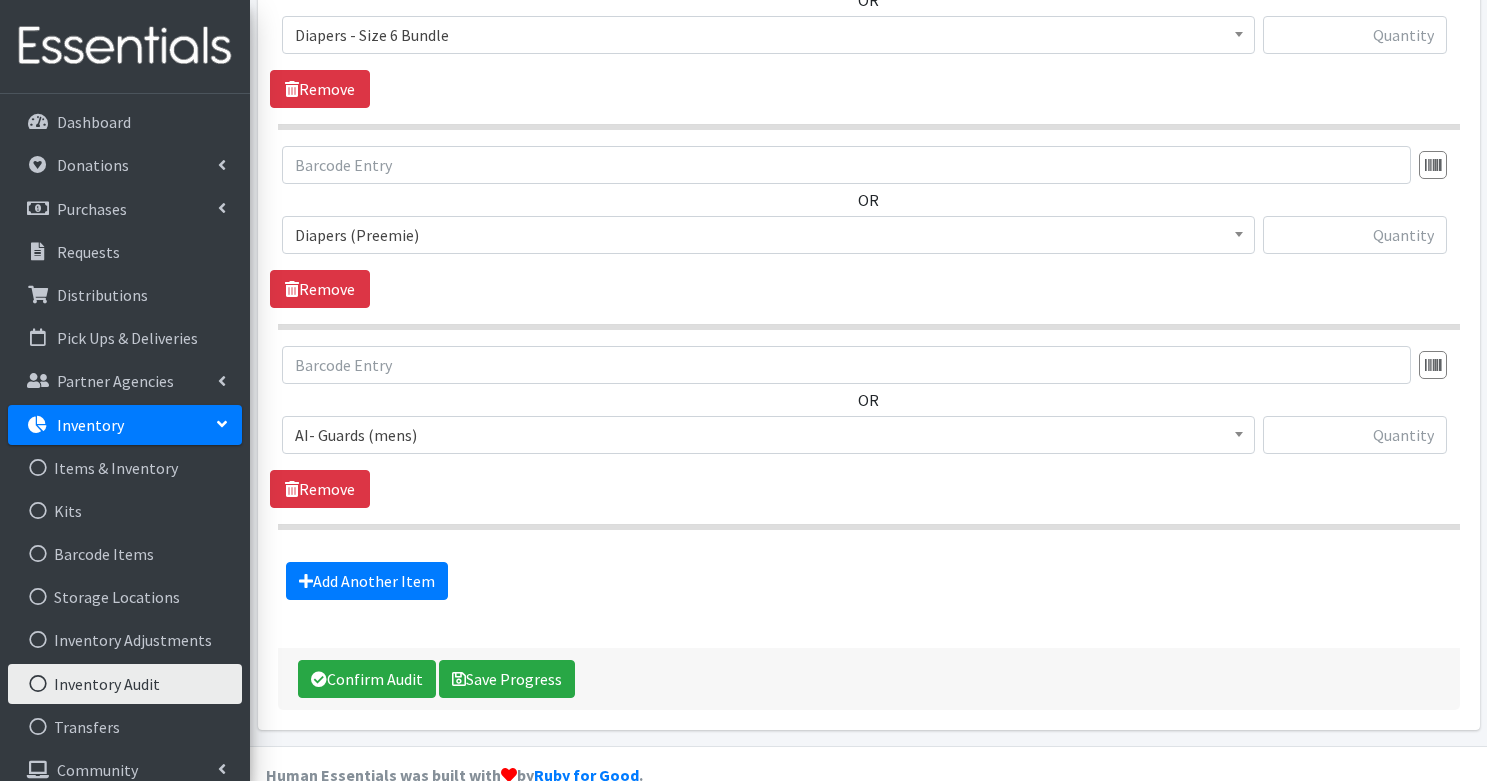 click on "AI- Guards (mens)" at bounding box center (768, 435) 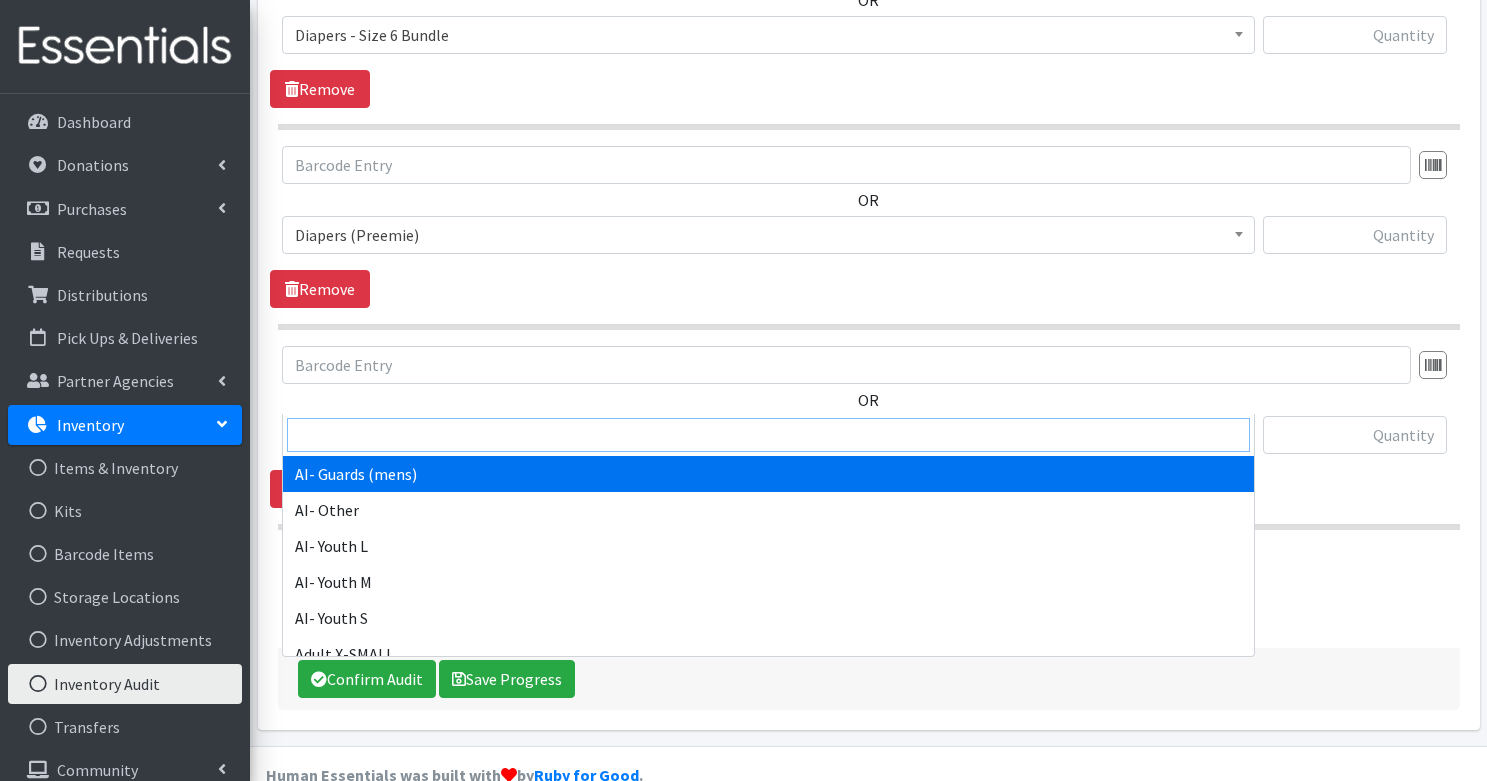 click at bounding box center [768, 435] 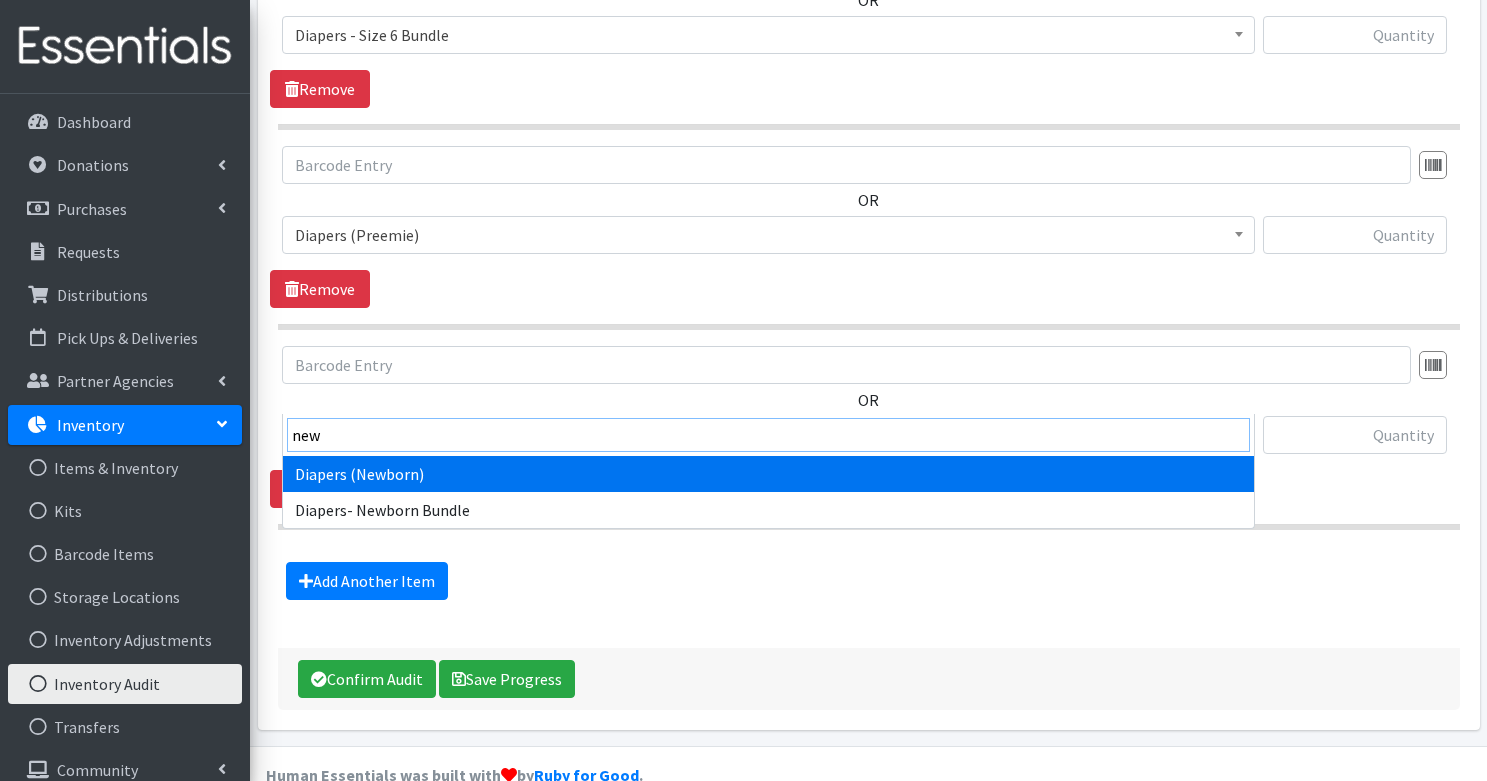 type on "new" 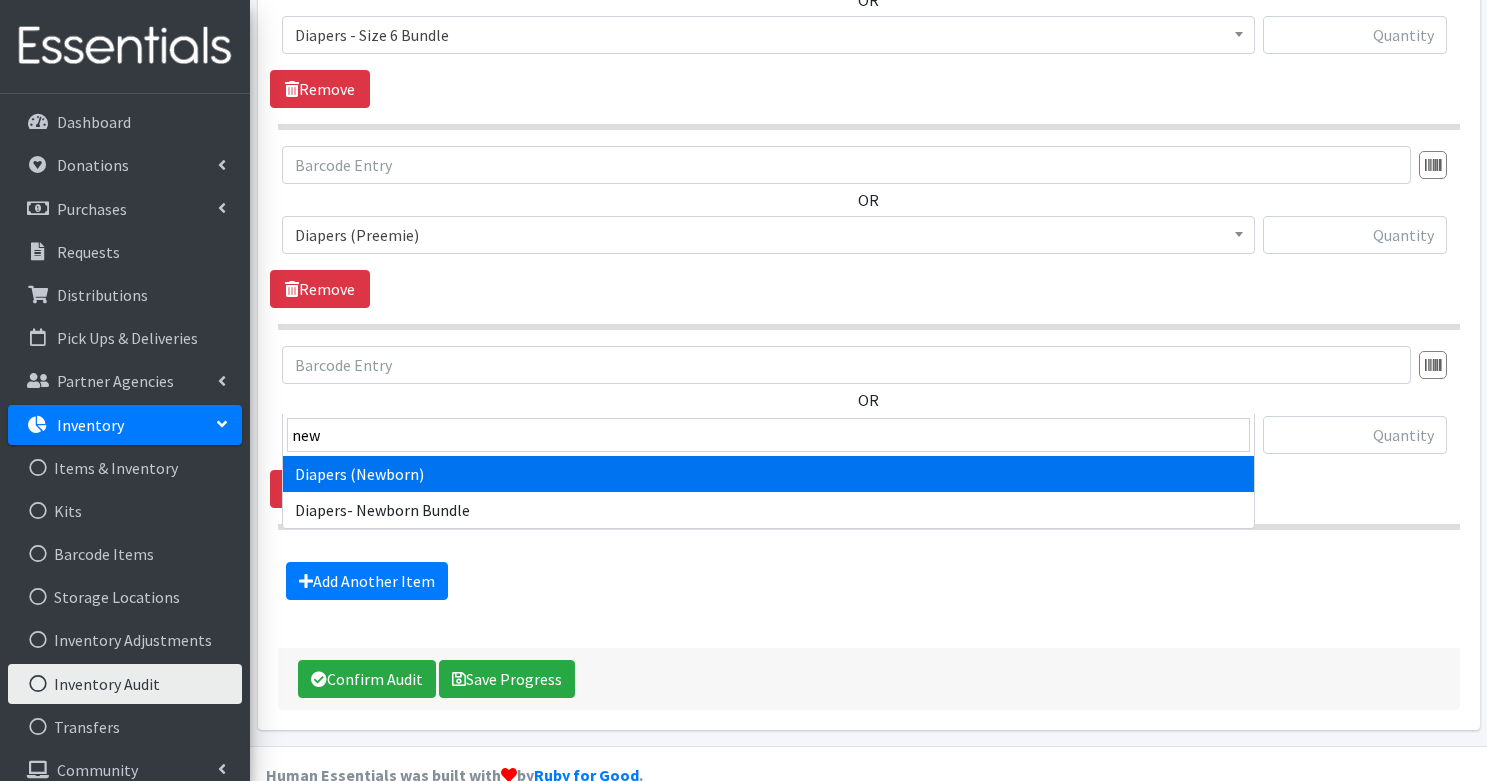 select on "1236" 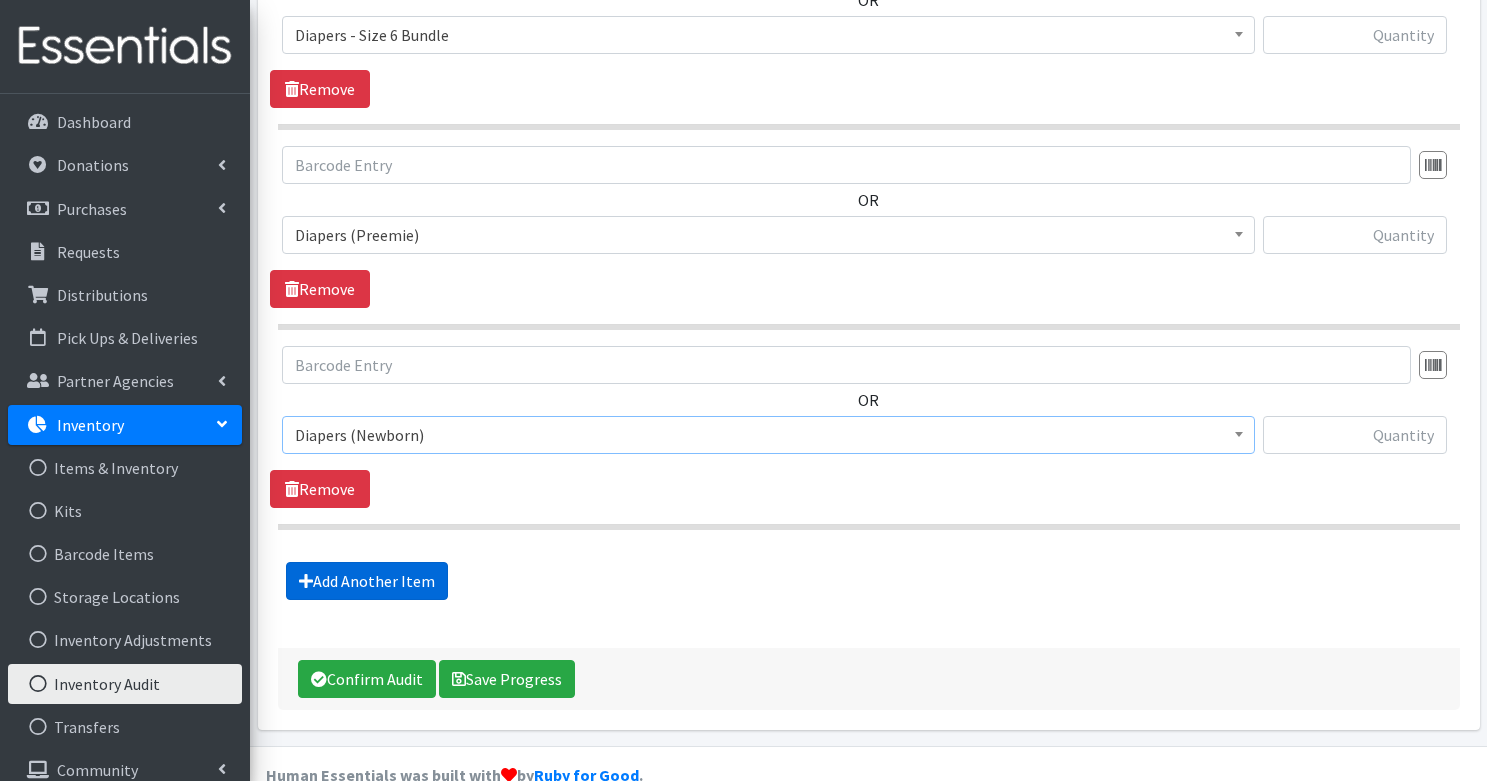 click on "Add Another Item" at bounding box center (367, 581) 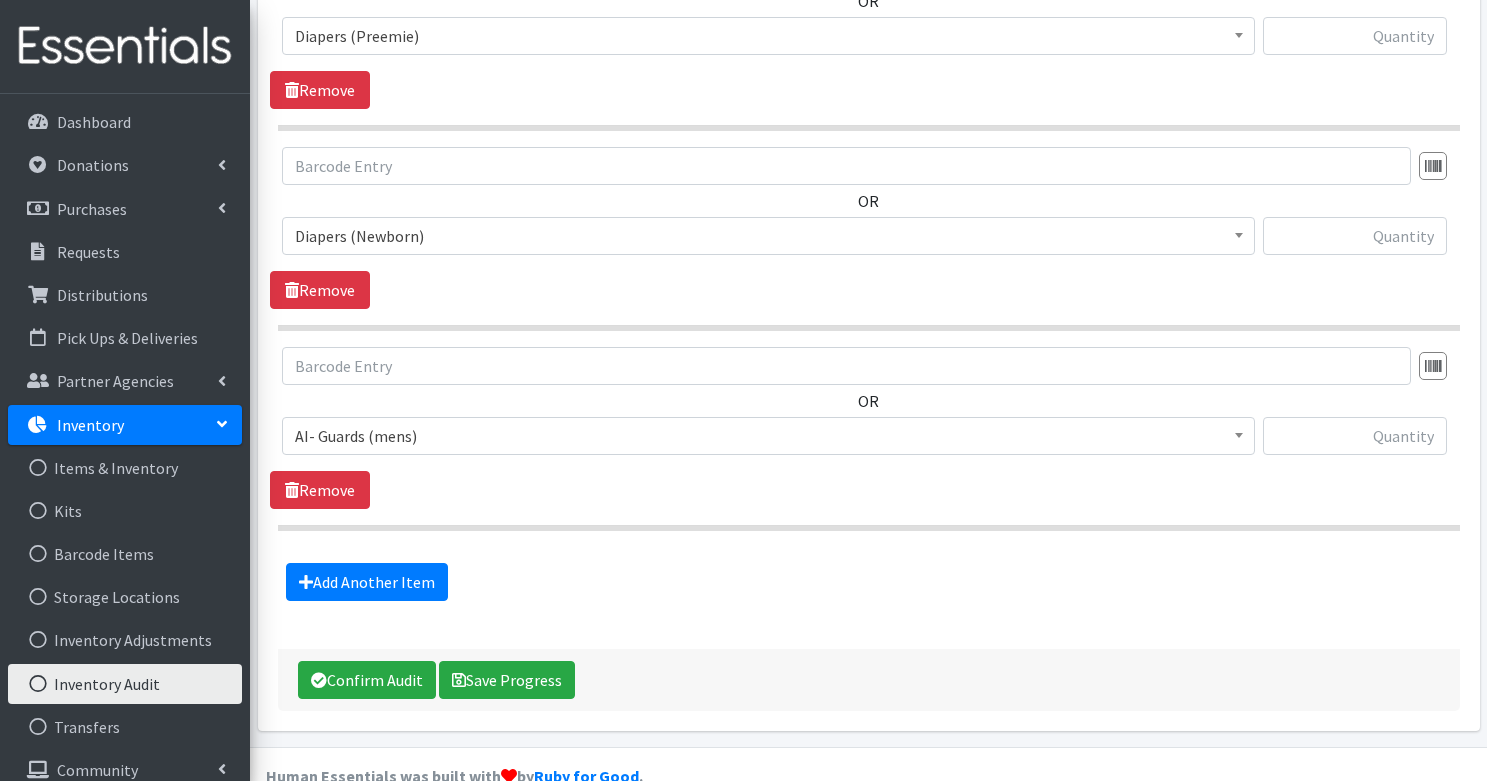 scroll, scrollTop: 2197, scrollLeft: 0, axis: vertical 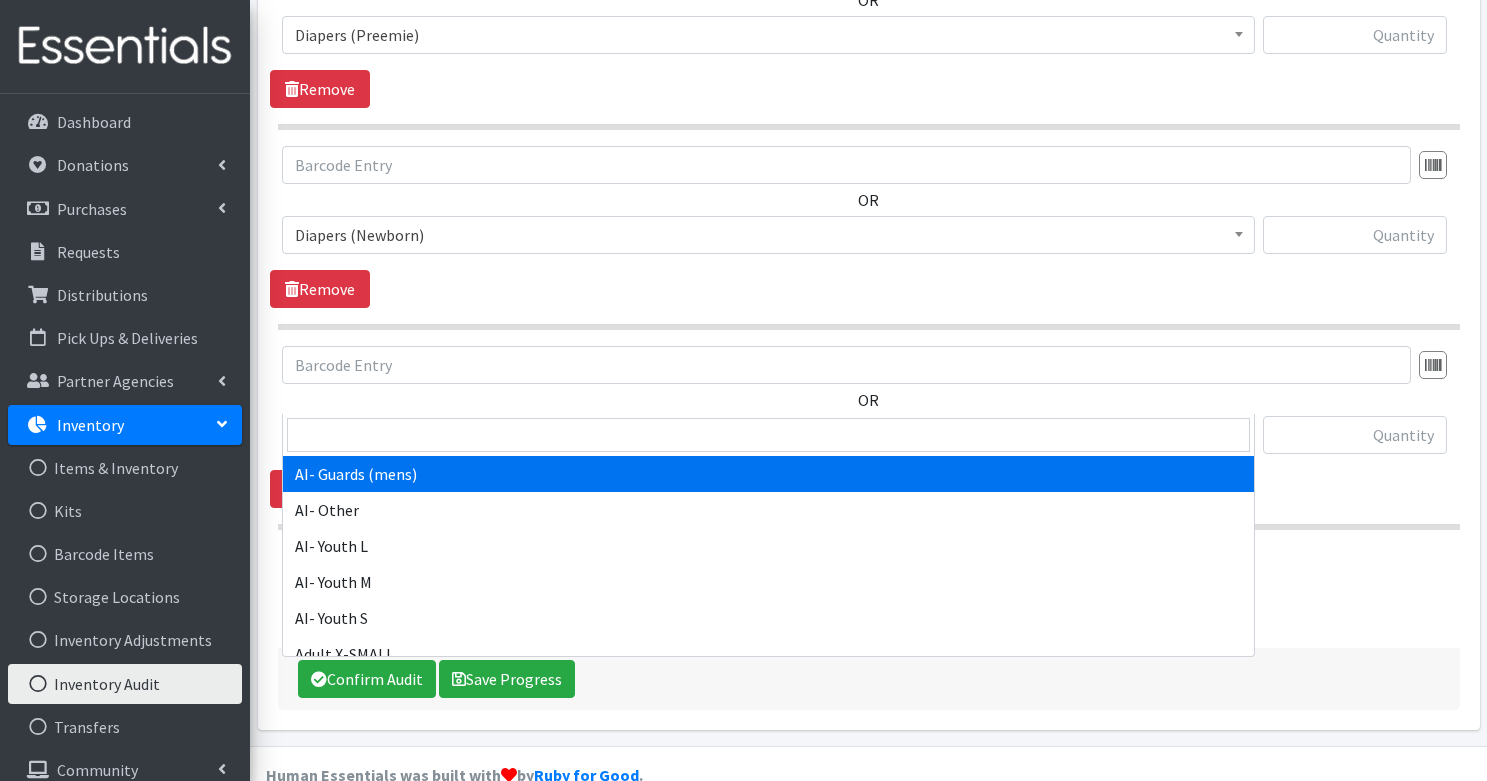 click on "AI- Guards (mens)" at bounding box center (768, 435) 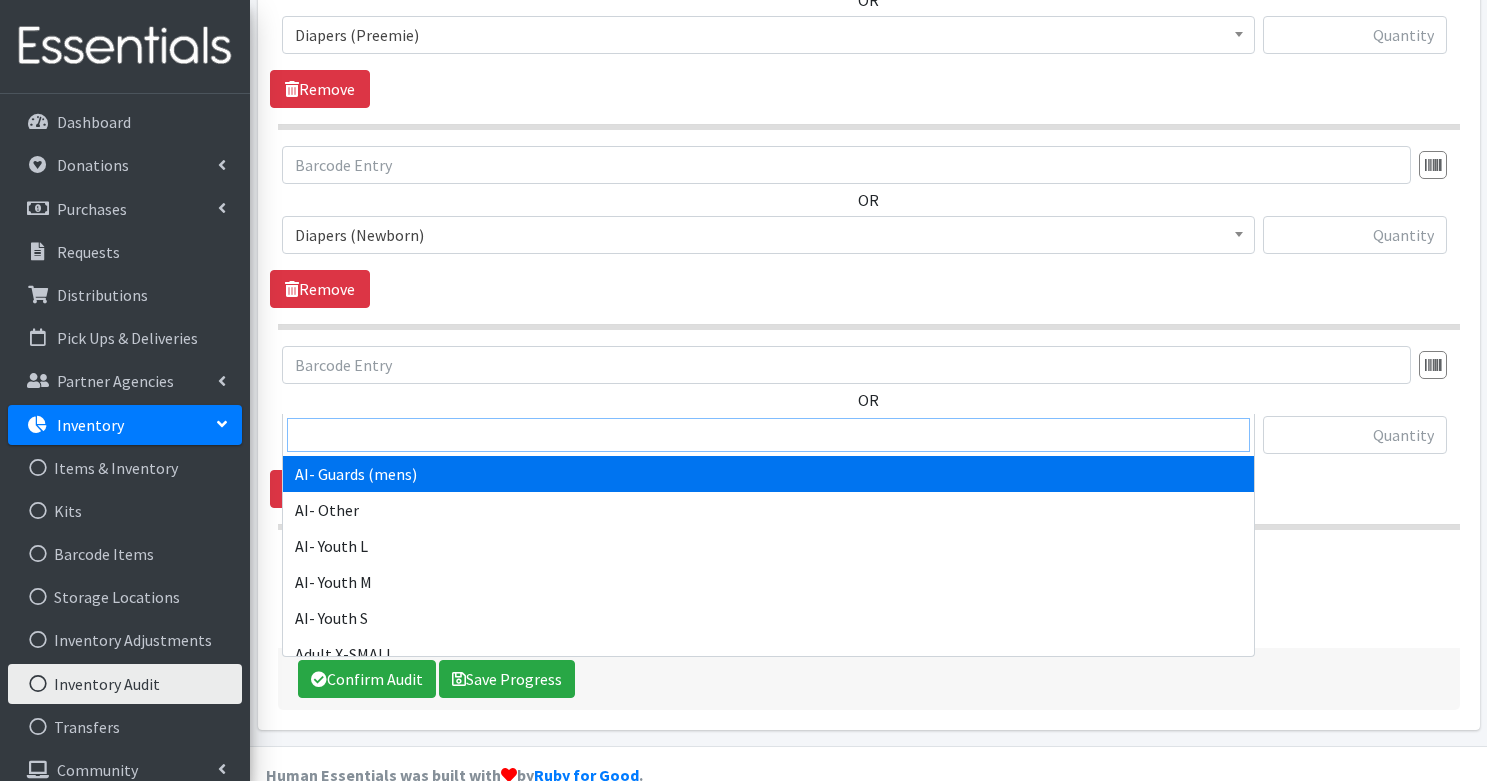 click at bounding box center [768, 435] 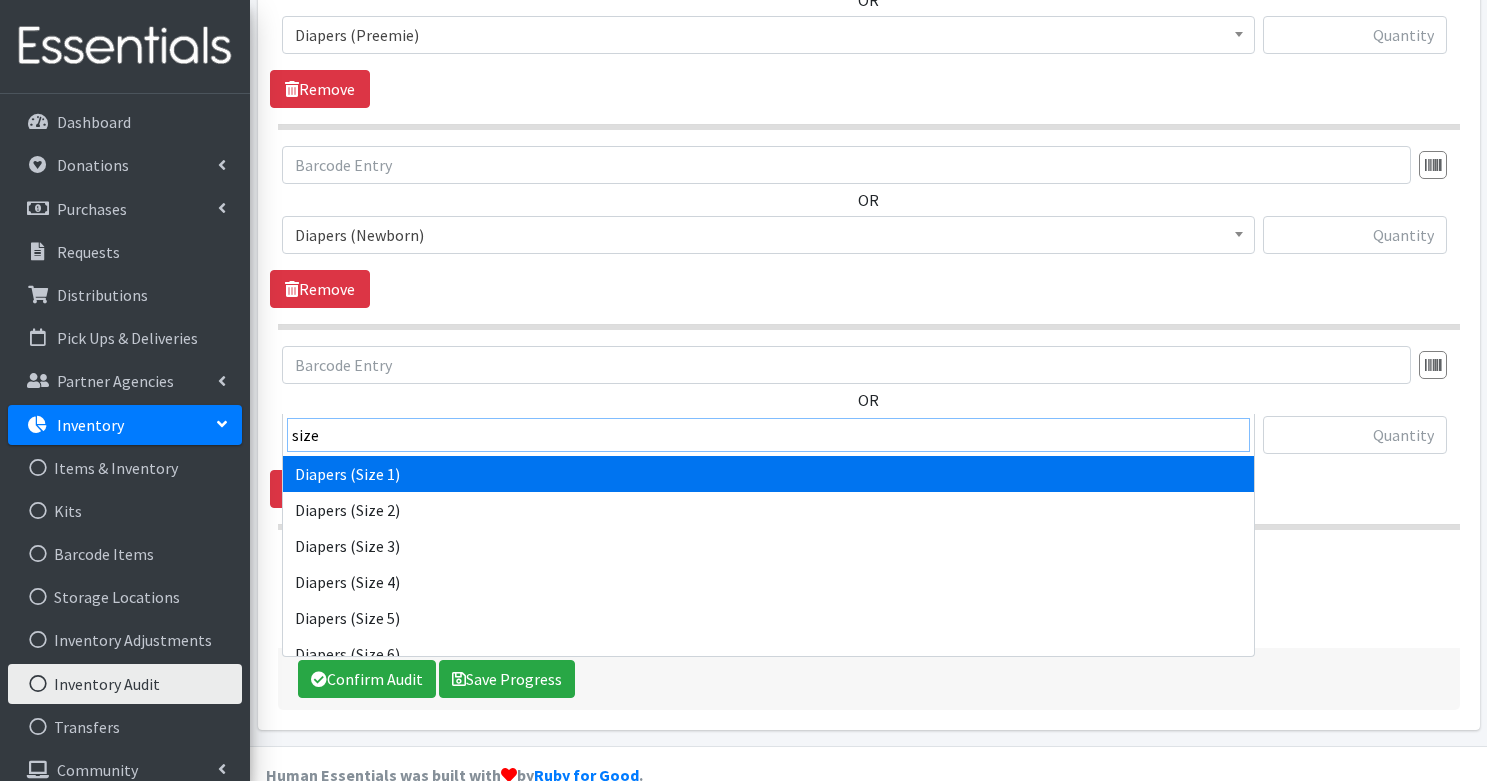 type on "size" 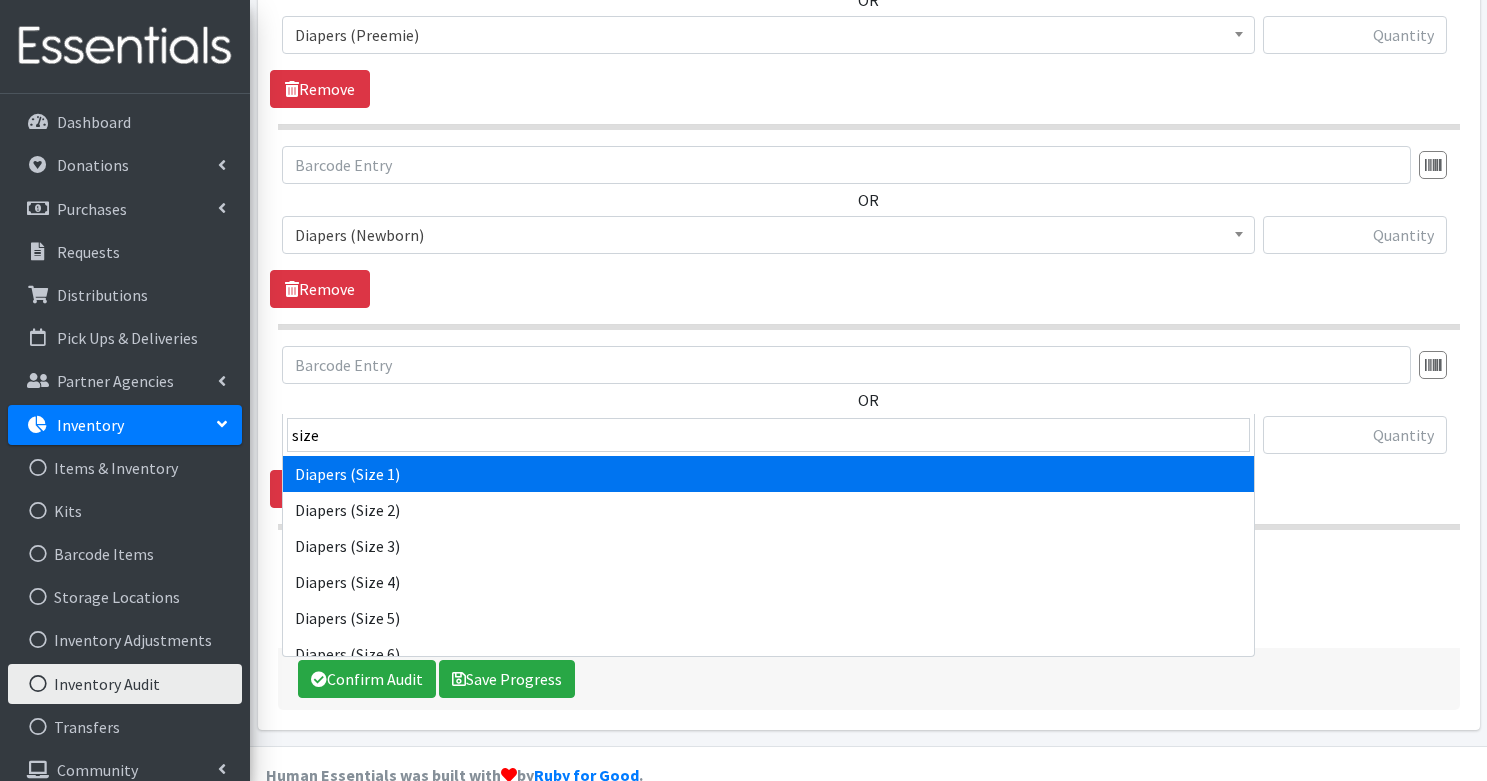 select on "1257" 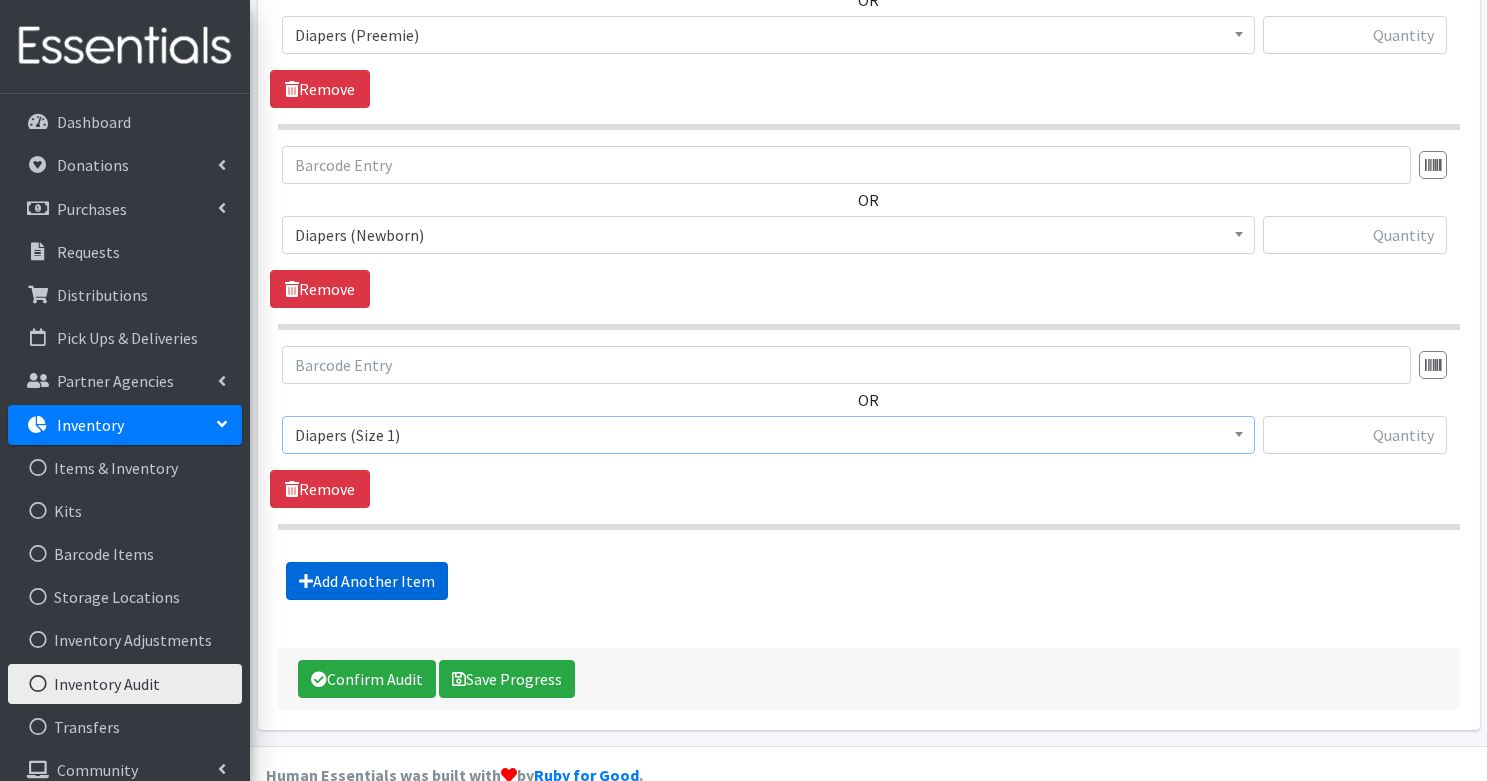 click on "Add Another Item" at bounding box center [367, 581] 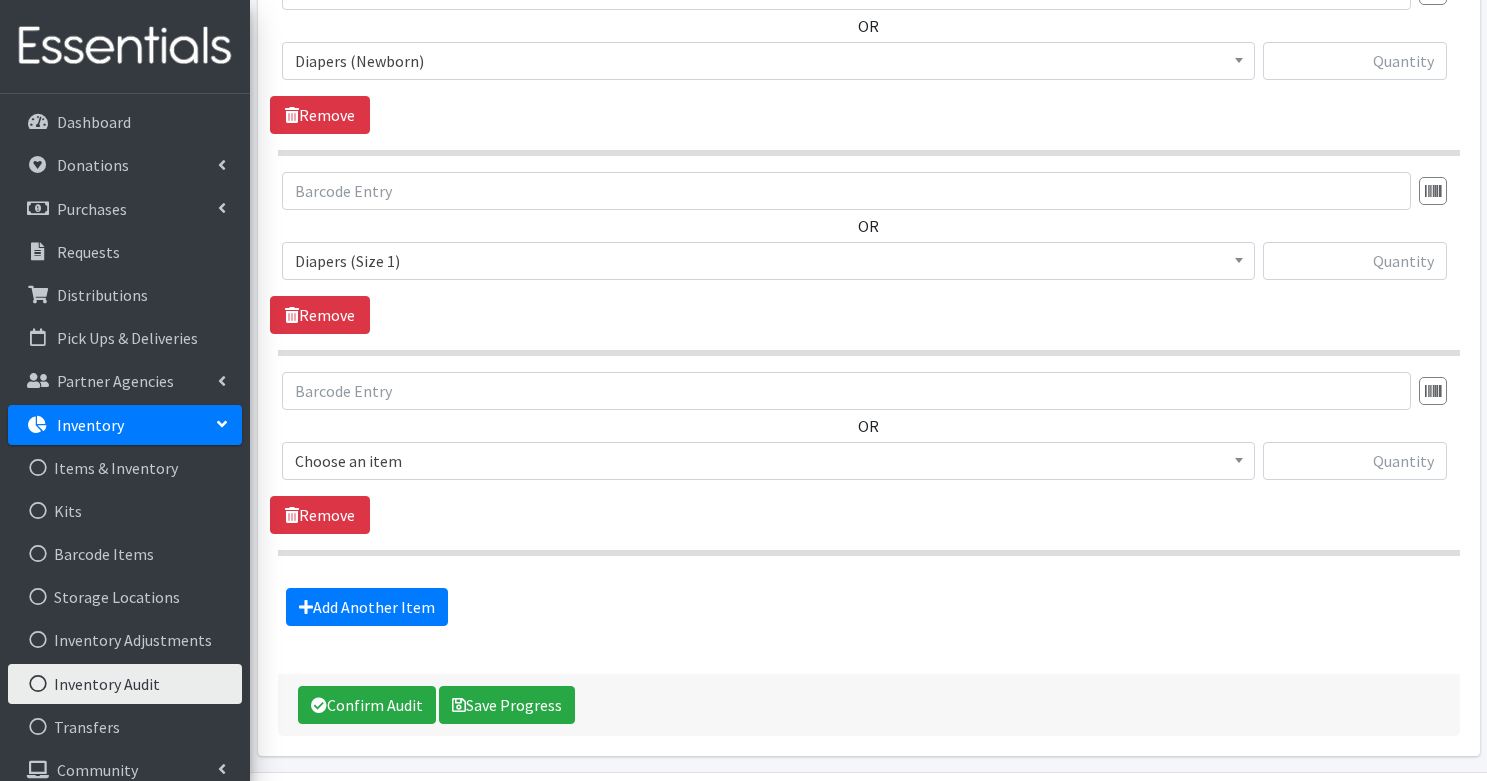 scroll, scrollTop: 2397, scrollLeft: 0, axis: vertical 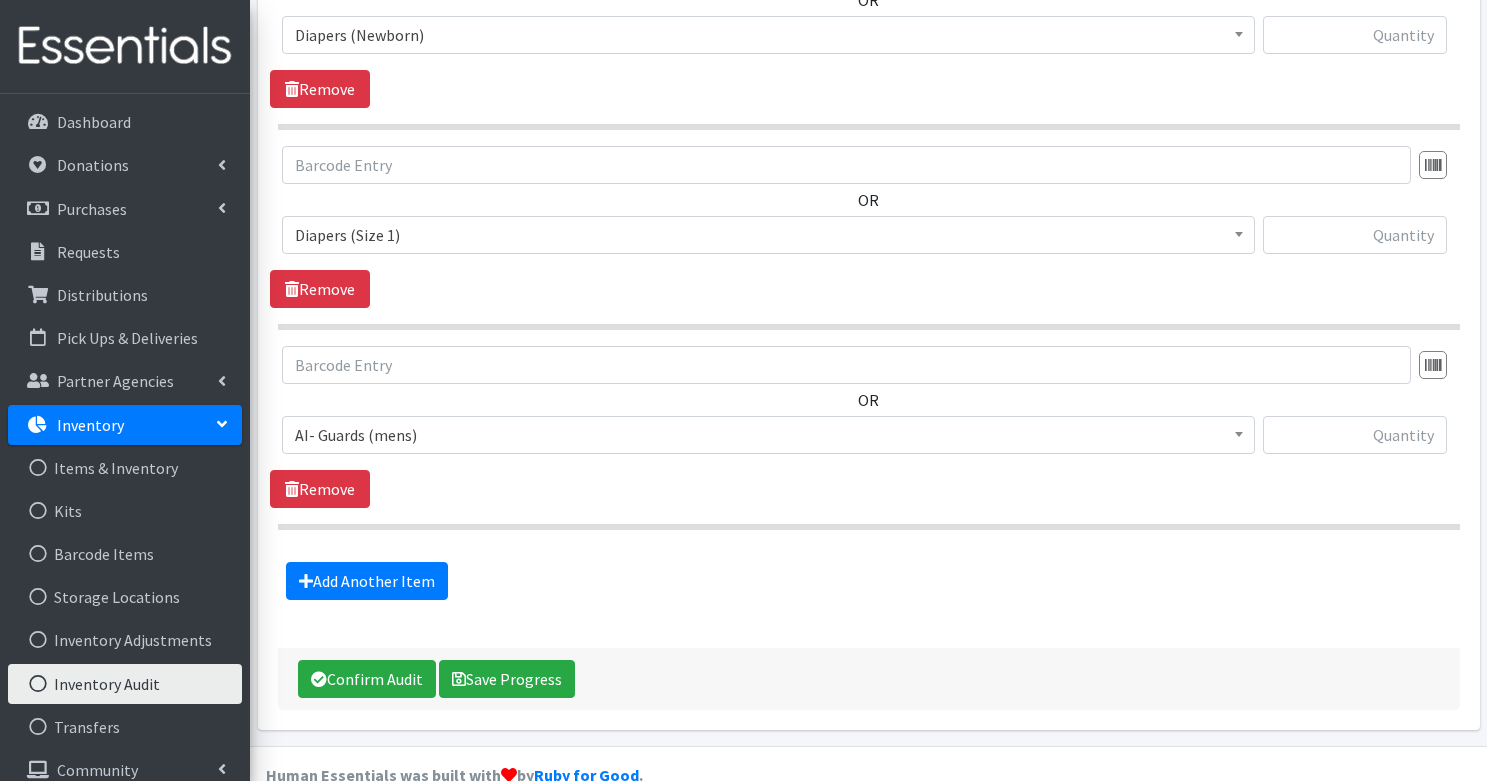 click on "AI- Guards (mens)" at bounding box center (768, 435) 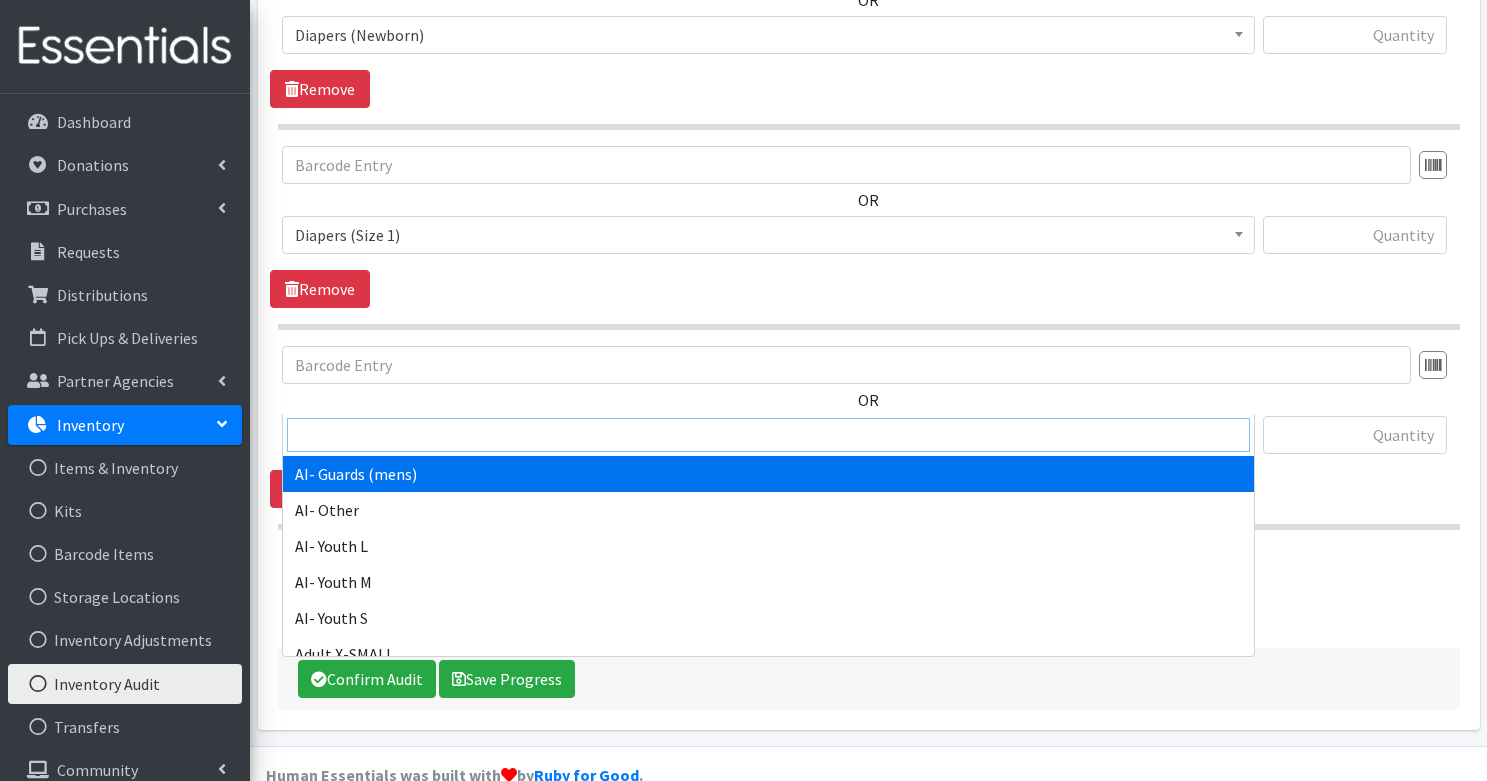 click at bounding box center (768, 435) 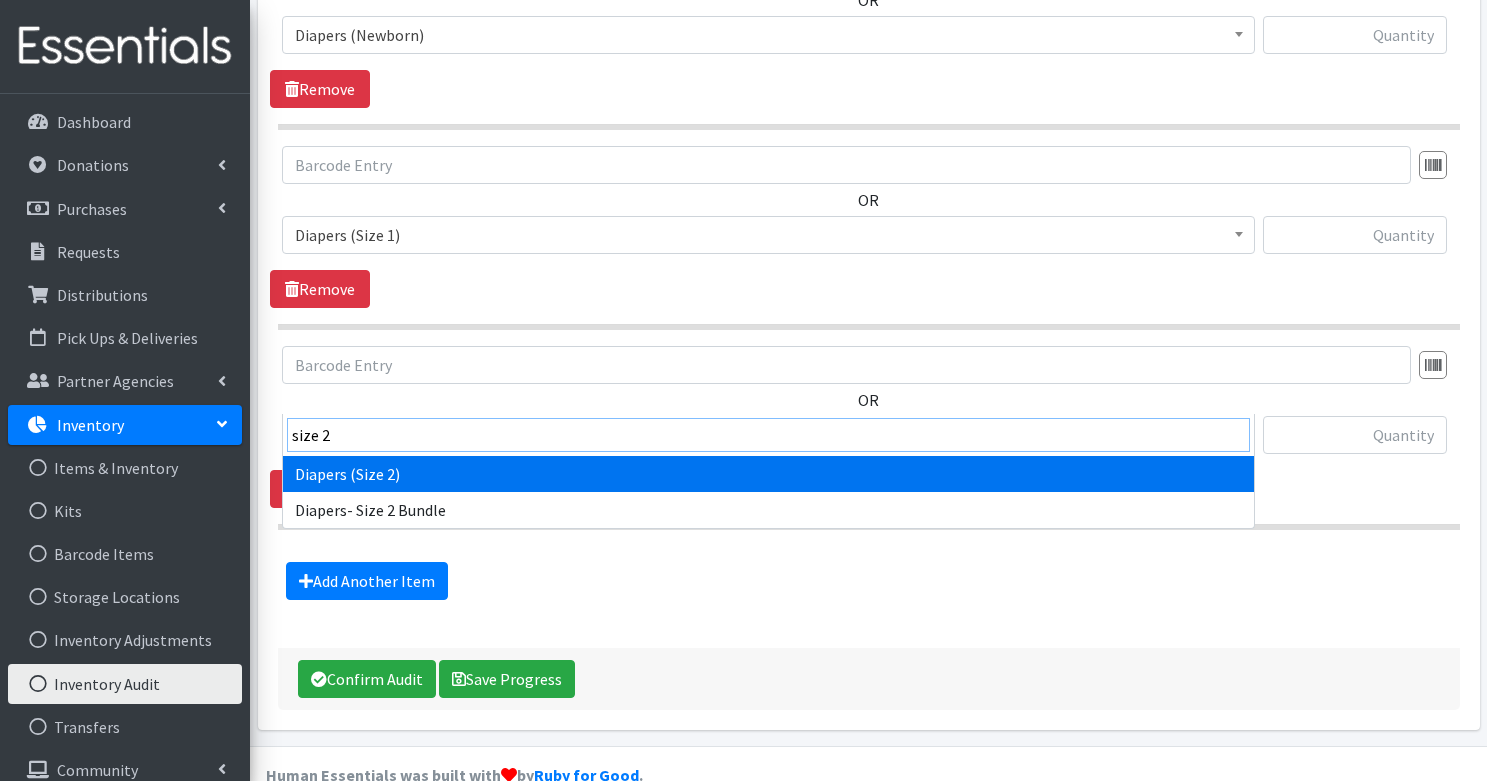 type on "size 2" 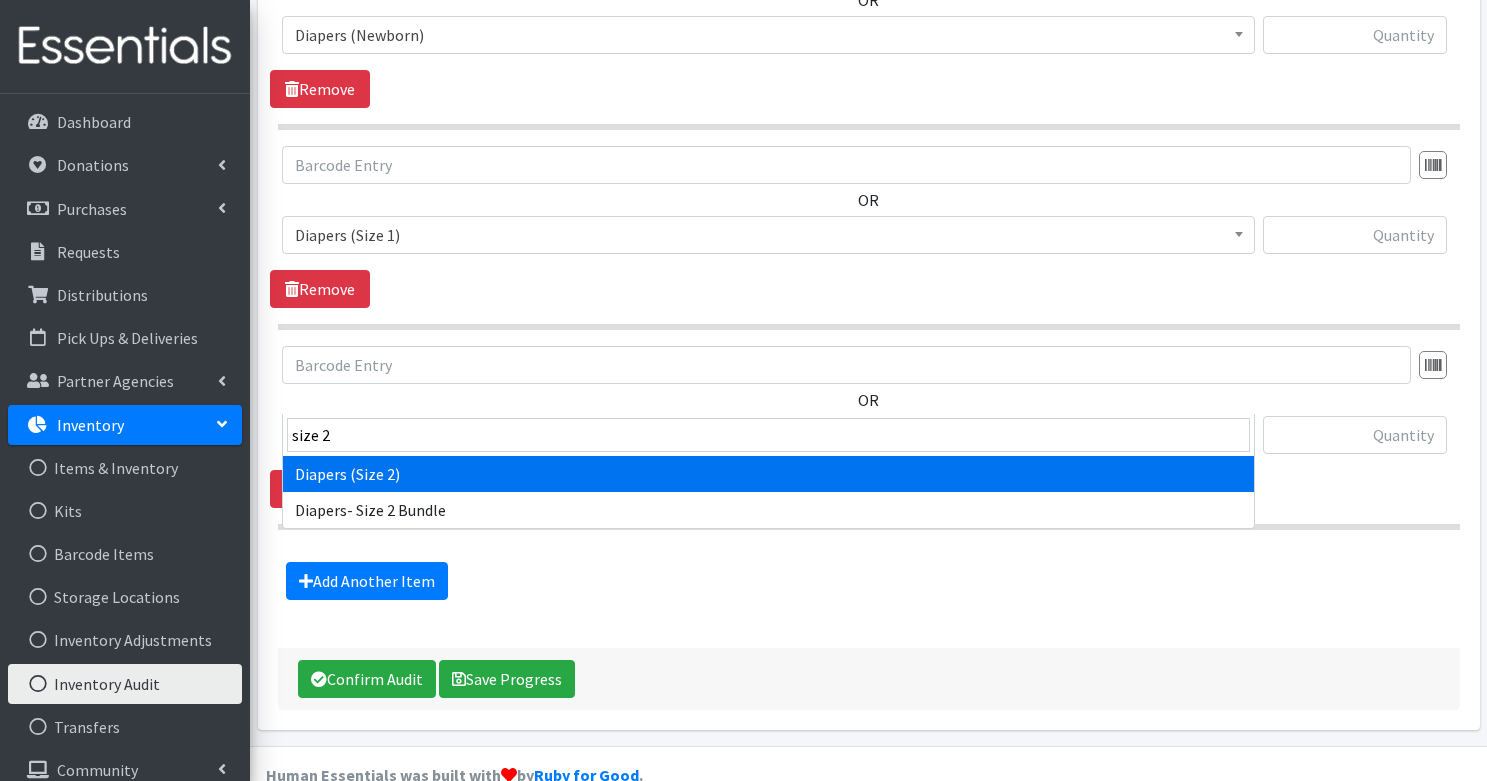 select on "1258" 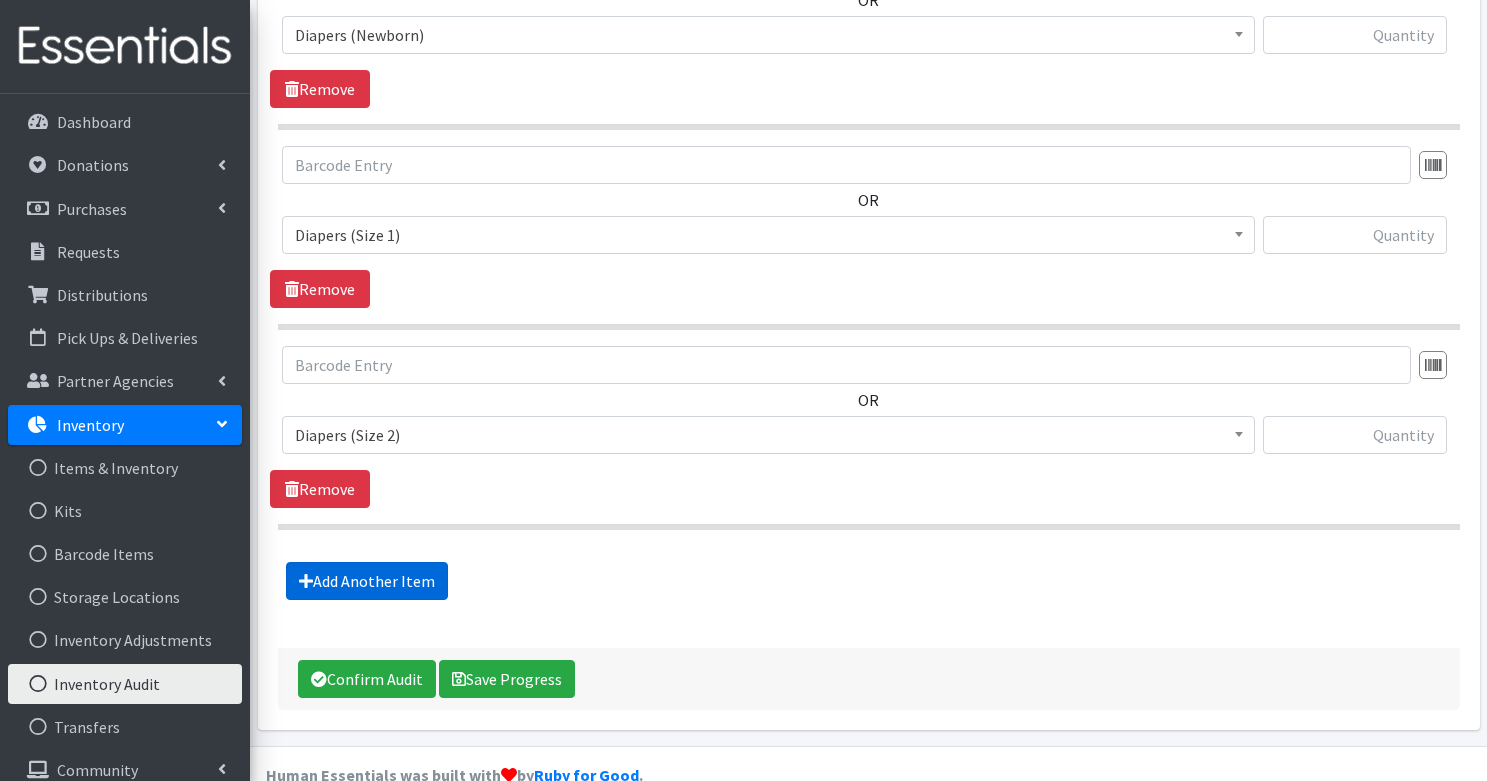 click on "Add Another Item" at bounding box center (367, 581) 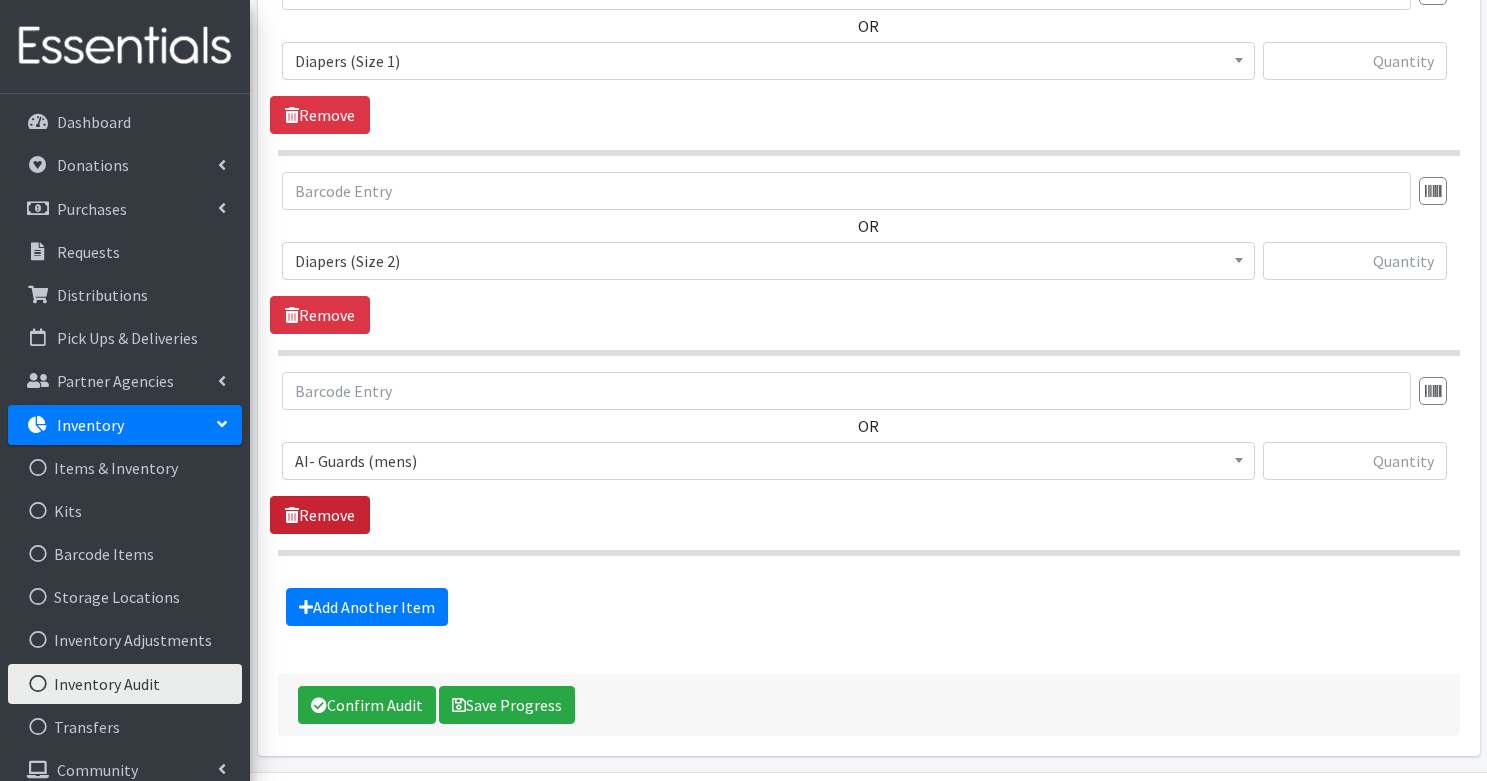 scroll, scrollTop: 2597, scrollLeft: 0, axis: vertical 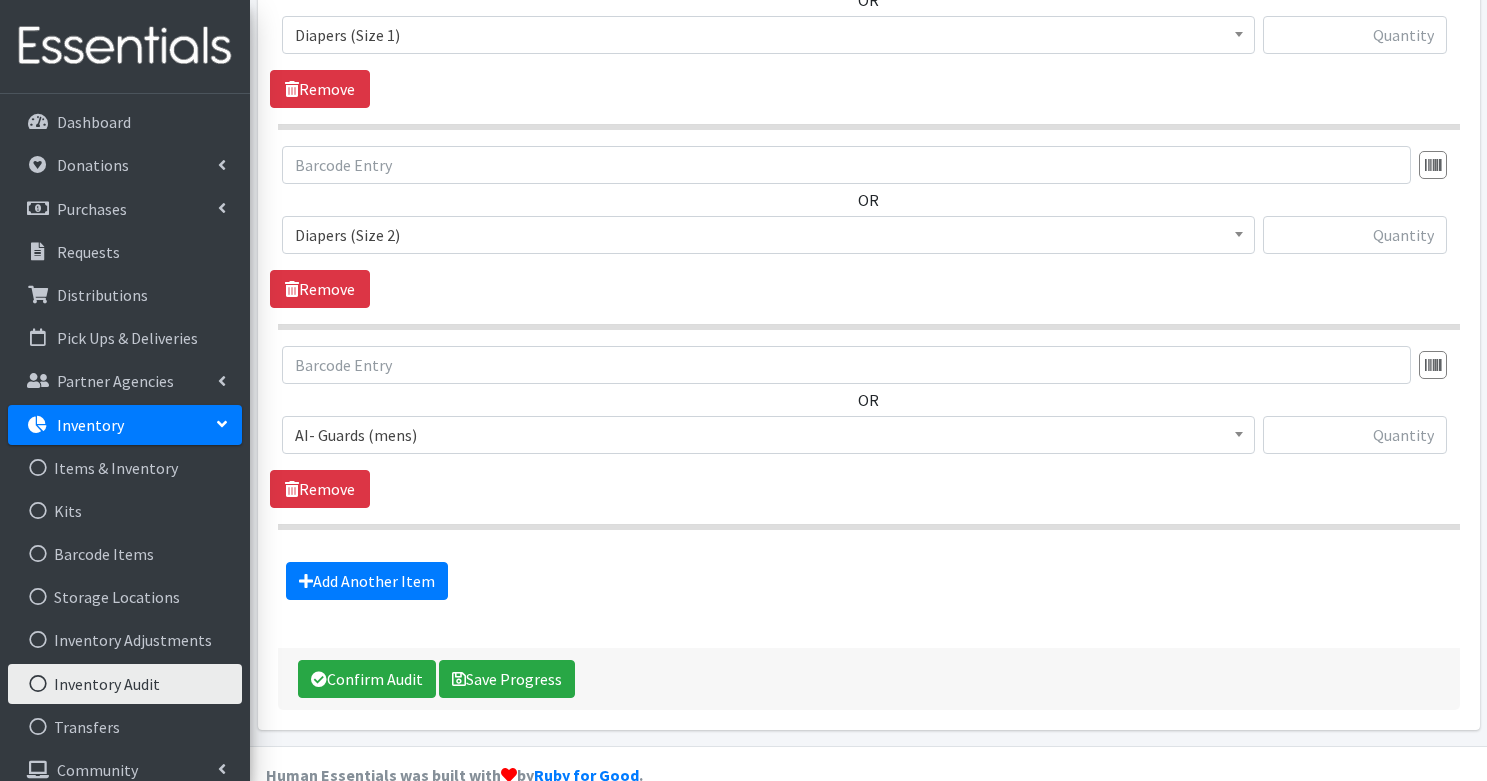 click on "AI- Guards (mens)" at bounding box center (768, 435) 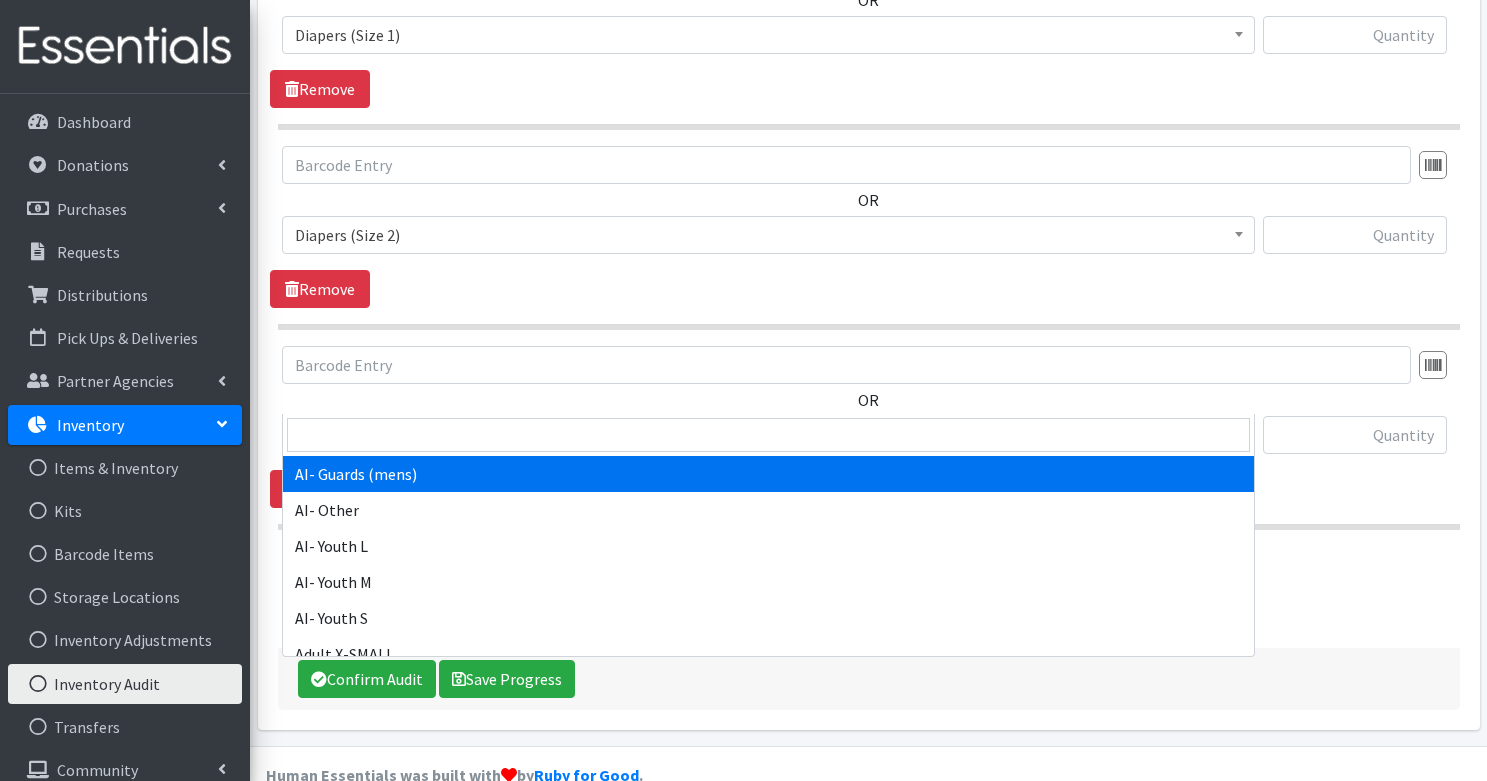 click at bounding box center (768, 435) 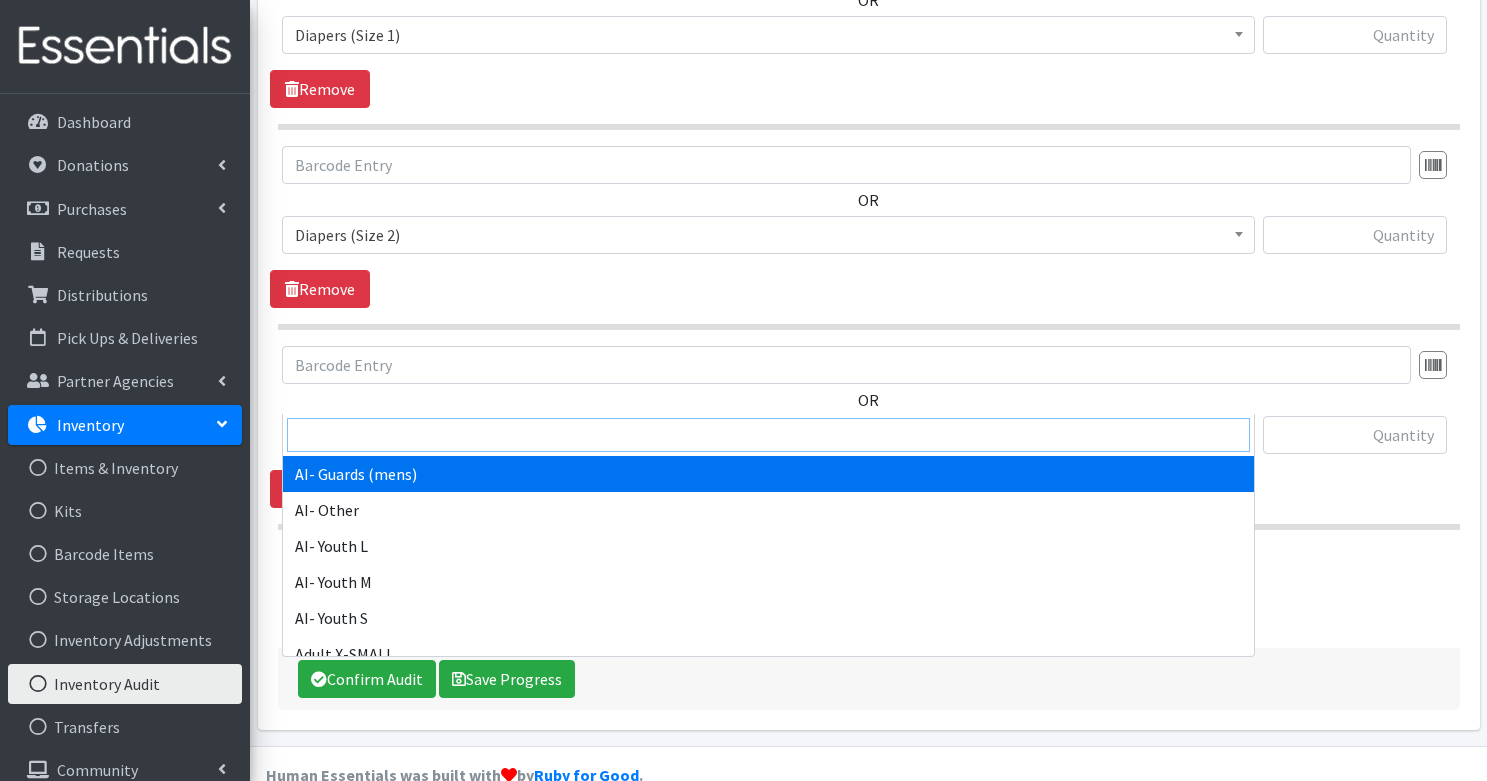 click at bounding box center (768, 435) 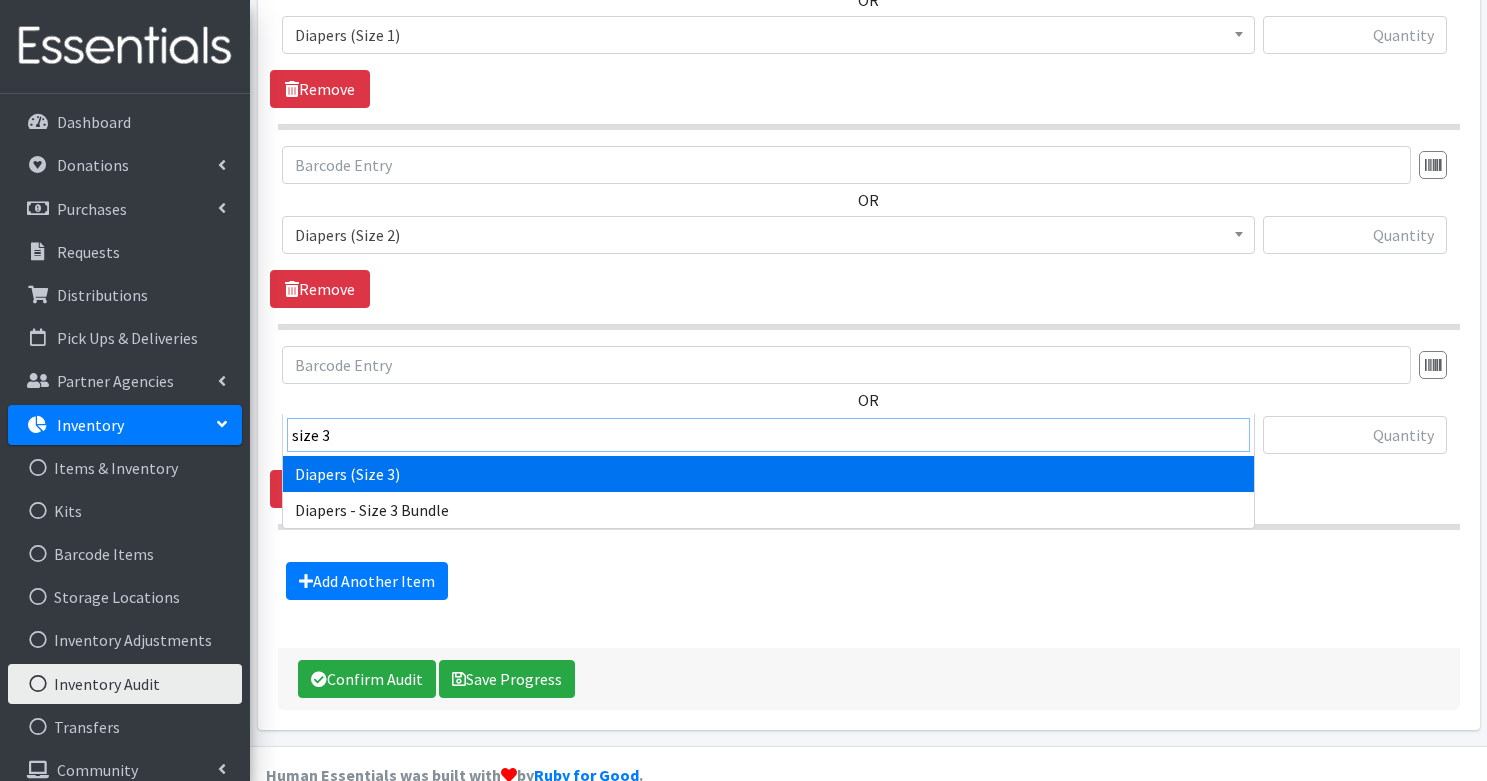 type on "size 3" 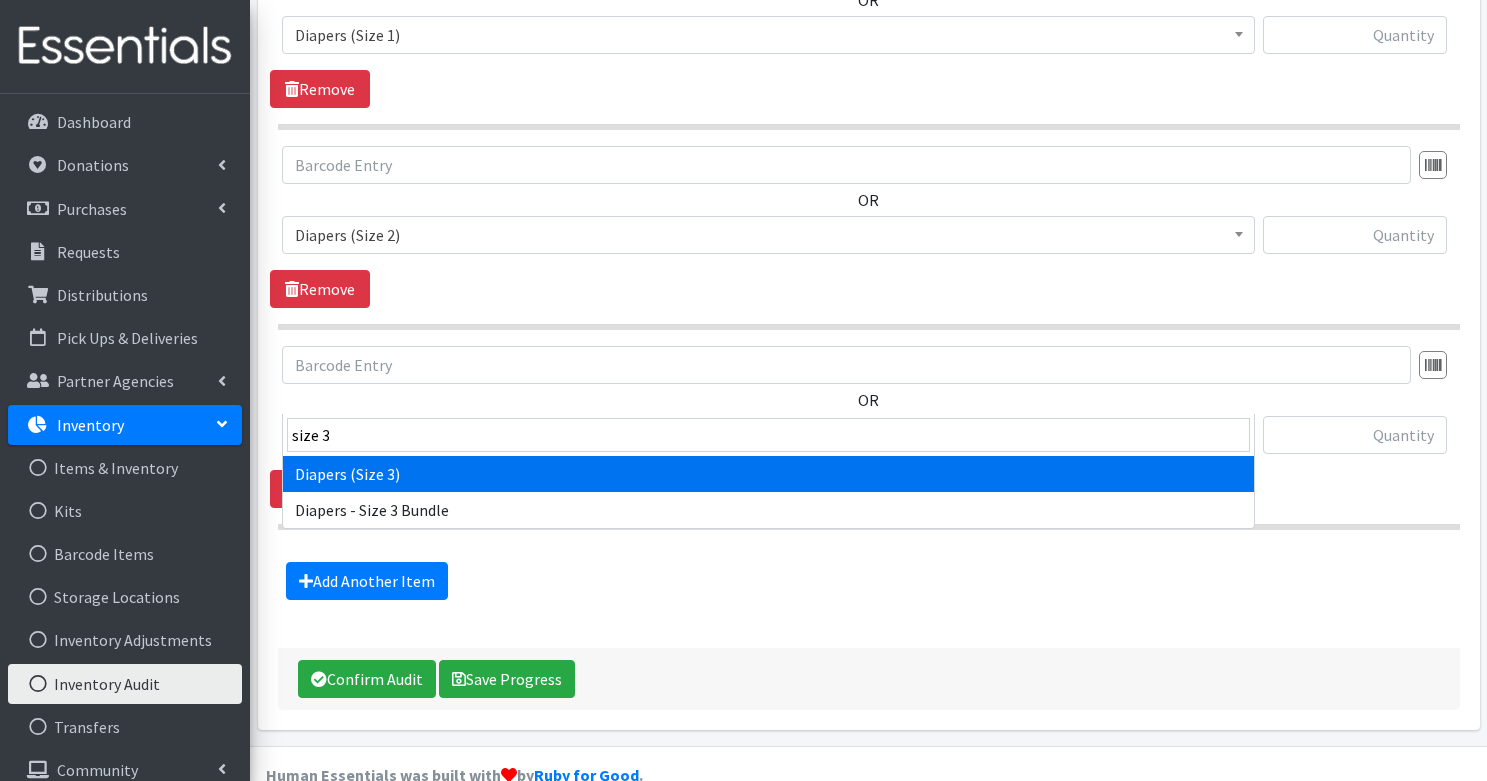 select on "1235" 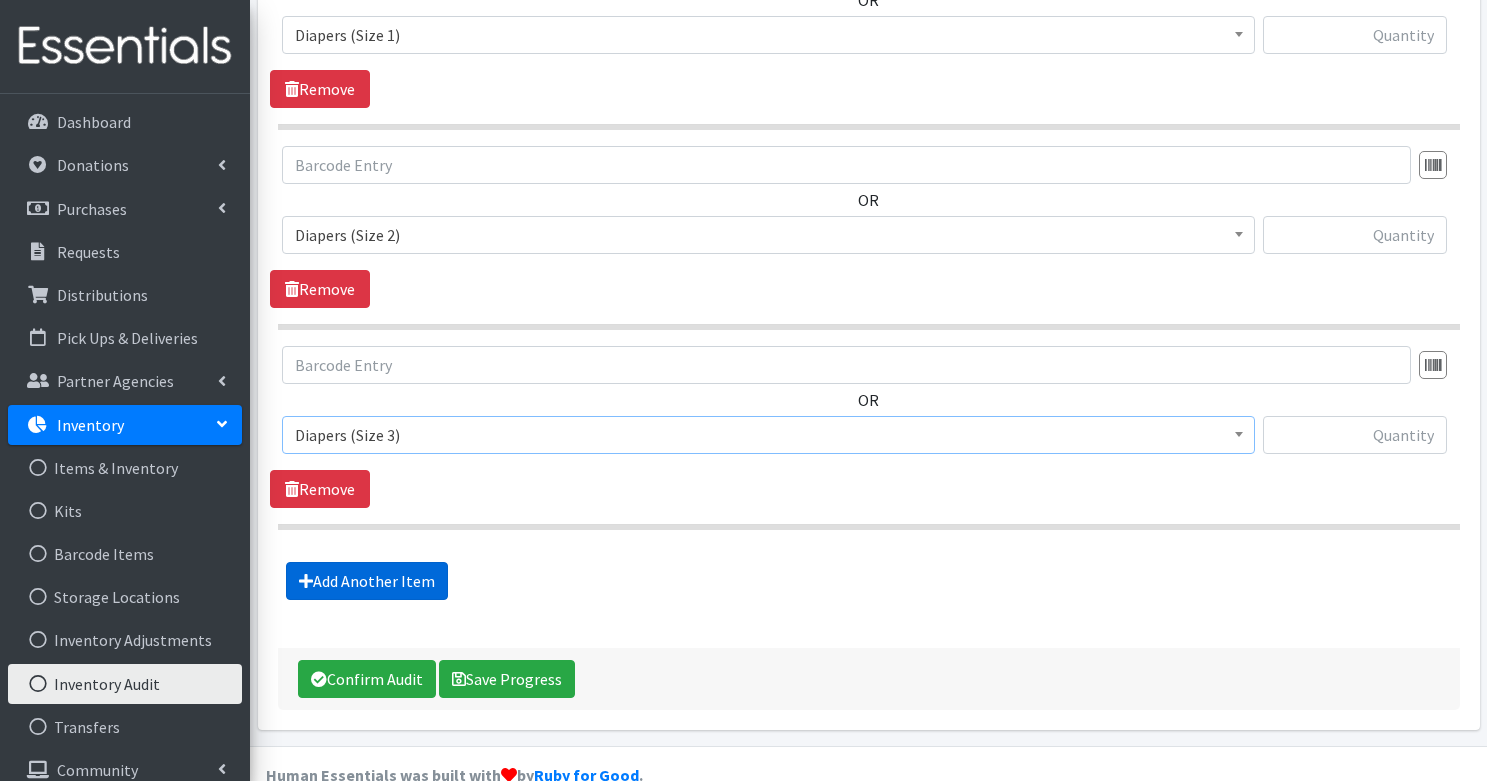 click on "Add Another Item" at bounding box center [367, 581] 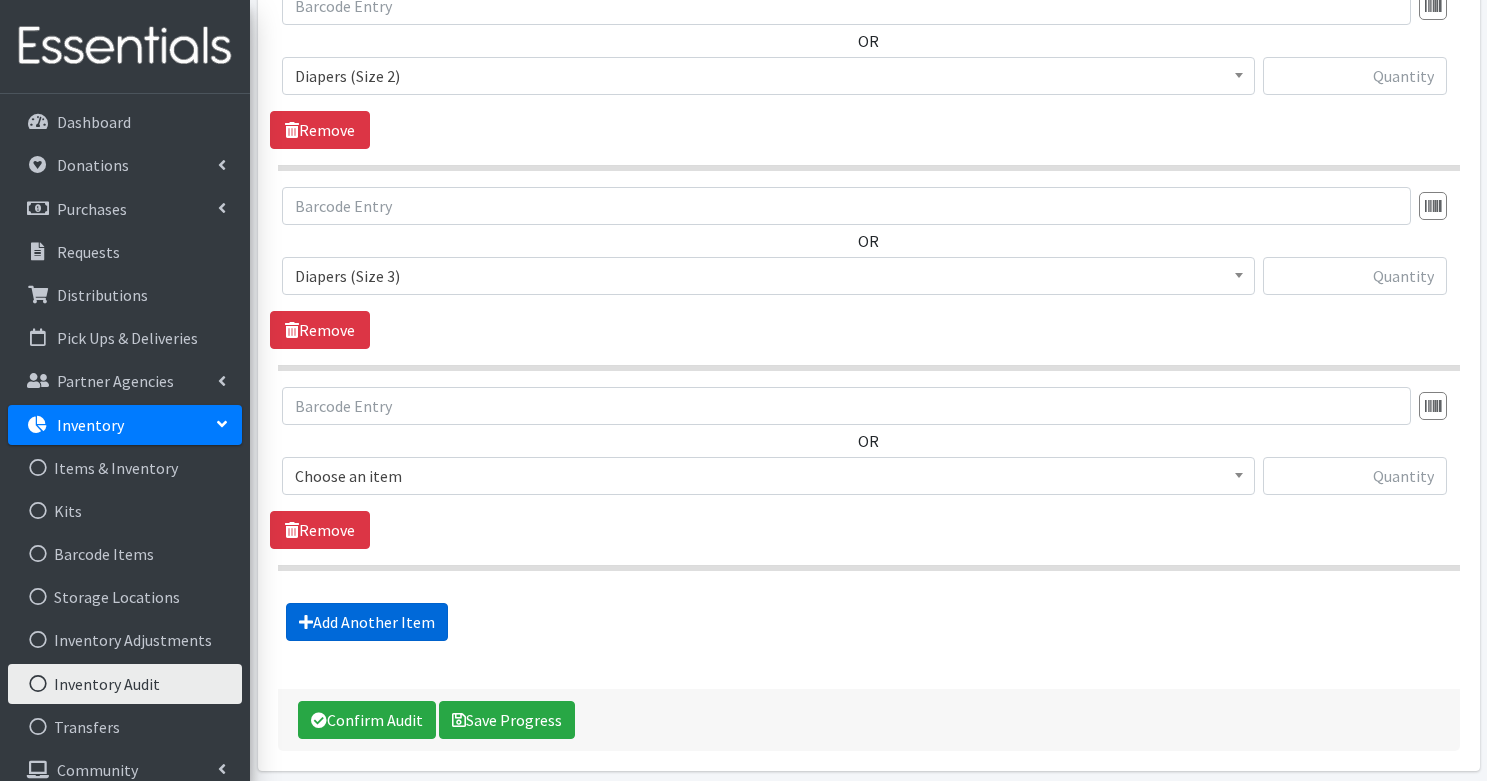 scroll, scrollTop: 2797, scrollLeft: 0, axis: vertical 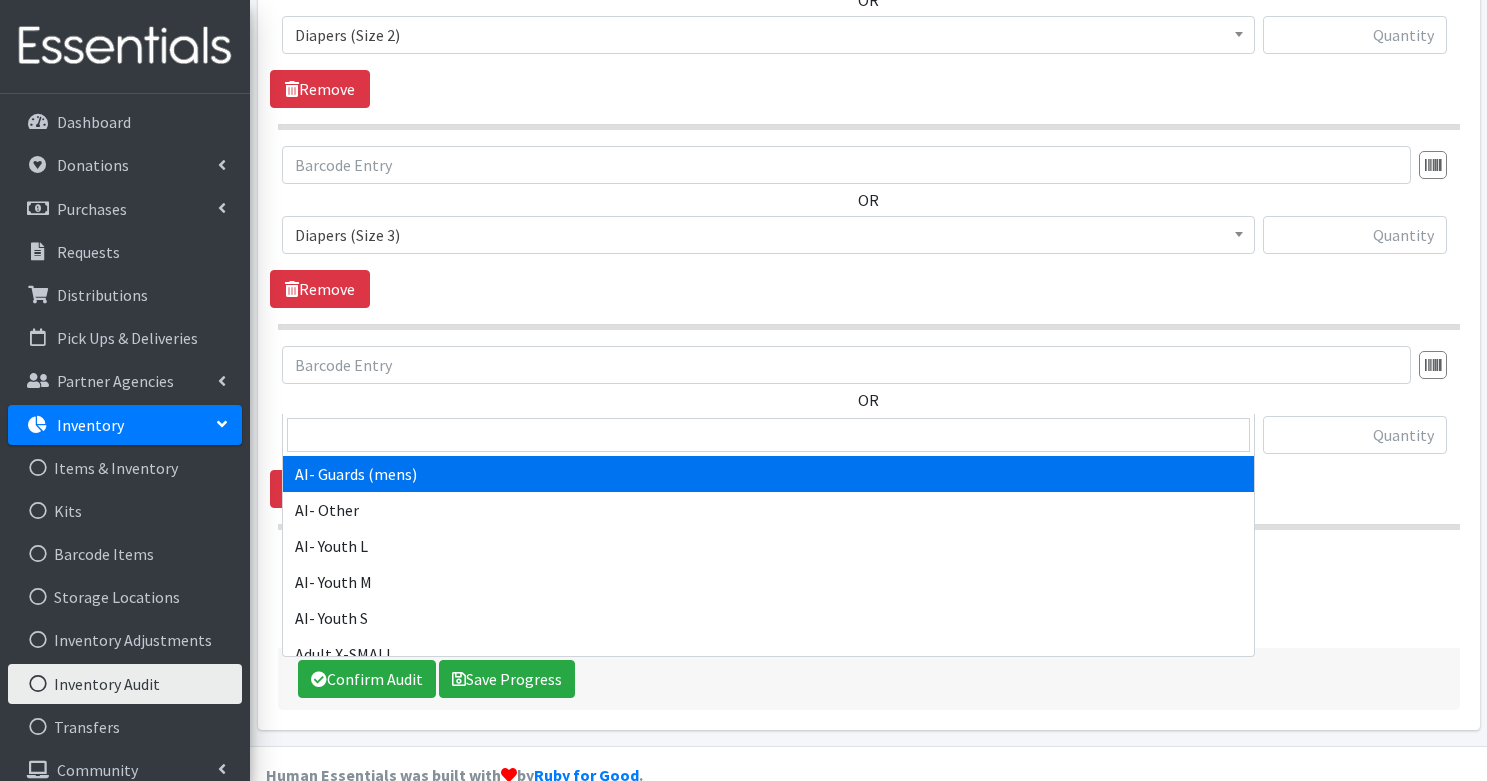 click on "AI- Guards (mens)" at bounding box center [768, 435] 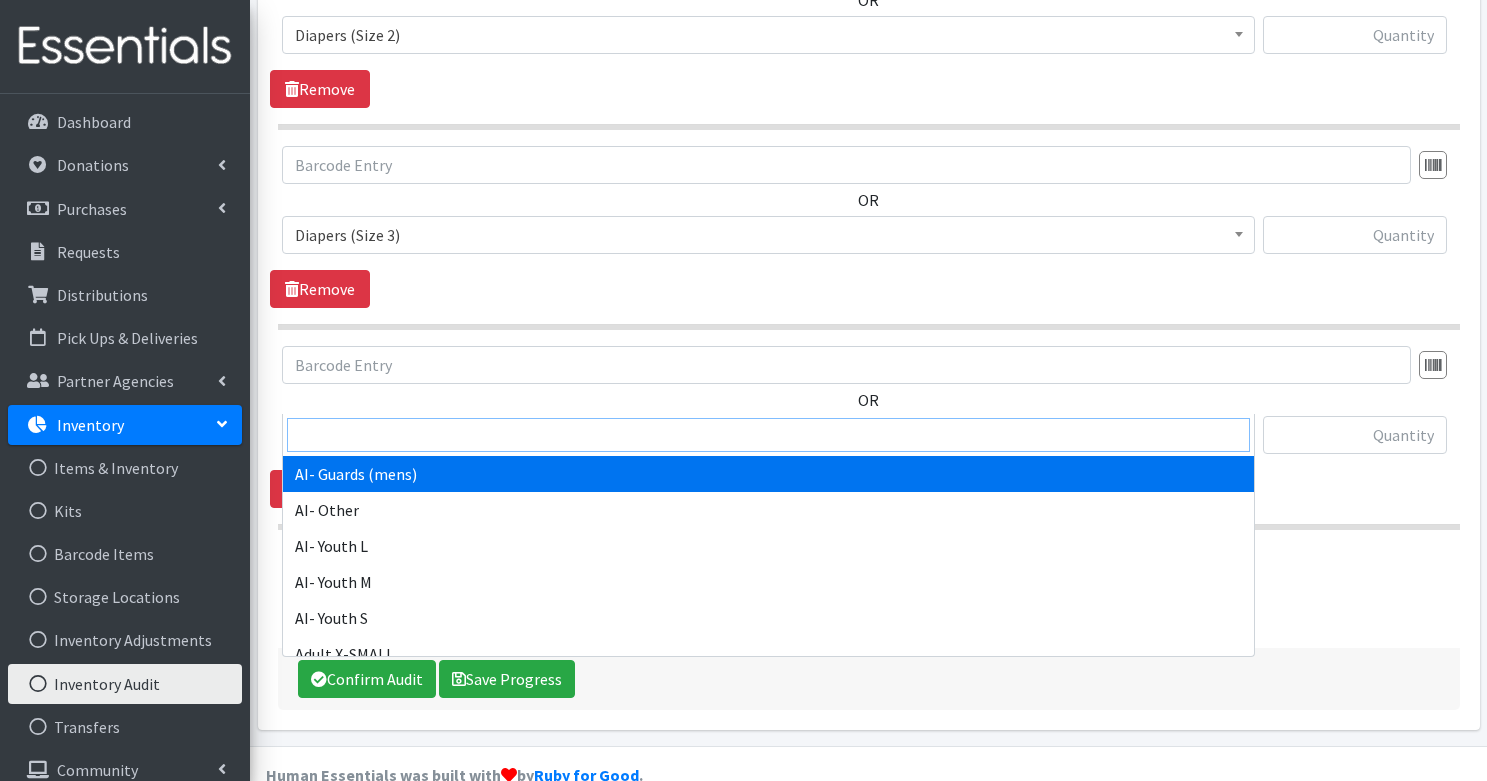 click at bounding box center (768, 435) 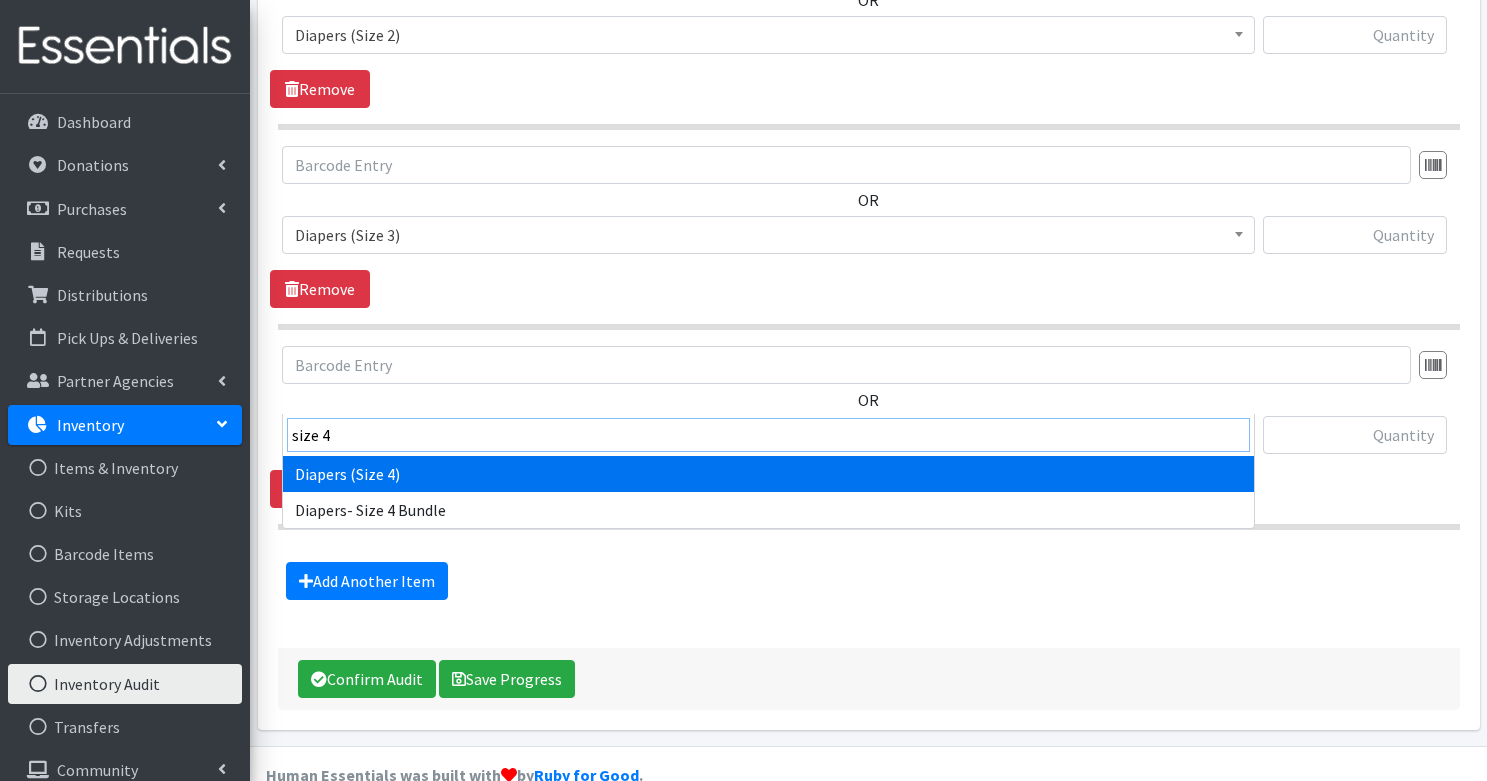 type on "size 4" 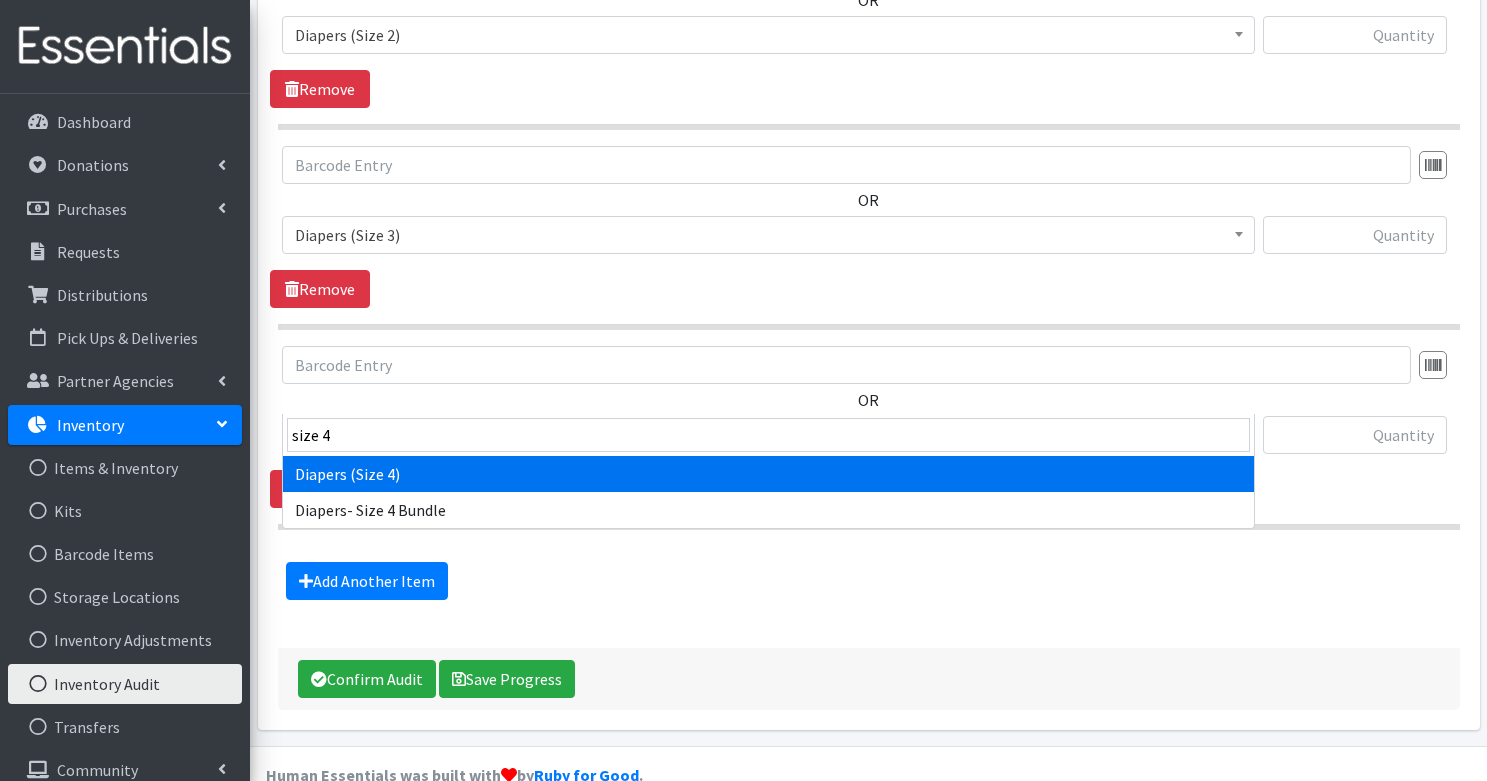 select on "1263" 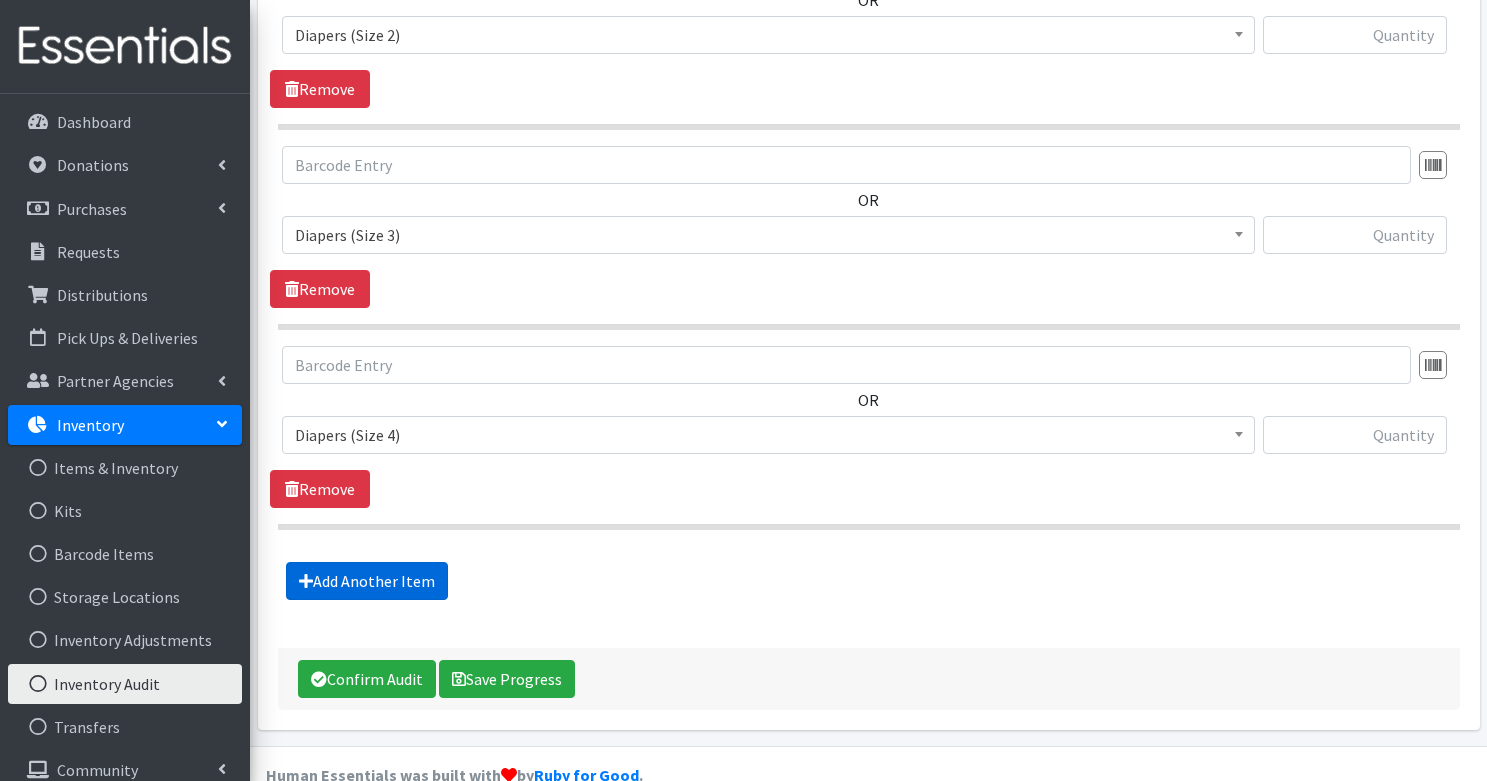 click on "Add Another Item" at bounding box center [367, 581] 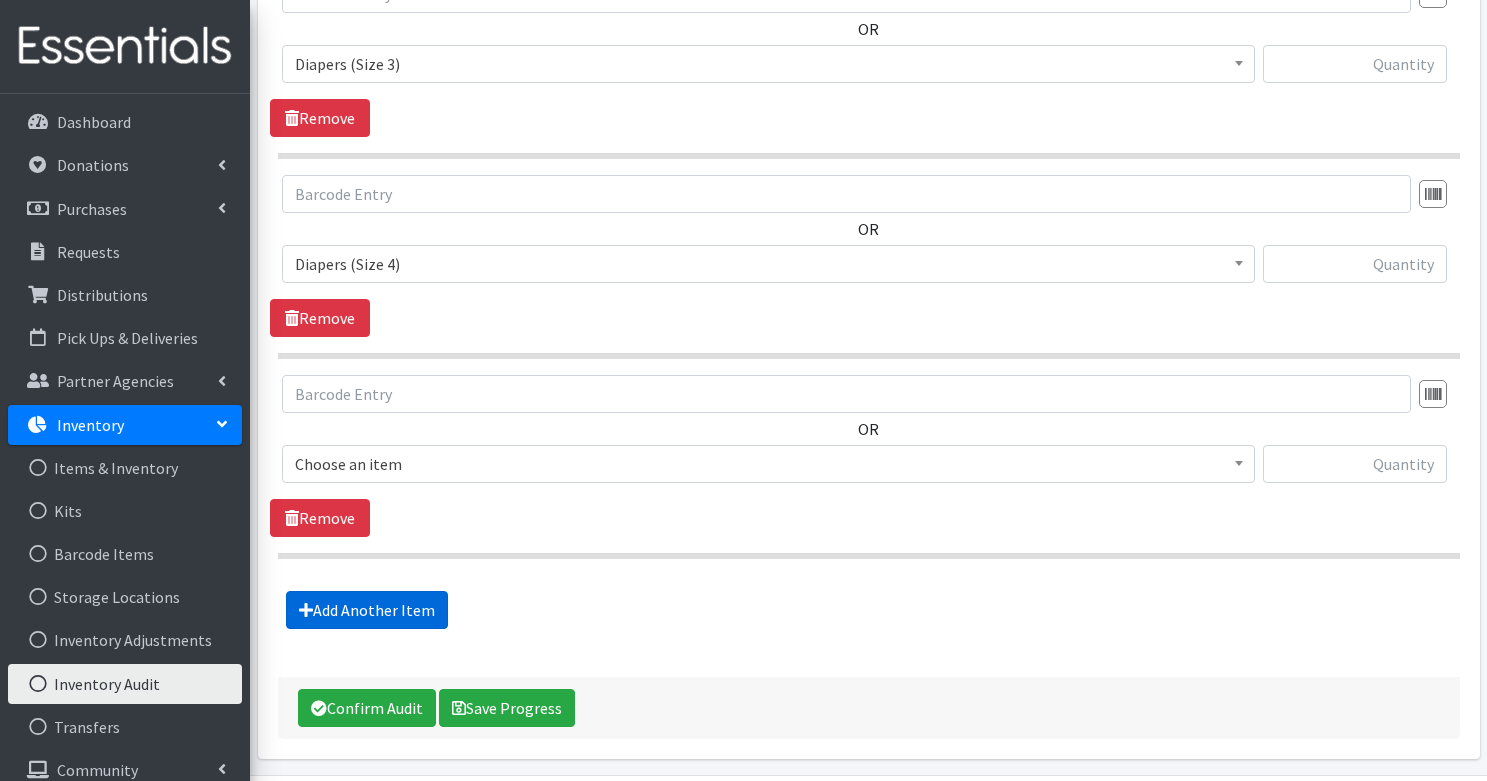 scroll, scrollTop: 2997, scrollLeft: 0, axis: vertical 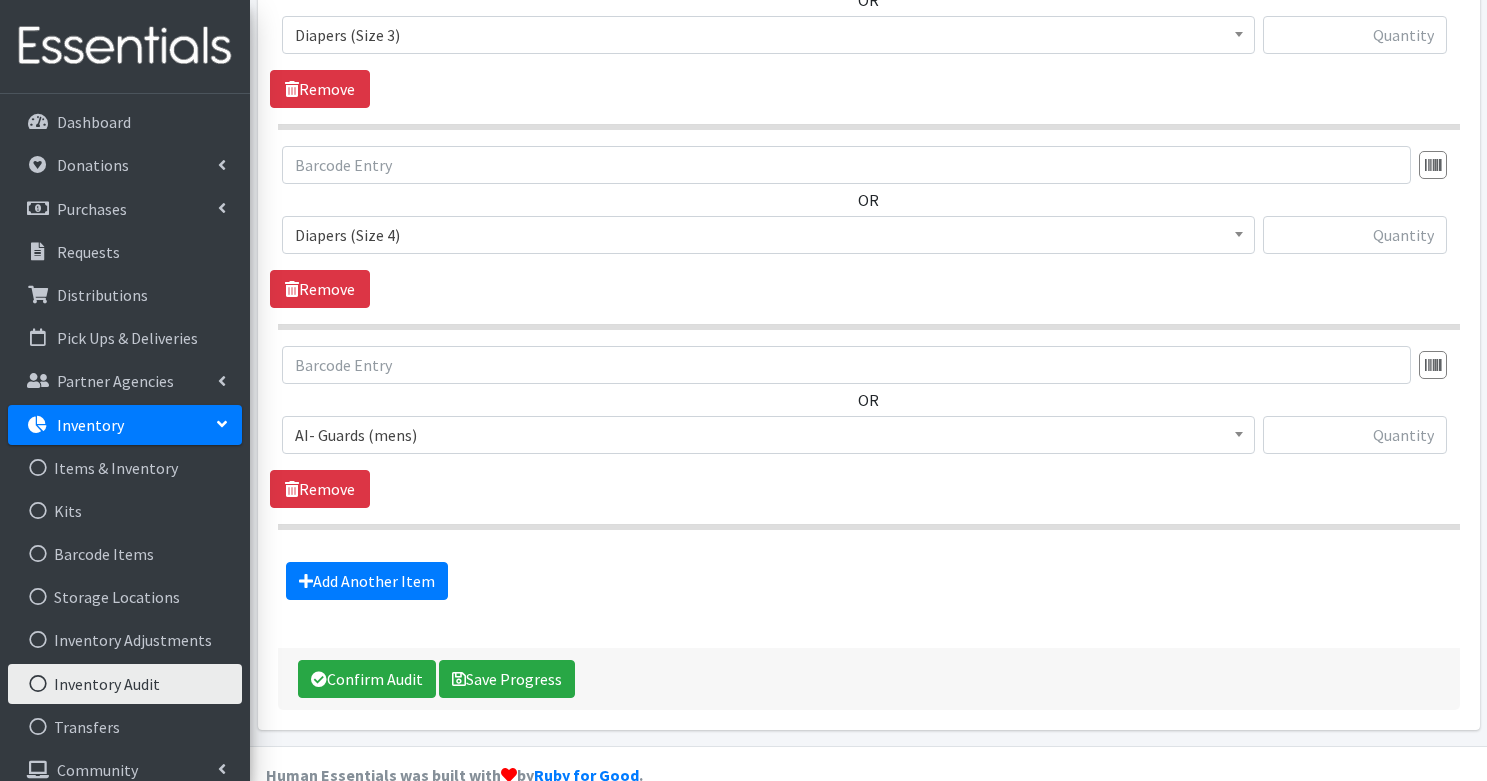 click on "AI- Guards (mens)" at bounding box center [768, 435] 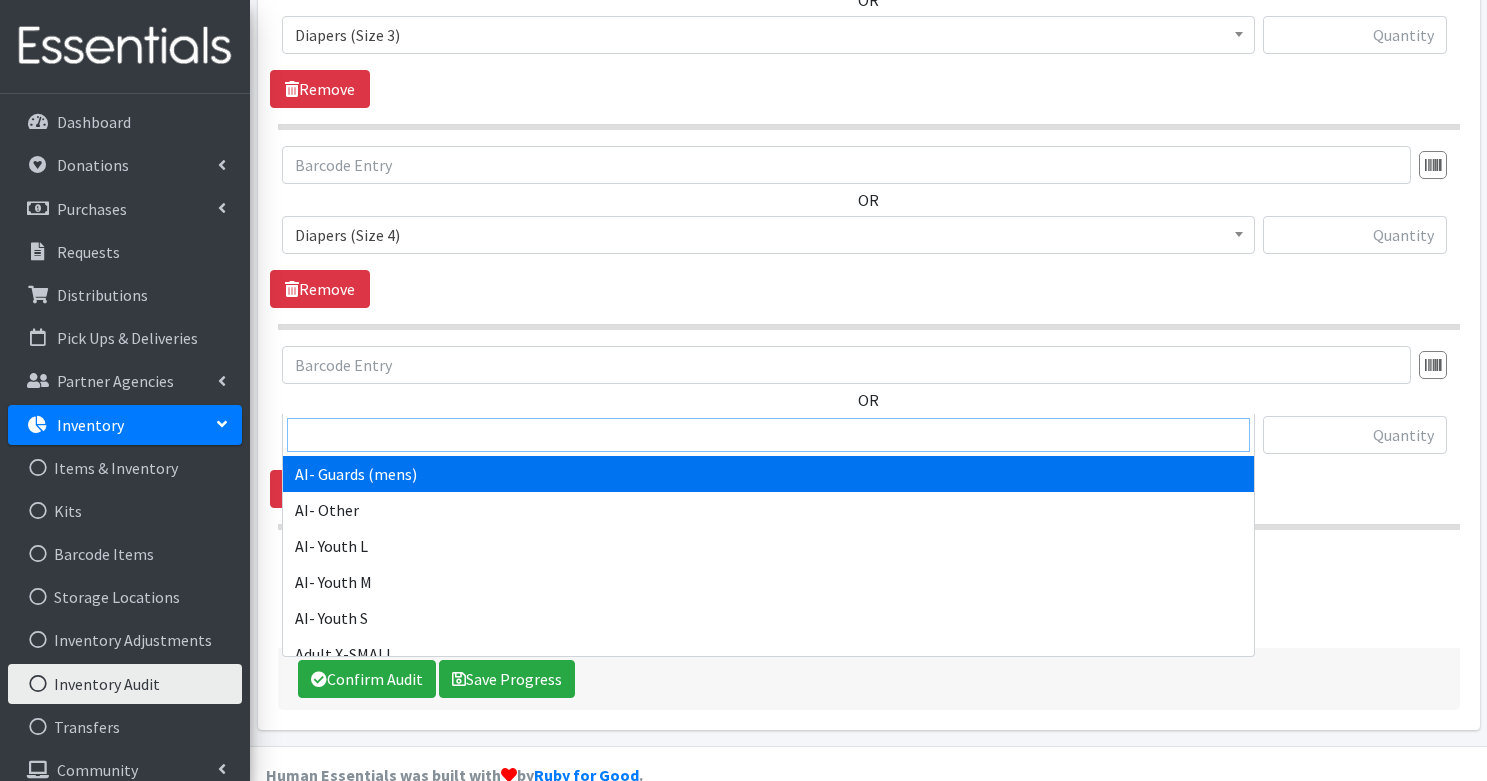 click at bounding box center [768, 435] 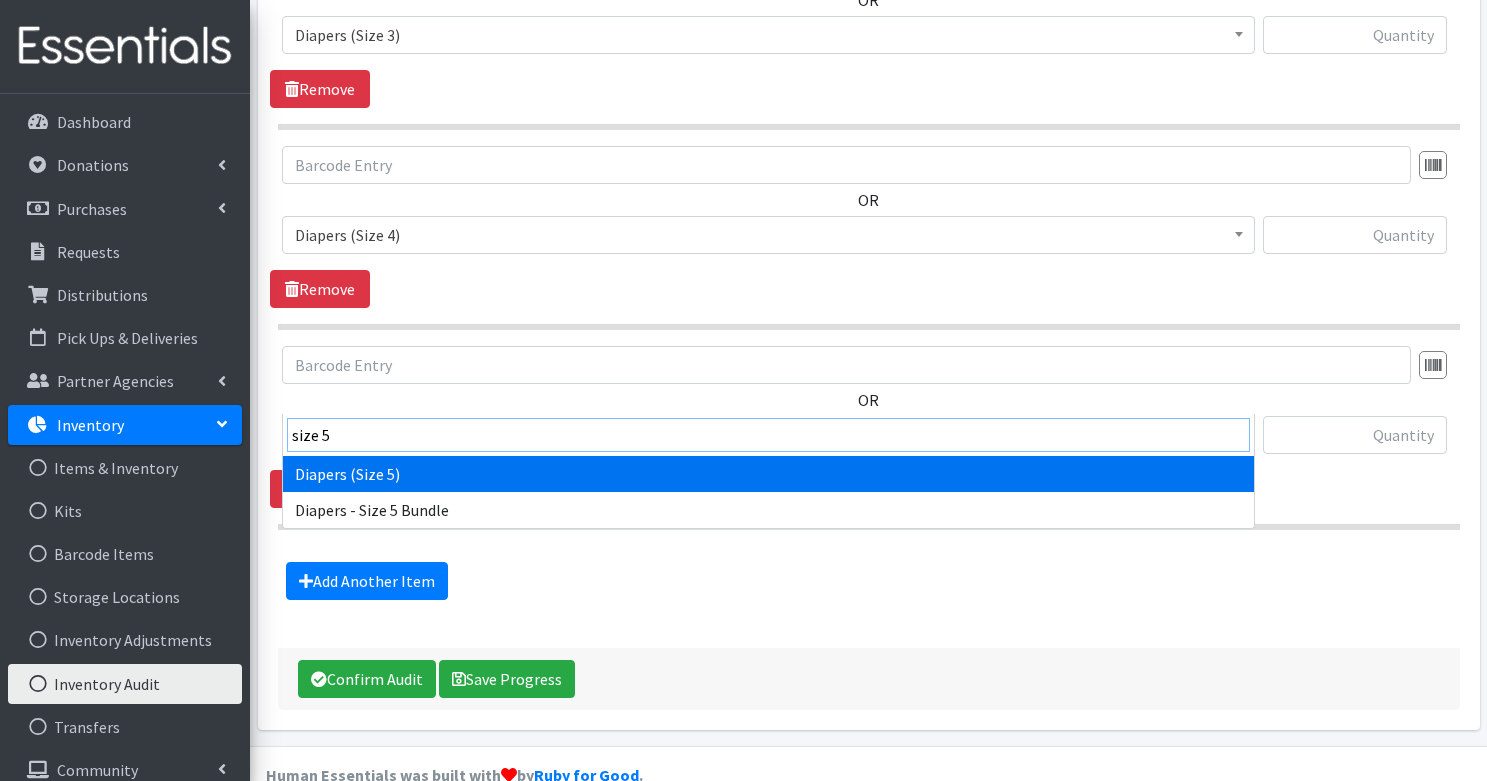 type on "size 5" 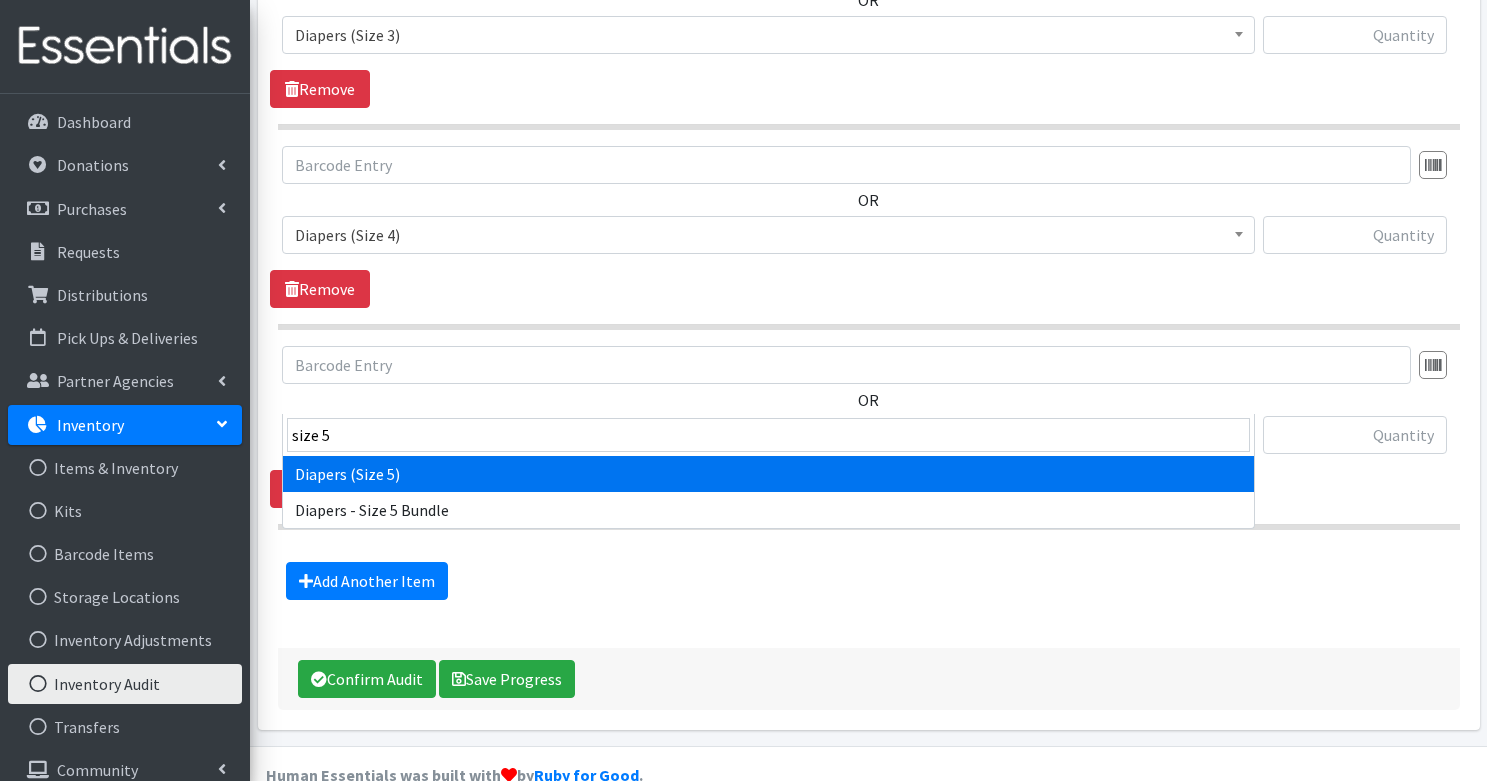 select on "1230" 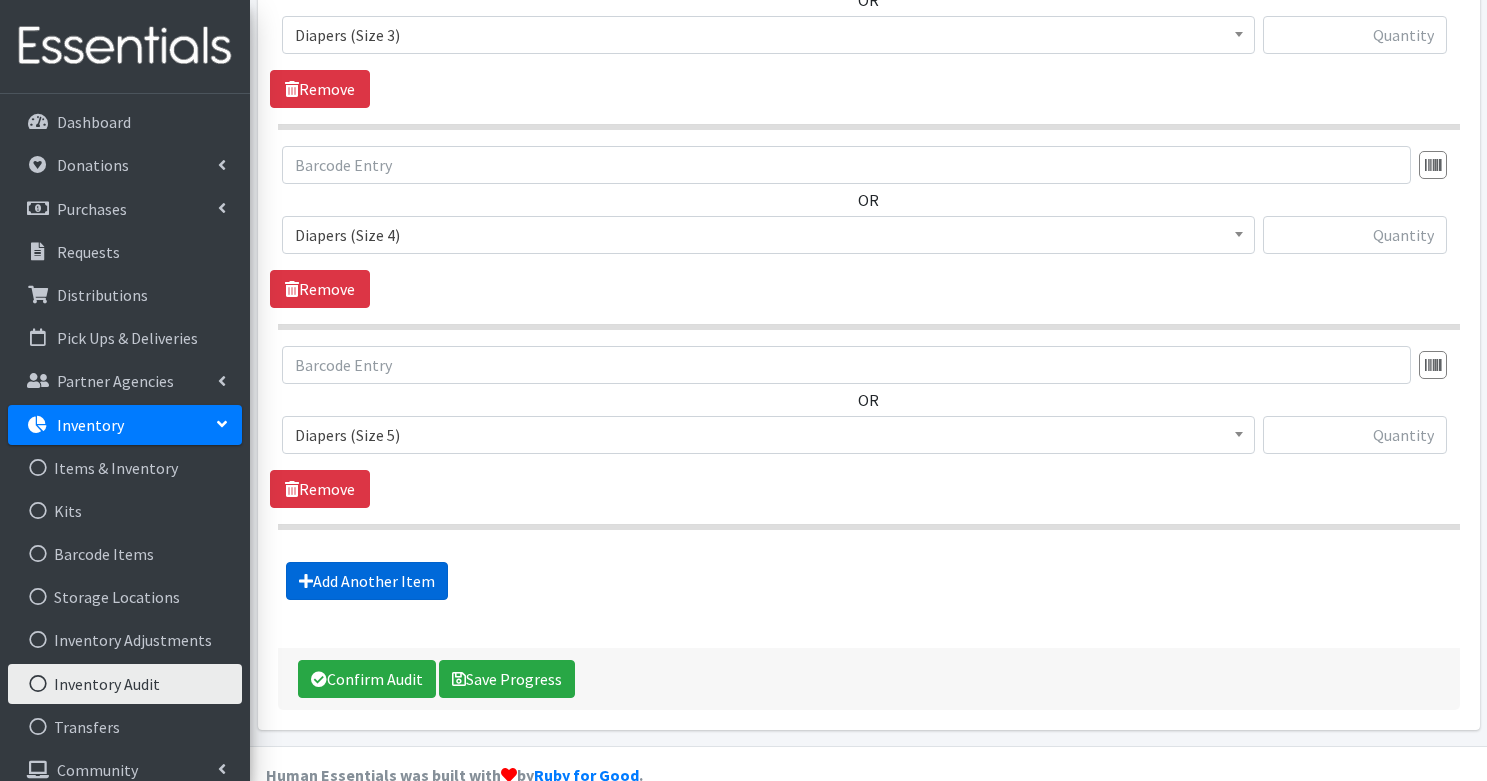 click on "Add Another Item" at bounding box center (367, 581) 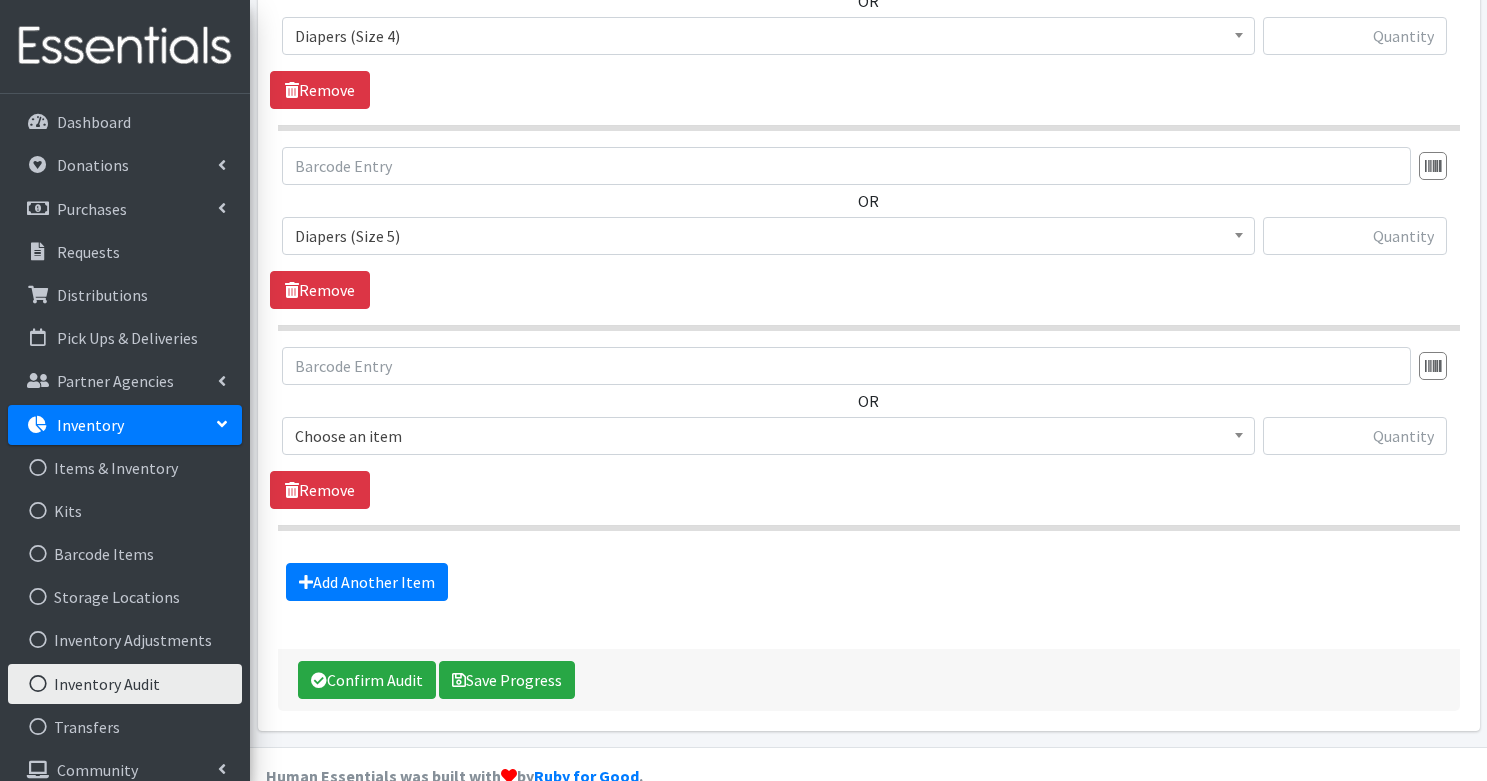 scroll, scrollTop: 3197, scrollLeft: 0, axis: vertical 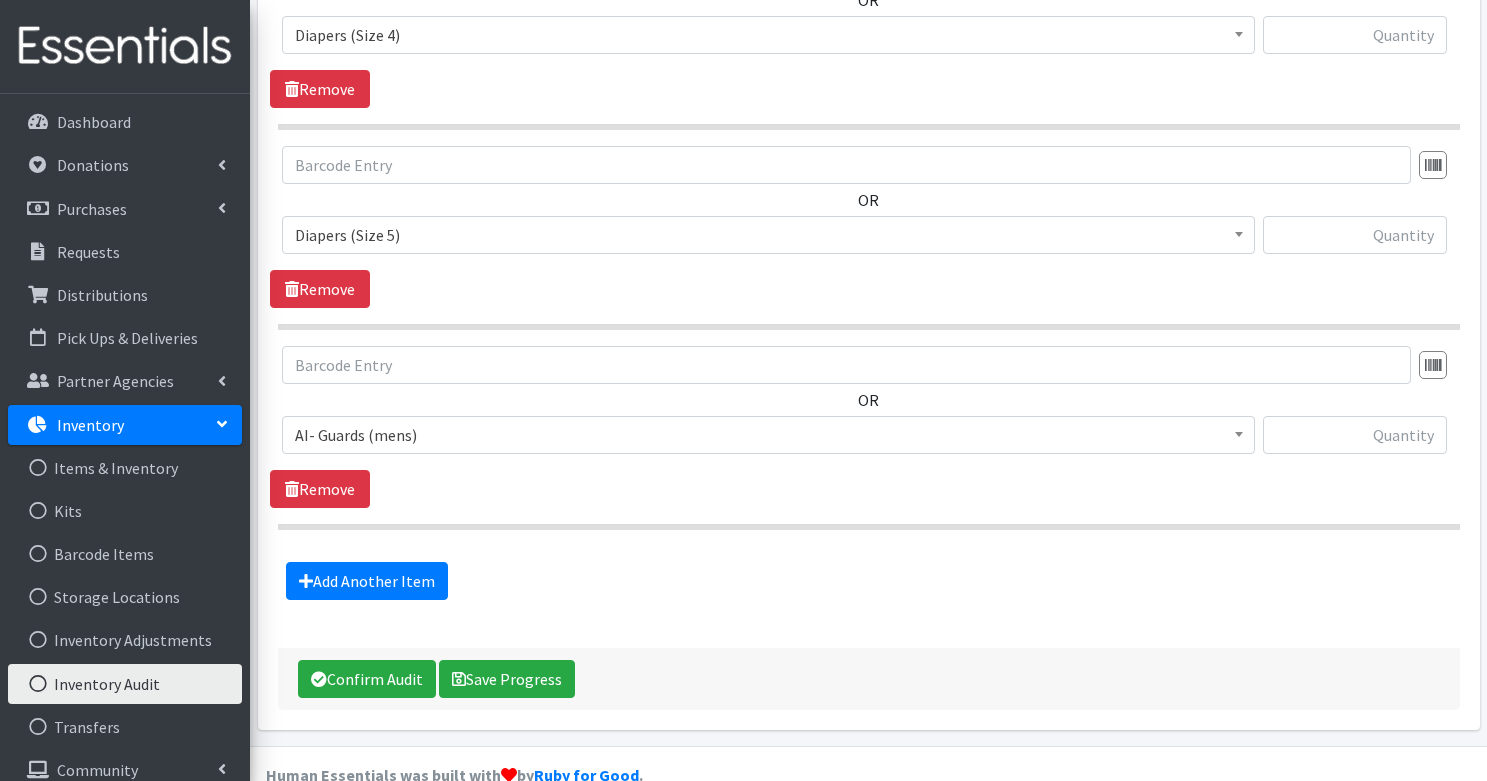 click on "AI- Guards (mens)" at bounding box center (768, 435) 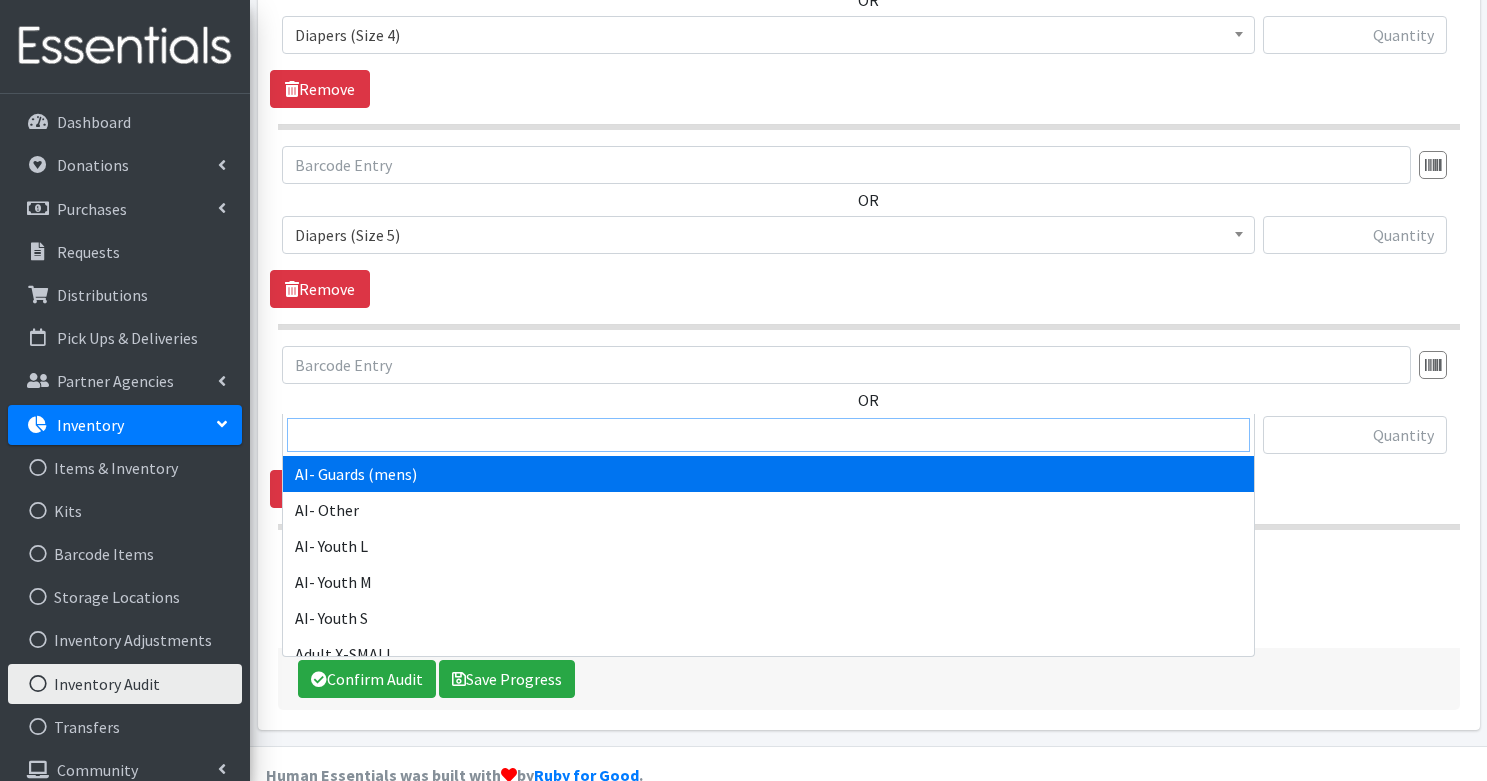 click at bounding box center [768, 435] 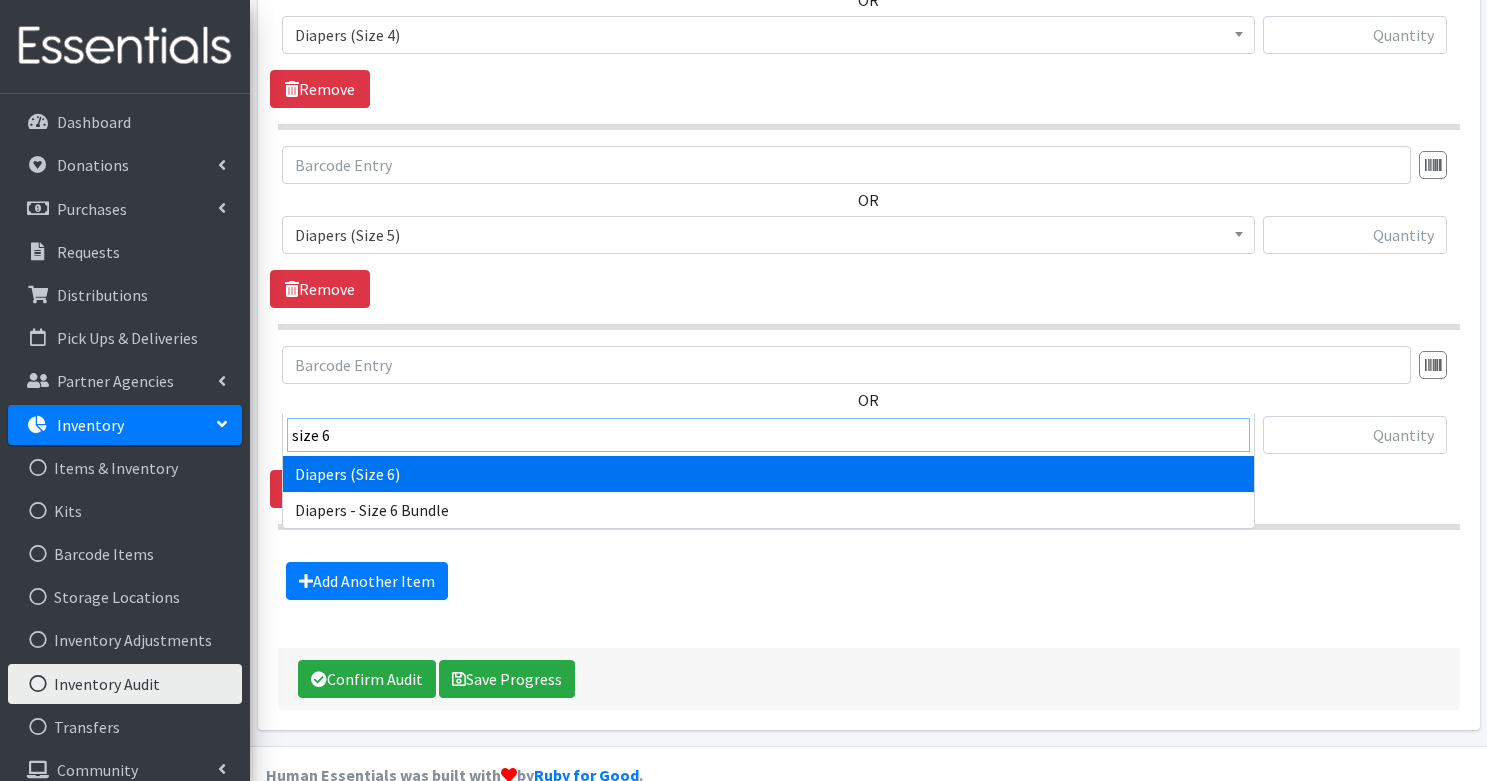 type on "size 6" 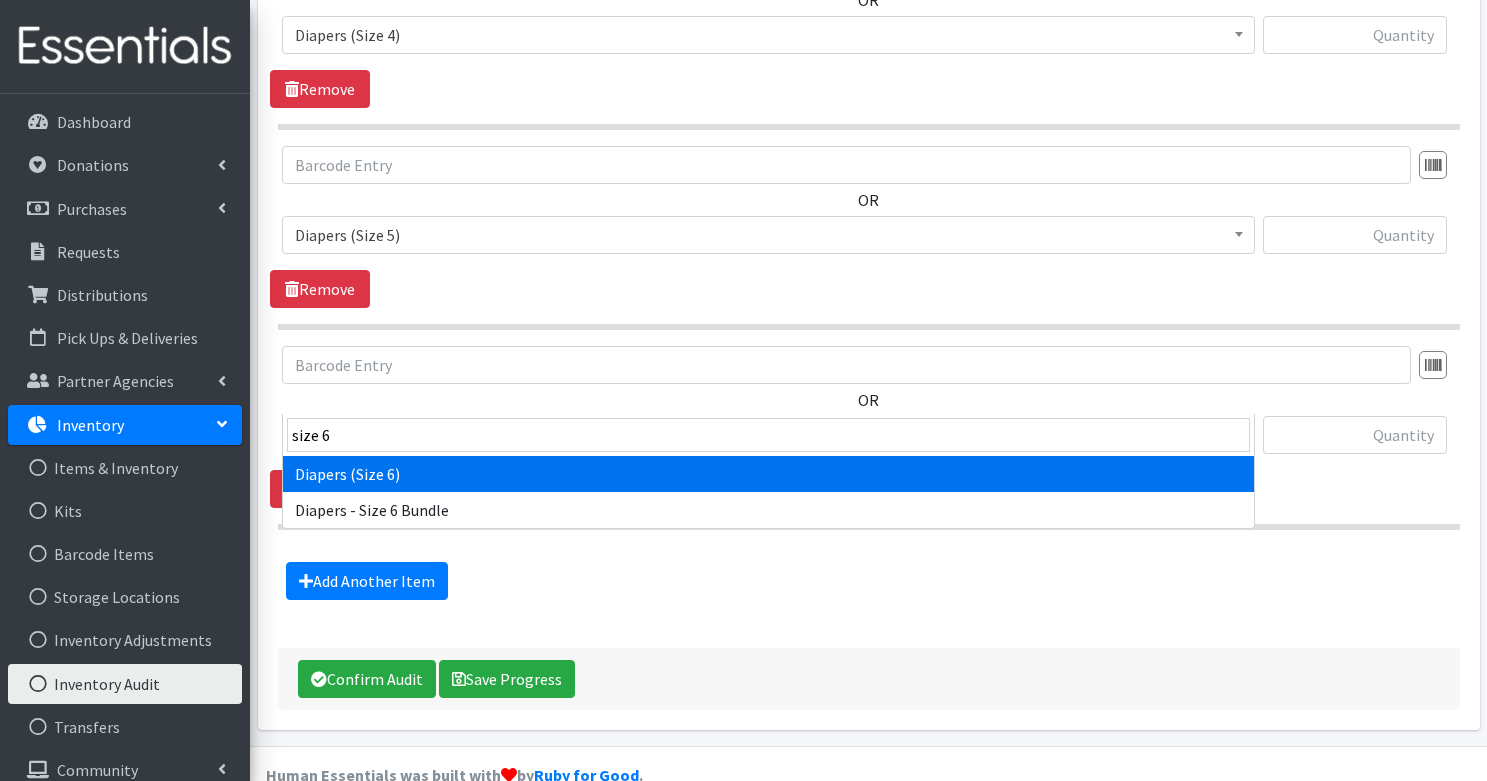 select on "1231" 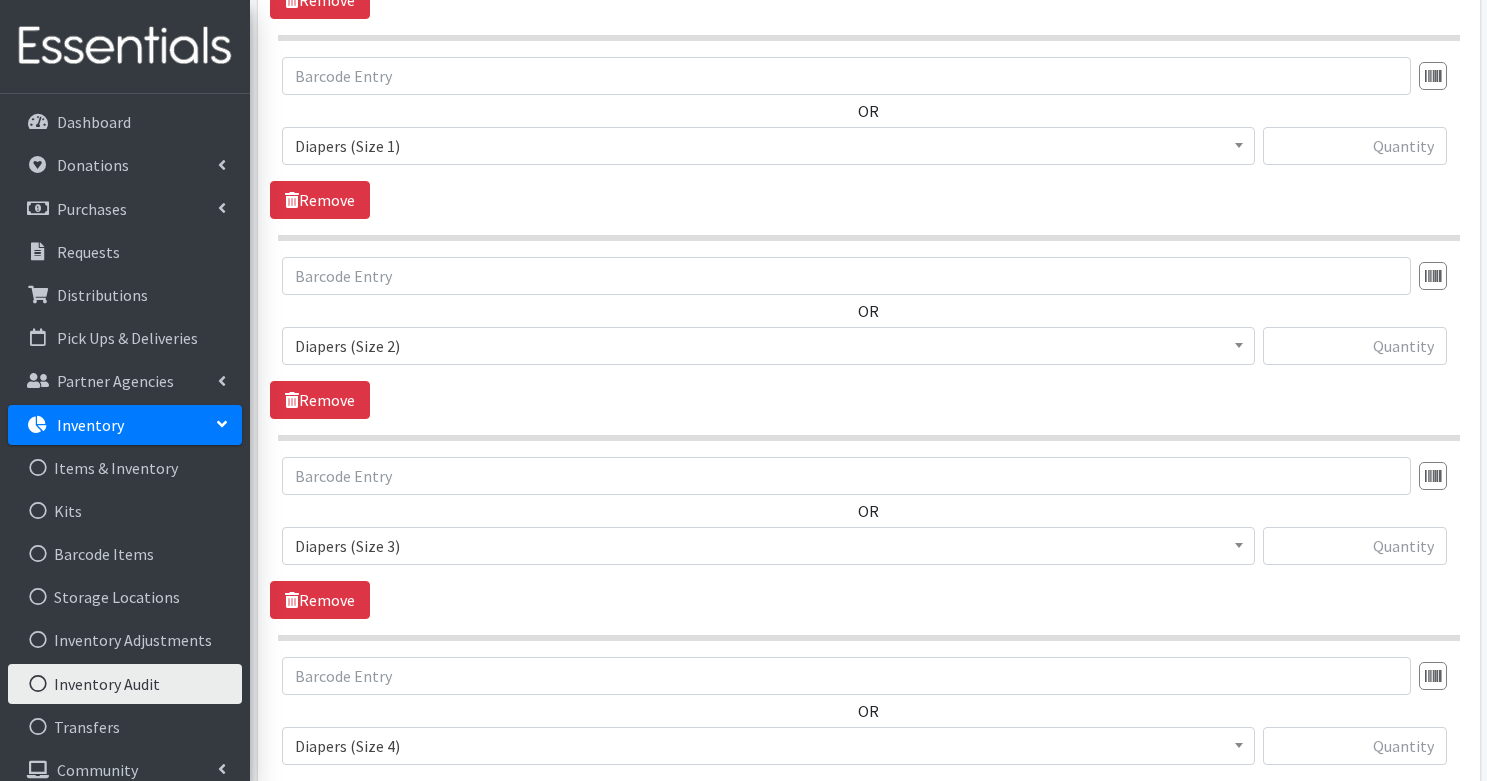 scroll, scrollTop: 1491, scrollLeft: 0, axis: vertical 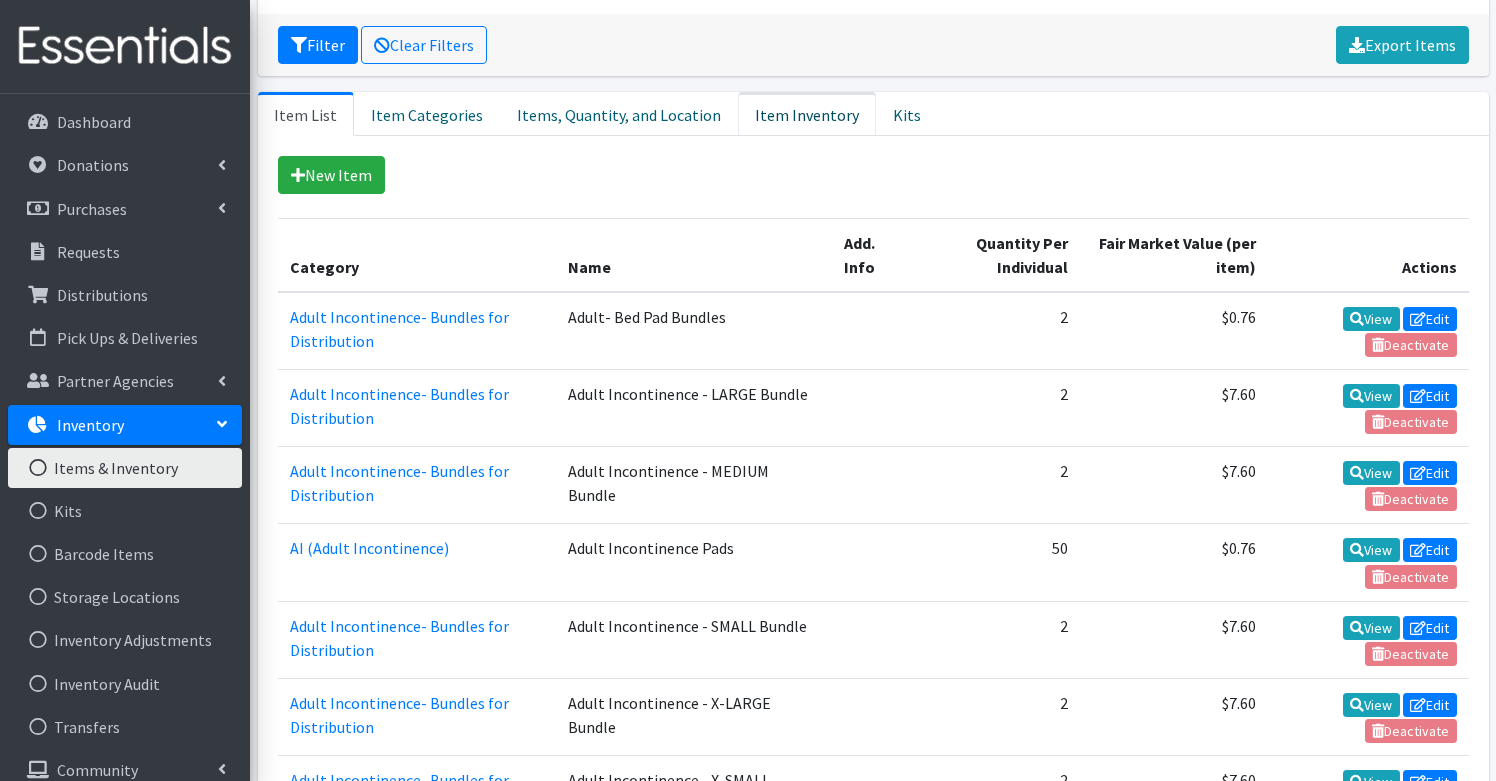 click on "Item Inventory" at bounding box center [807, 114] 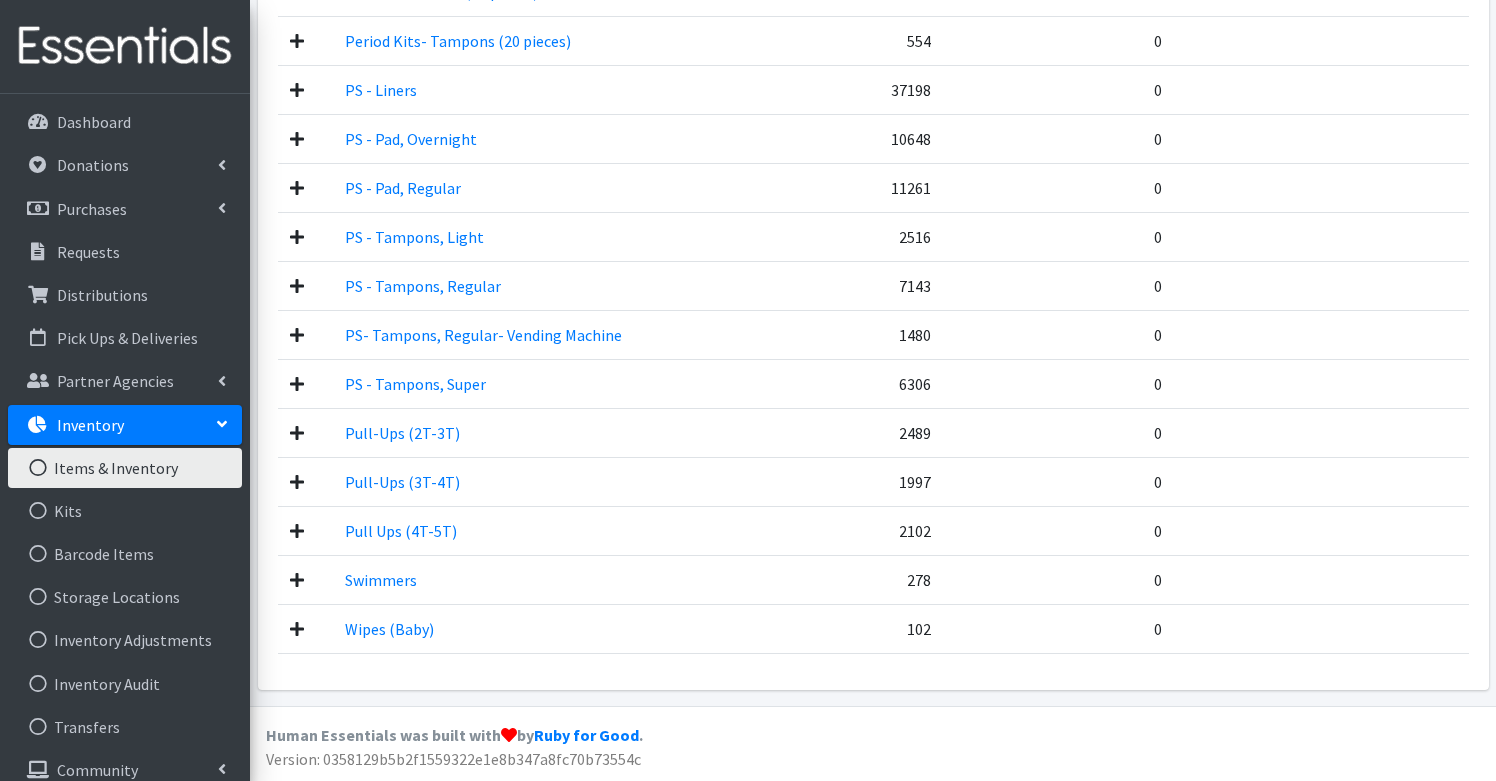 scroll, scrollTop: 2743, scrollLeft: 0, axis: vertical 